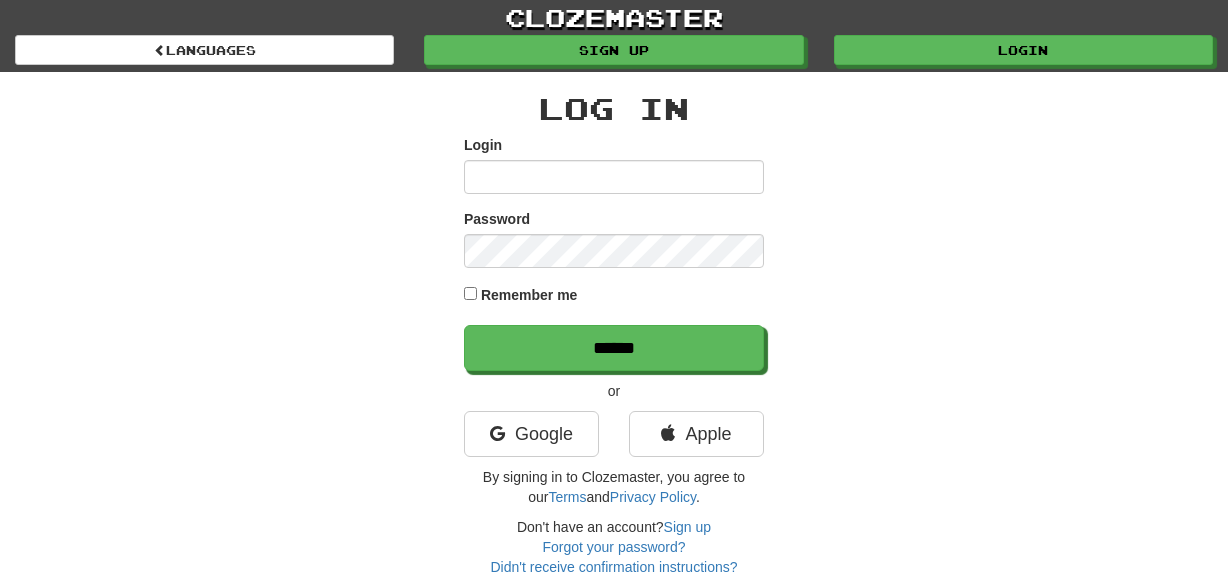 scroll, scrollTop: 0, scrollLeft: 0, axis: both 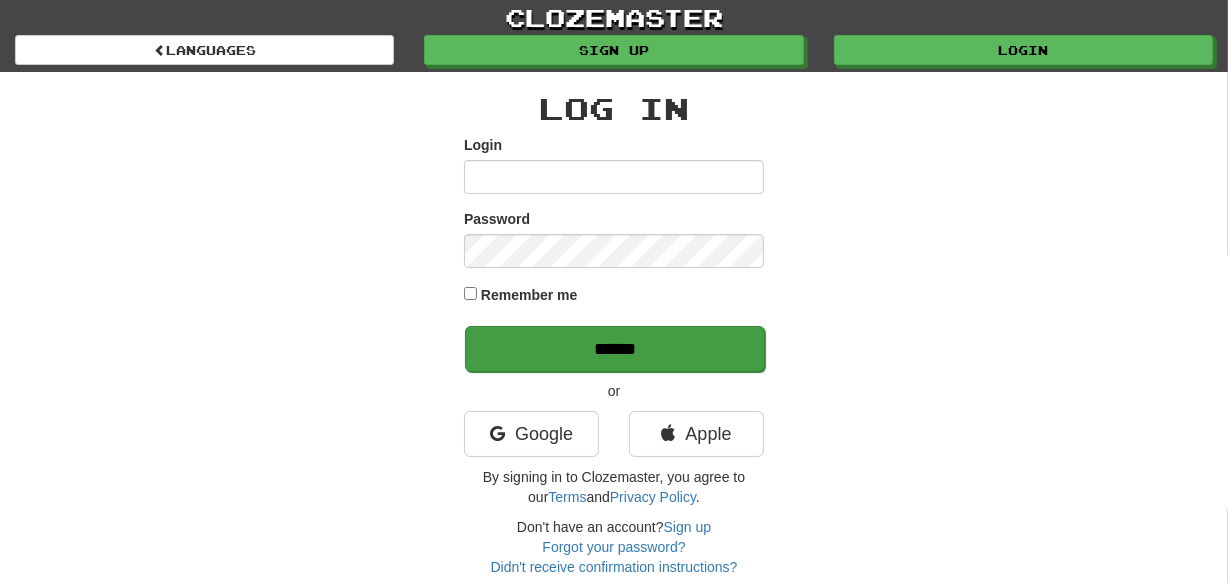 type on "********" 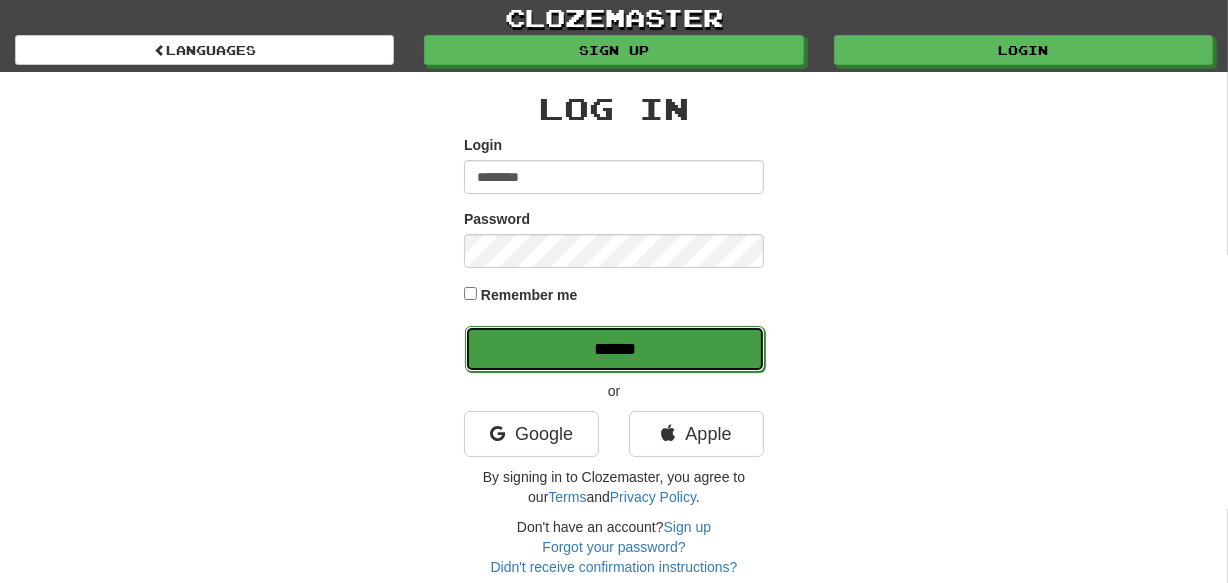 click on "******" at bounding box center [615, 349] 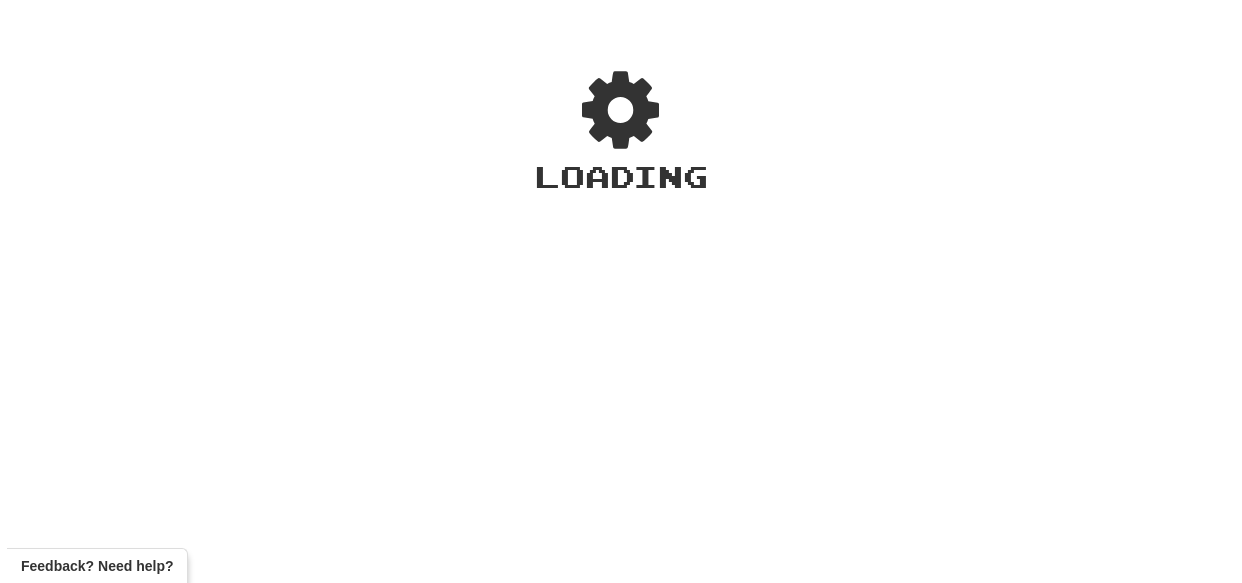 scroll, scrollTop: 0, scrollLeft: 0, axis: both 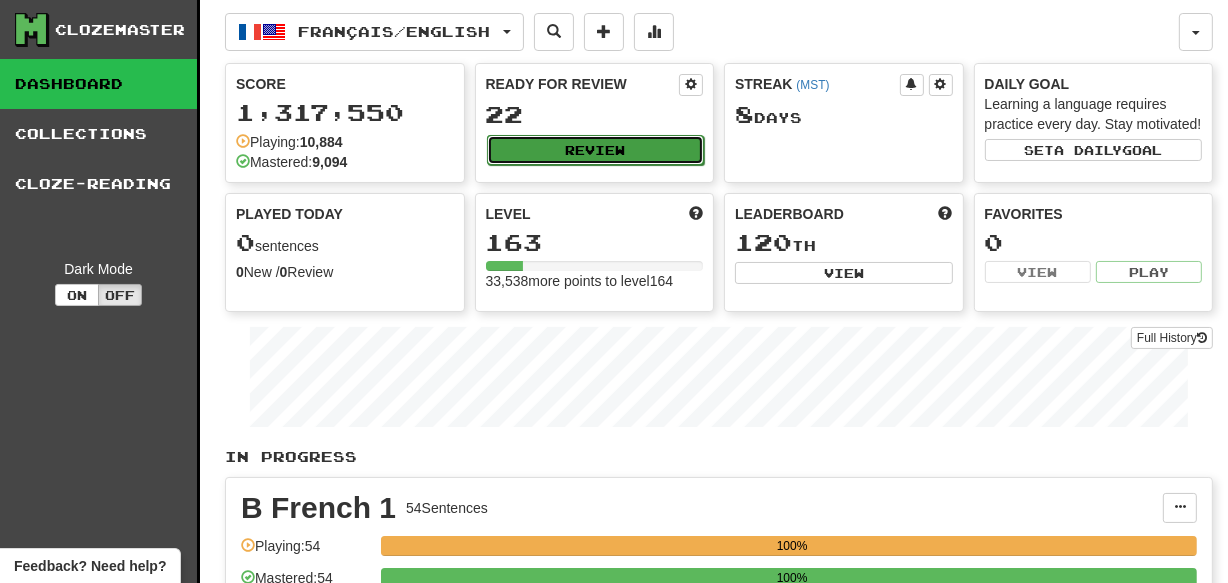 click on "Review" at bounding box center [596, 150] 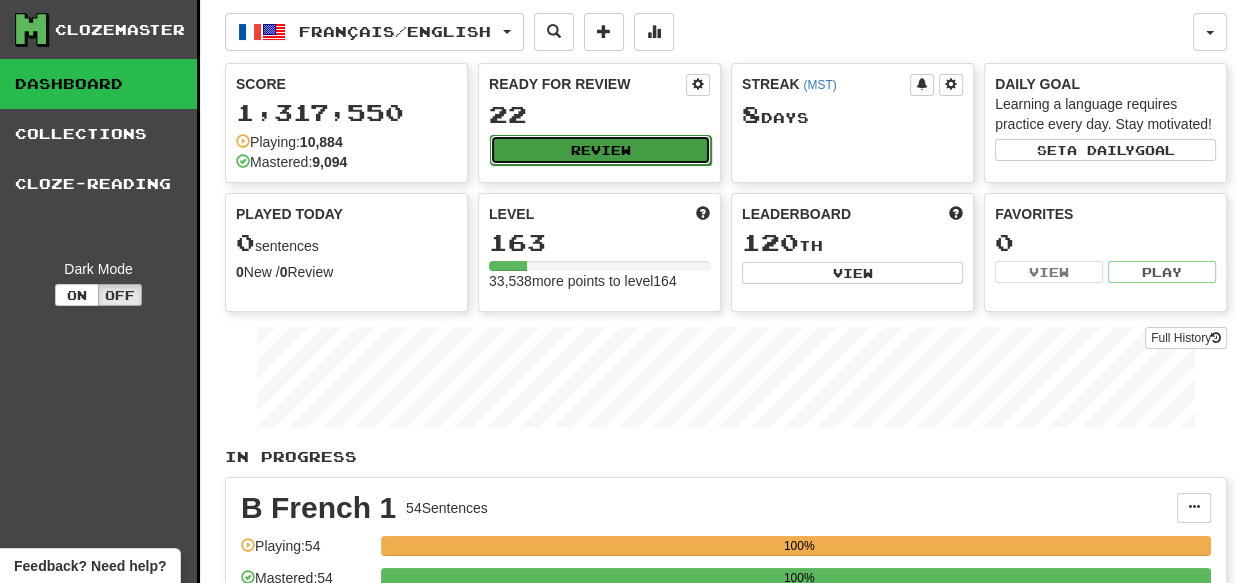 select on "***" 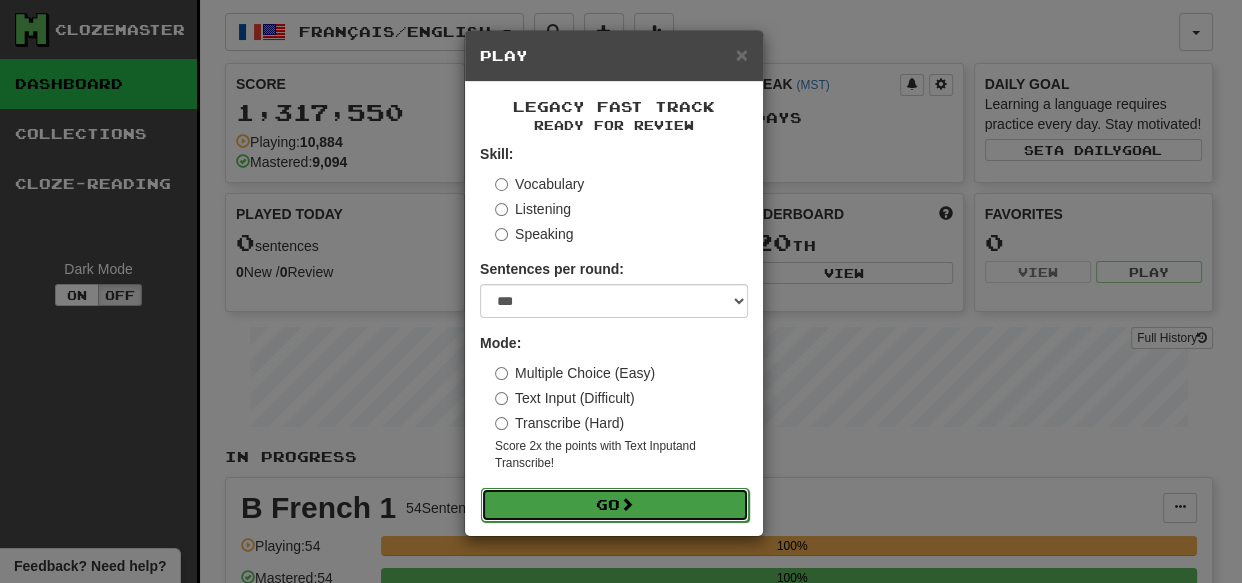 click at bounding box center [627, 504] 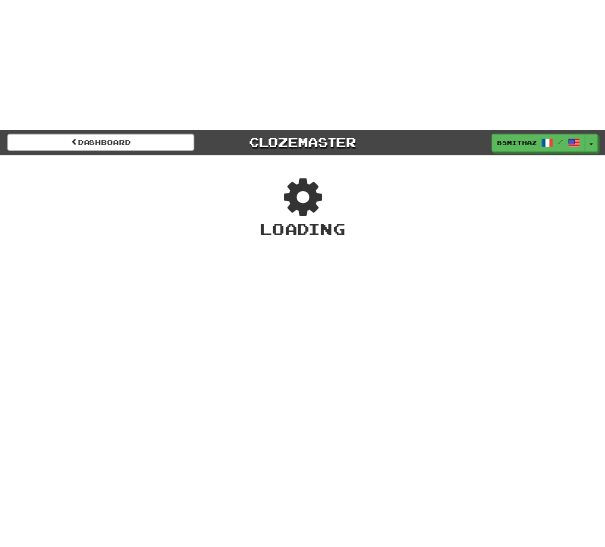 scroll, scrollTop: 0, scrollLeft: 0, axis: both 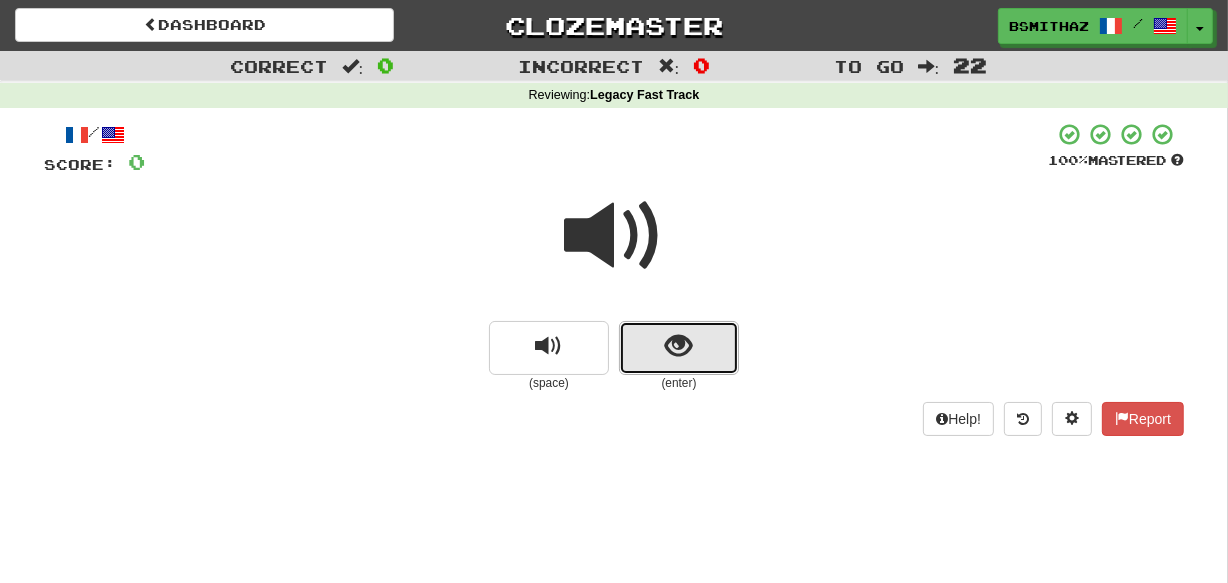 click at bounding box center (679, 348) 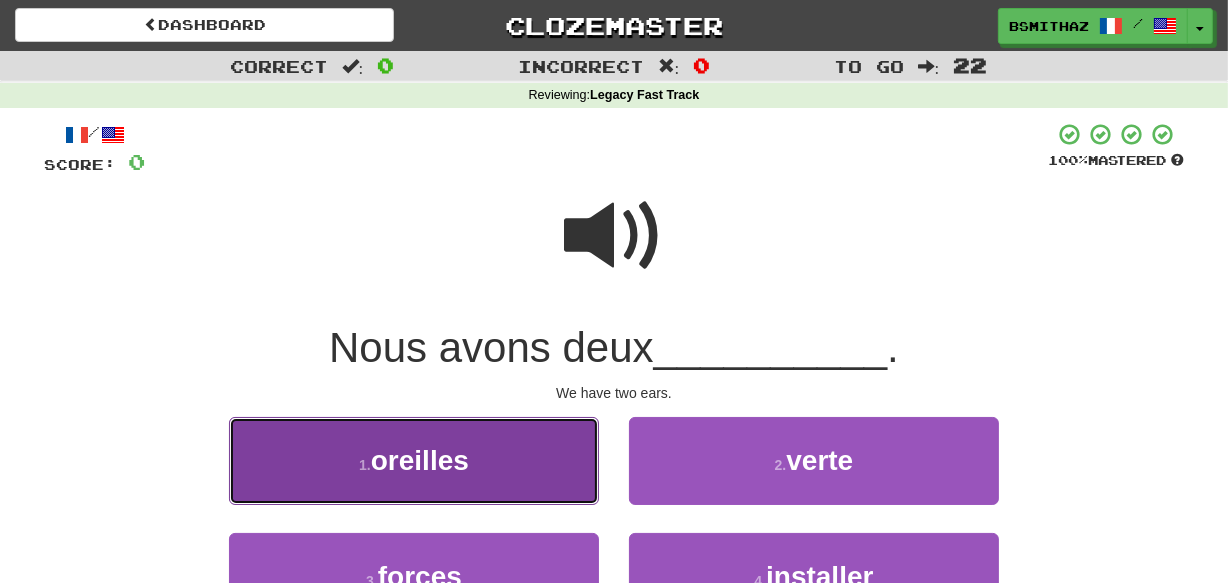 click on "1 .  oreilles" at bounding box center (414, 460) 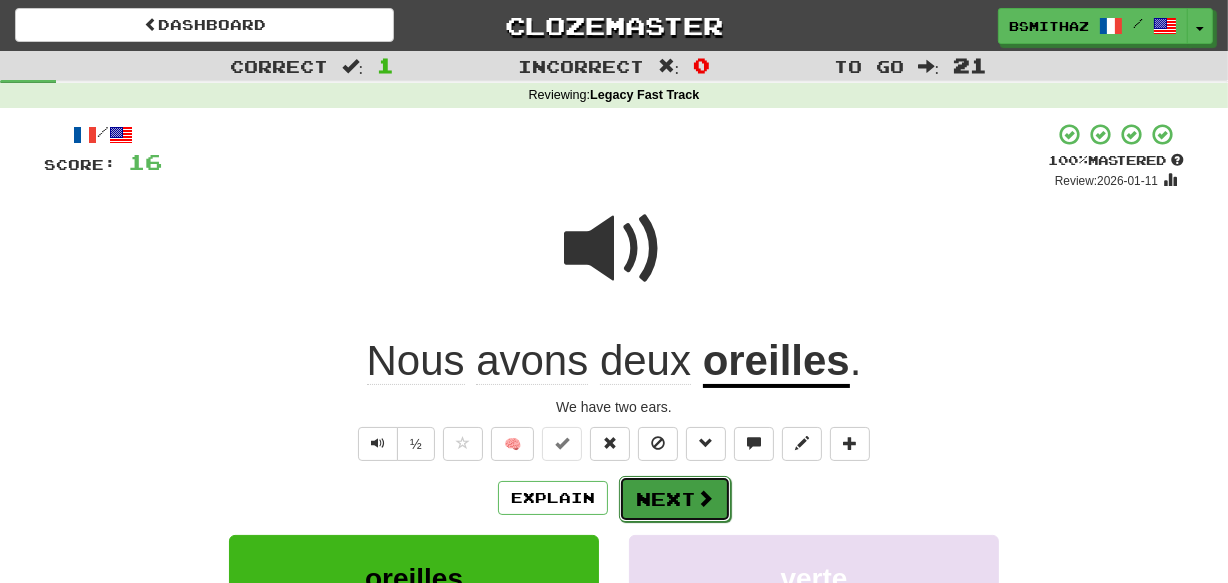 click at bounding box center (705, 498) 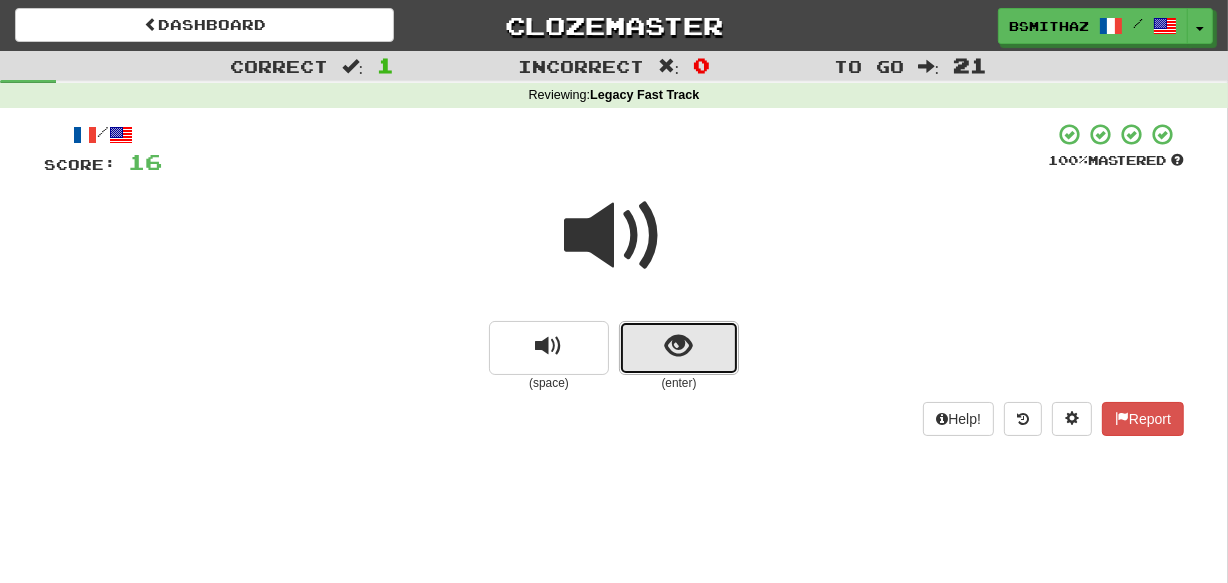 click at bounding box center (679, 348) 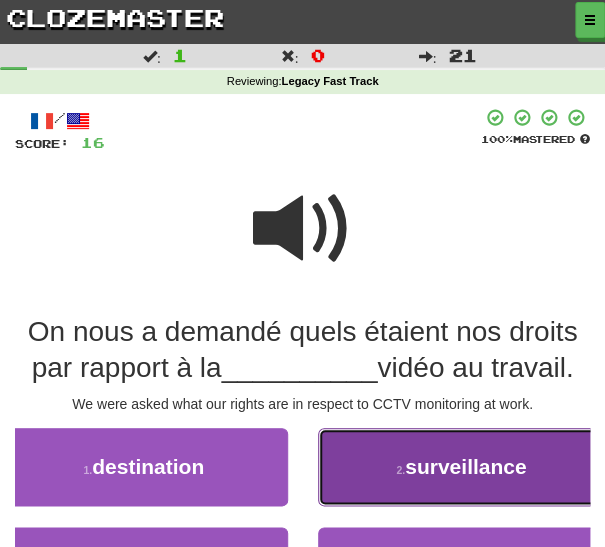 click on "surveillance" at bounding box center [465, 466] 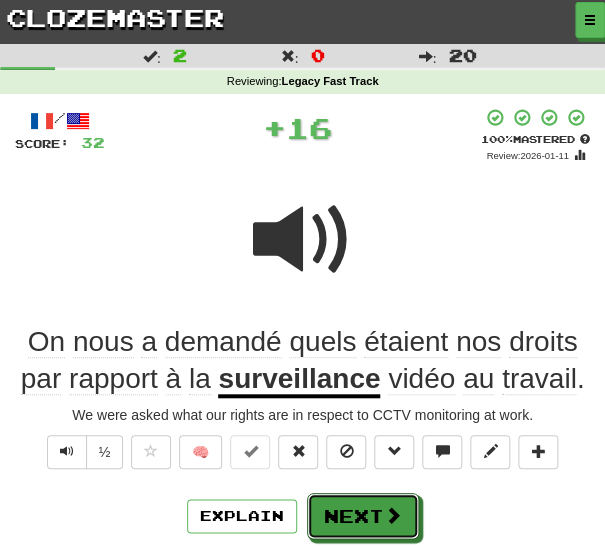 click at bounding box center (393, 515) 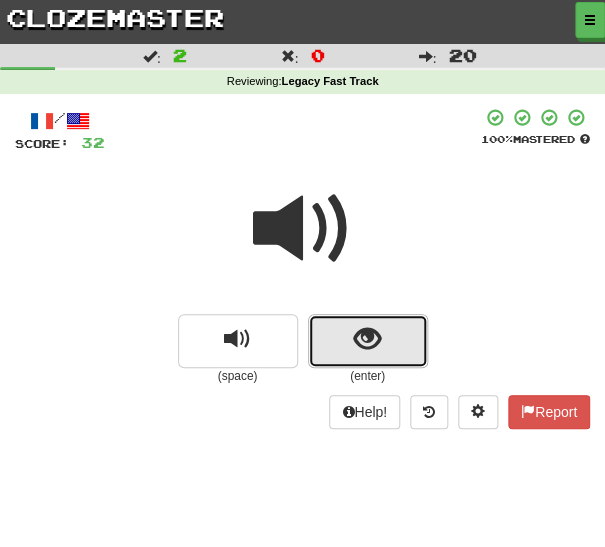 click at bounding box center (367, 339) 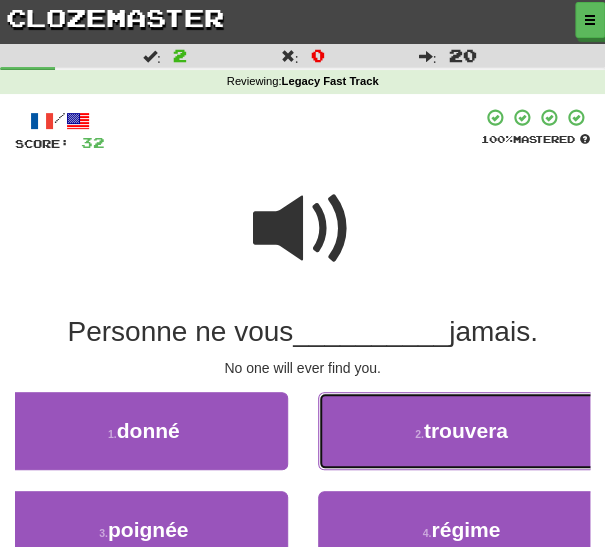 click on "2 .  trouvera" at bounding box center [462, 431] 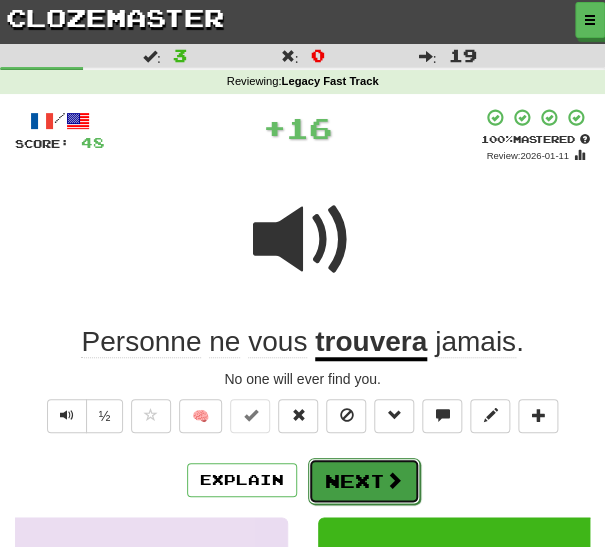 click on "Next" at bounding box center [364, 481] 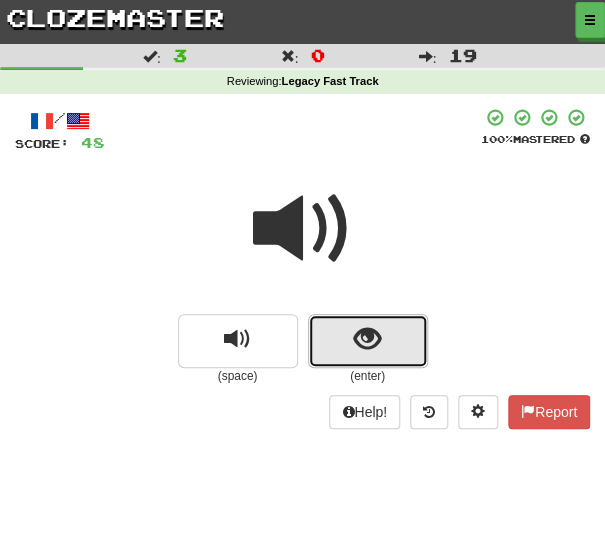 click at bounding box center (367, 339) 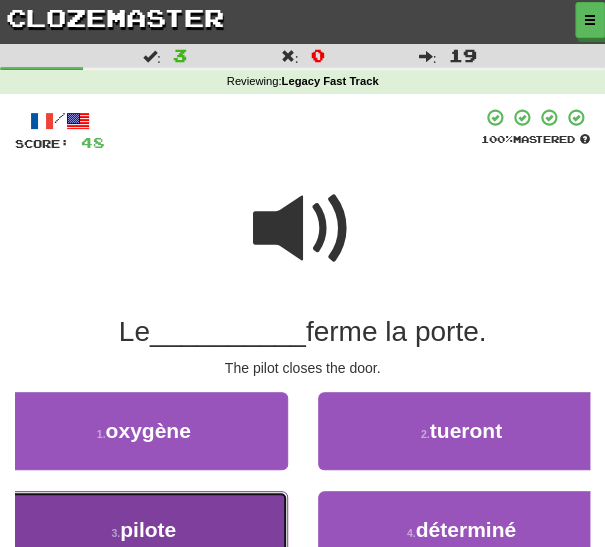 click on "3 .  pilote" at bounding box center [144, 530] 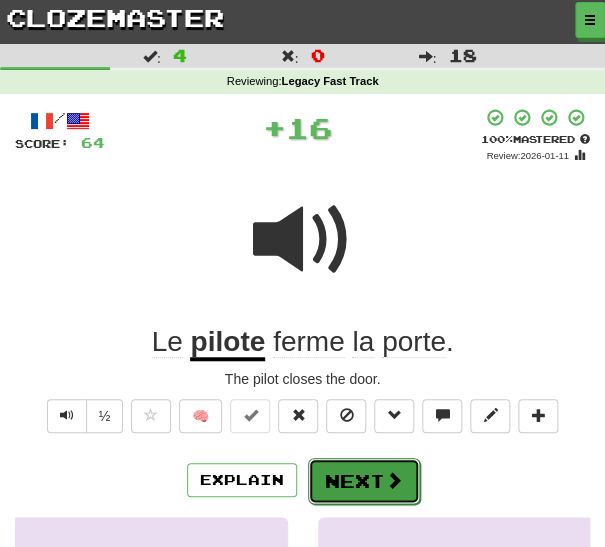 click on "Next" at bounding box center (364, 481) 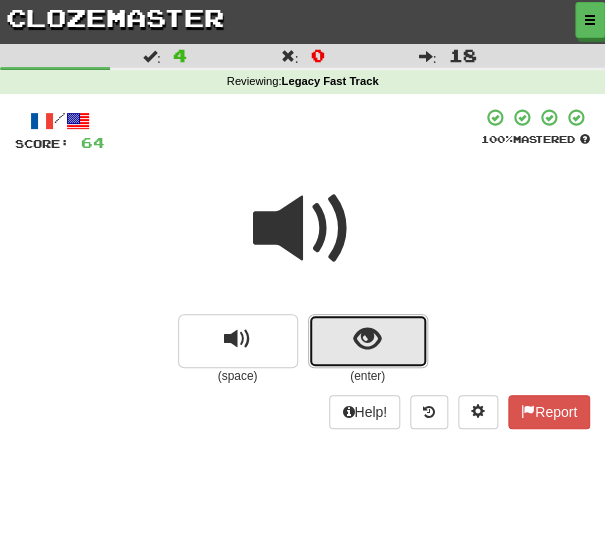 click at bounding box center [368, 341] 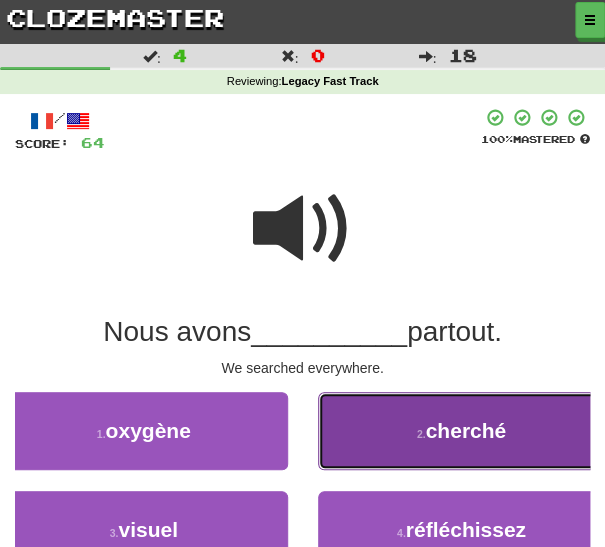 click on "2 .  cherché" at bounding box center [462, 431] 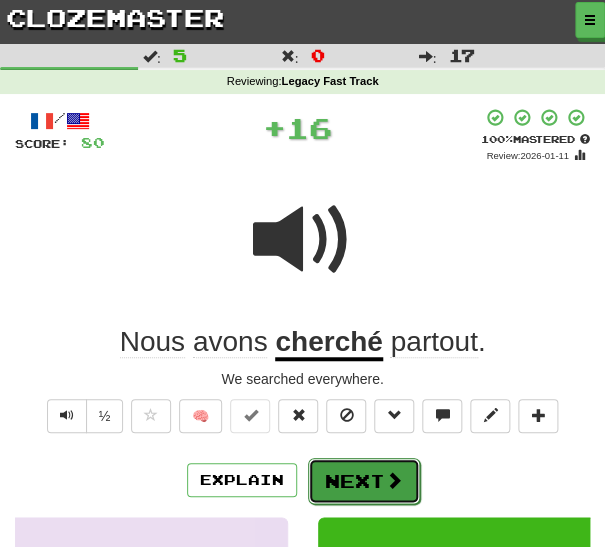 click on "Next" at bounding box center [364, 481] 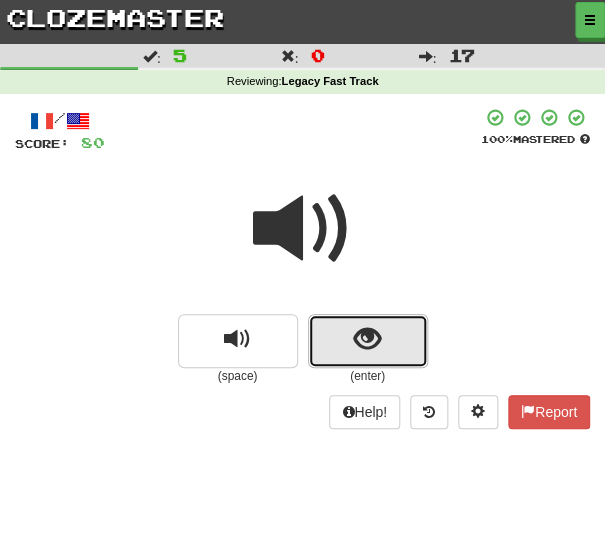 click at bounding box center (368, 341) 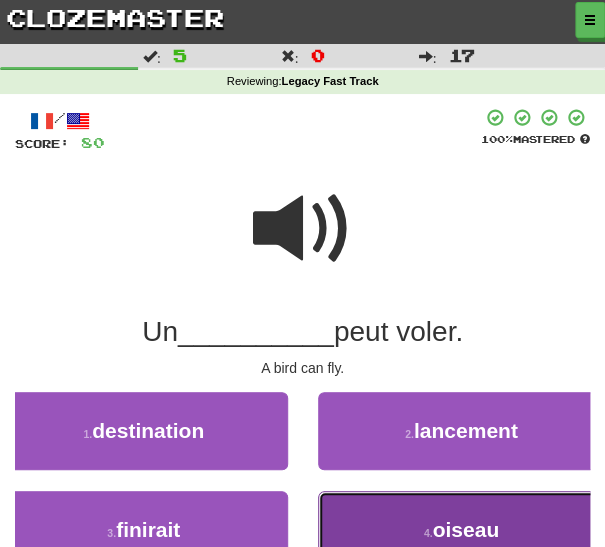 click on "4 .  oiseau" at bounding box center [462, 530] 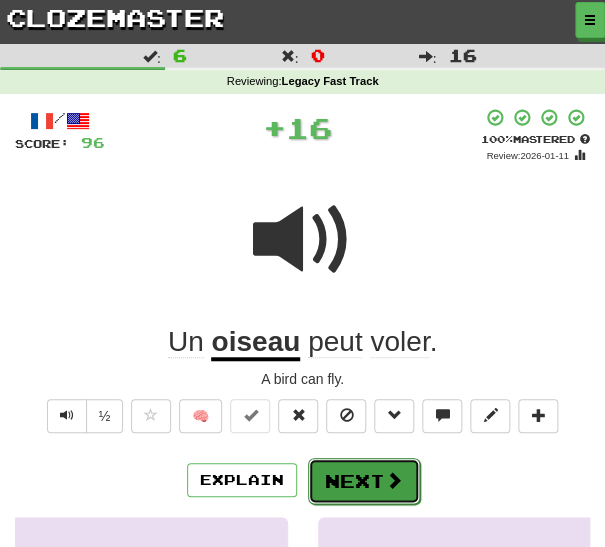 click on "Next" at bounding box center (364, 481) 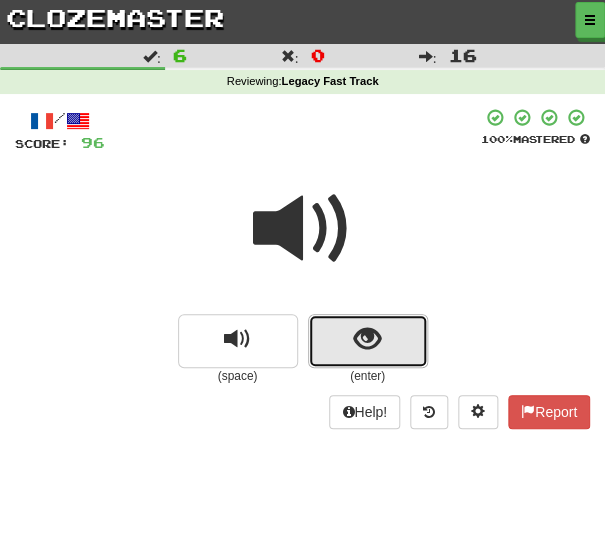 click at bounding box center [368, 341] 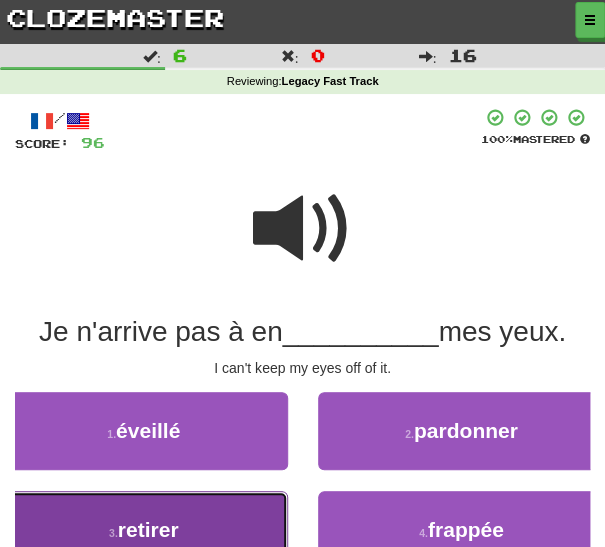 click on "3 .  retirer" at bounding box center (144, 530) 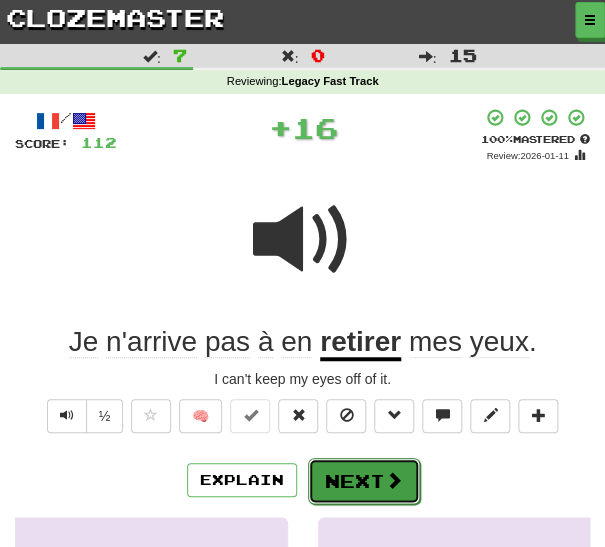click on "Next" at bounding box center [364, 481] 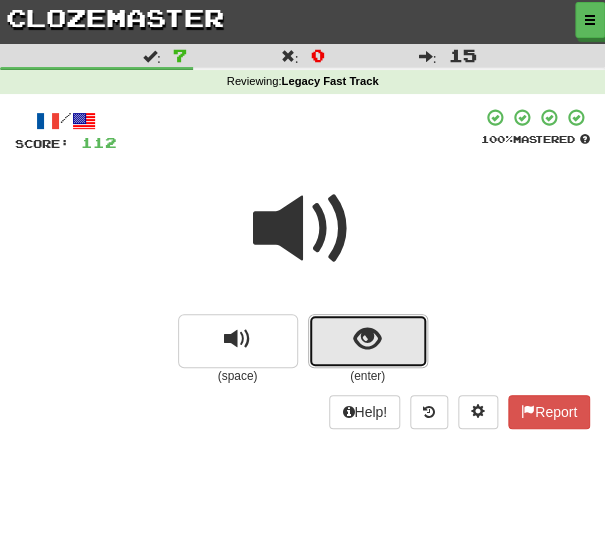 click at bounding box center [367, 339] 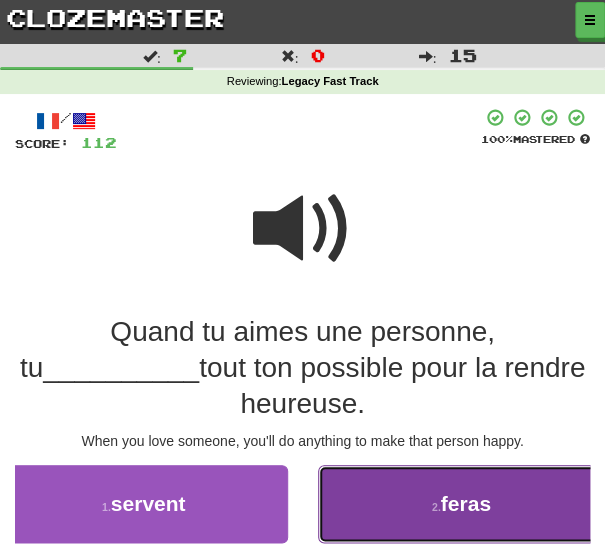 click on "feras" at bounding box center (466, 503) 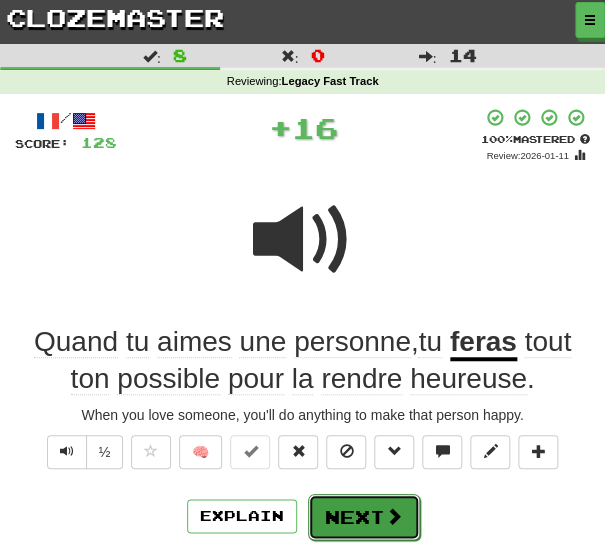 click at bounding box center [394, 516] 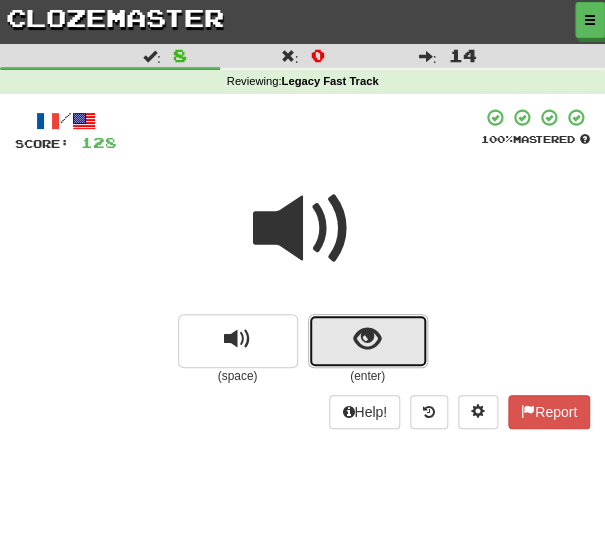 click at bounding box center (368, 341) 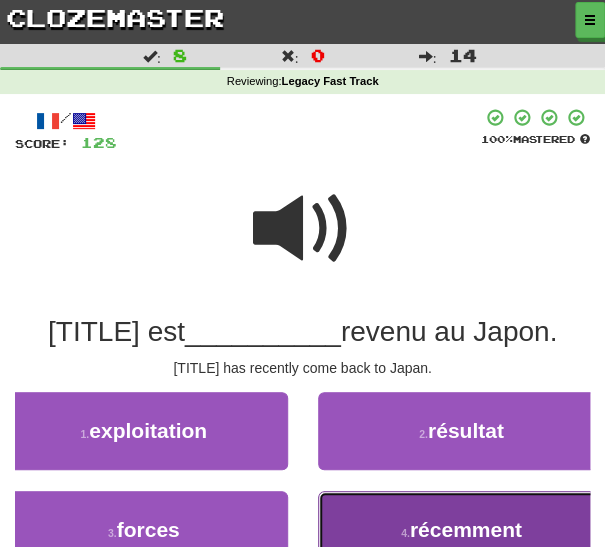 click on "4 .  récemment" at bounding box center (462, 530) 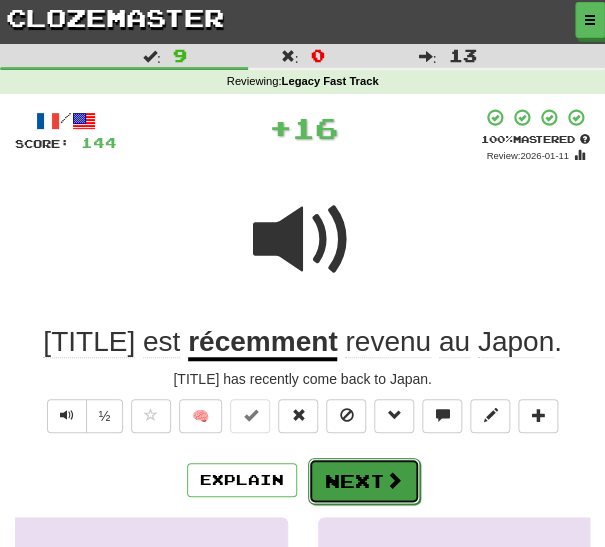click on "Next" at bounding box center (364, 481) 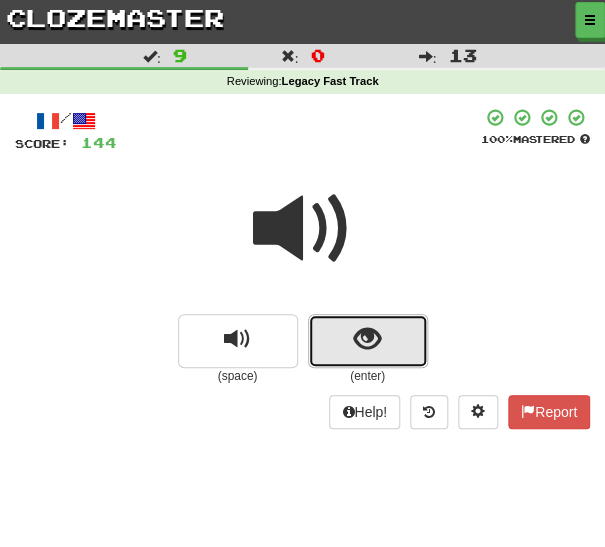 click at bounding box center (368, 341) 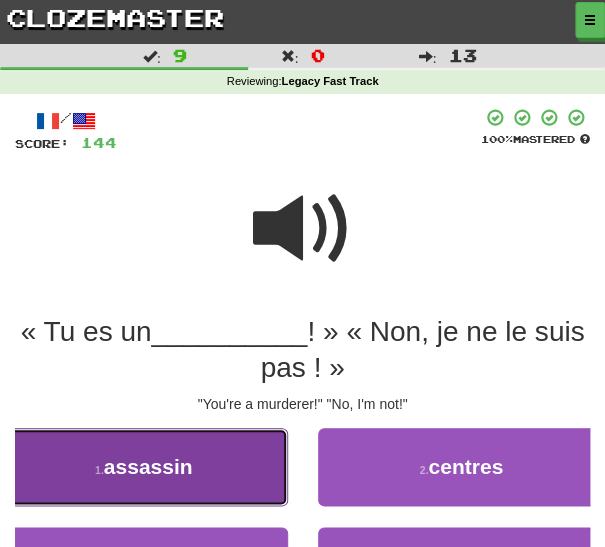 click on "assassin" at bounding box center (148, 466) 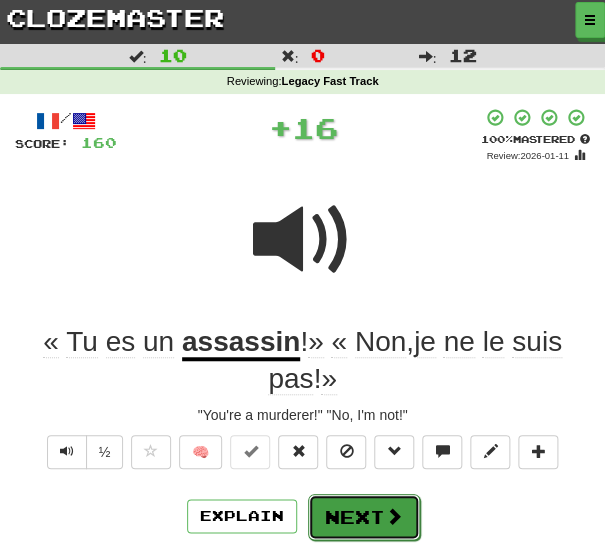 click on "Next" at bounding box center [364, 517] 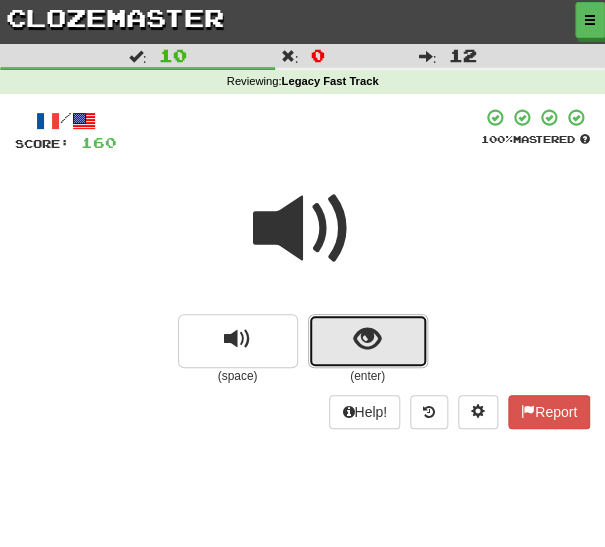 click at bounding box center [367, 339] 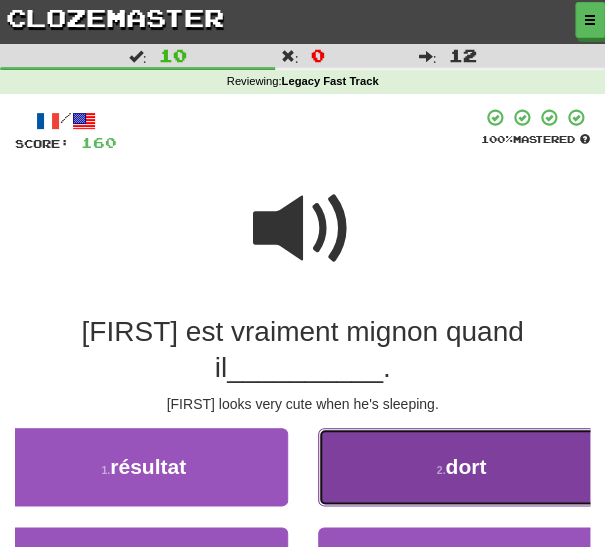 click on "2 .  dort" at bounding box center (462, 467) 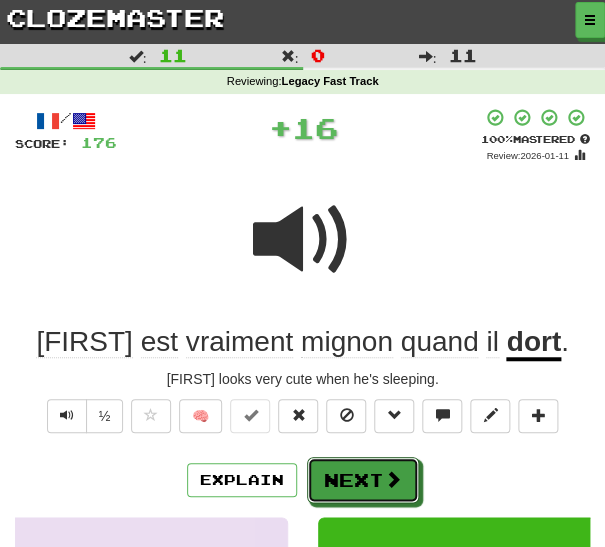 click on "Next" at bounding box center (363, 480) 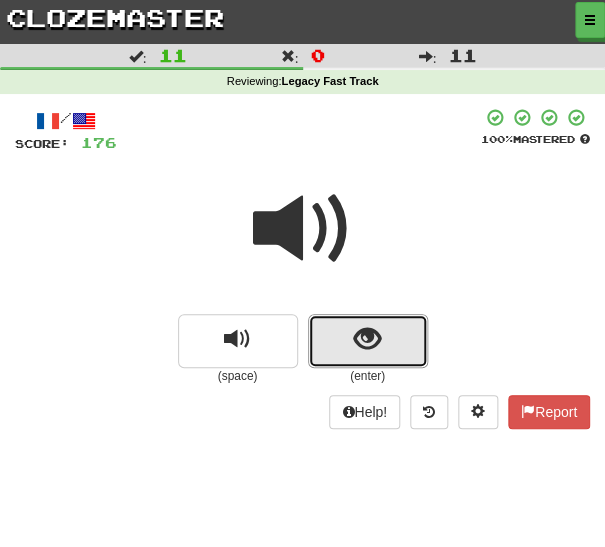 click at bounding box center [367, 339] 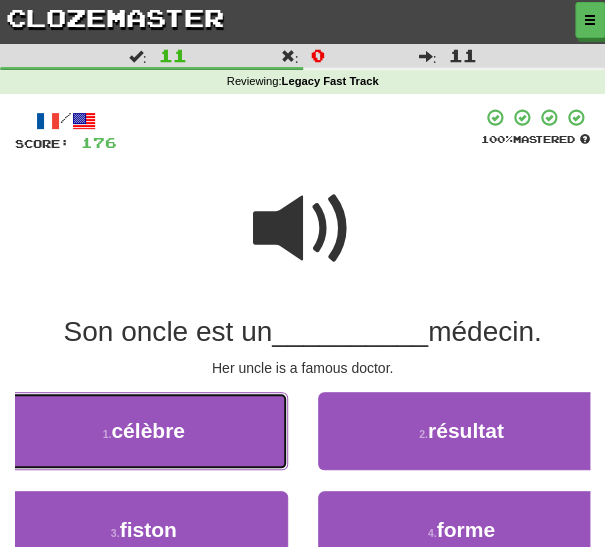 click on "1 .  célèbre" at bounding box center [144, 431] 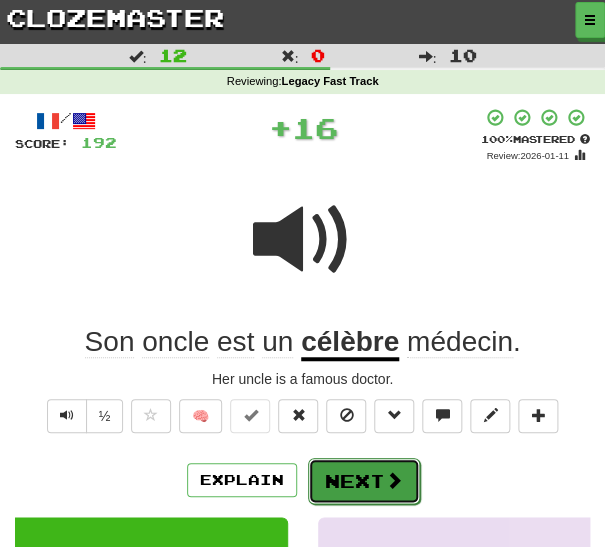 click on "Next" at bounding box center (364, 481) 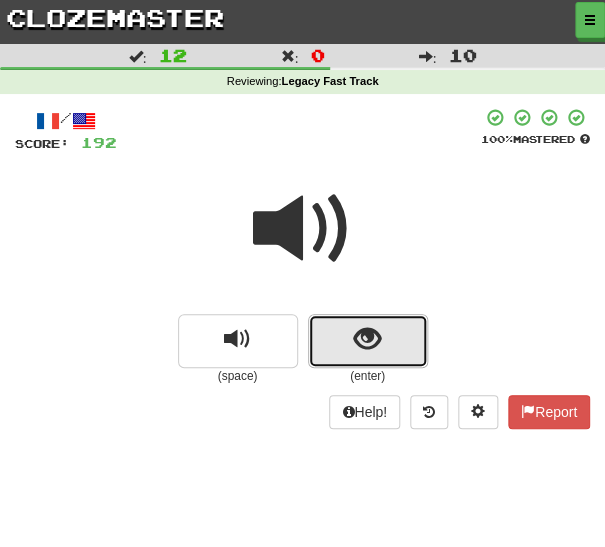 click at bounding box center [368, 341] 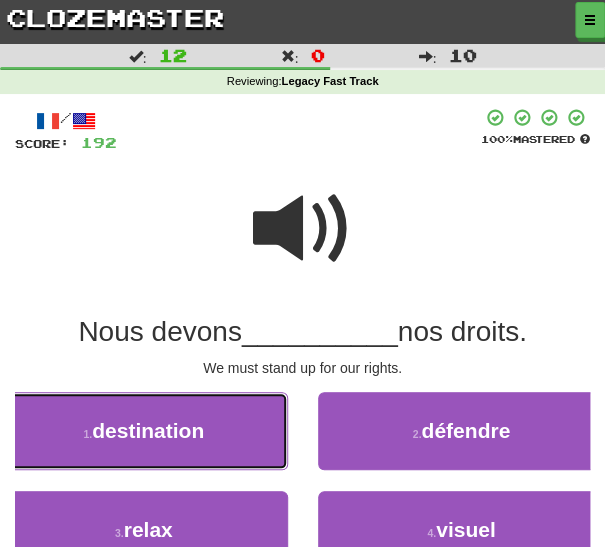 type 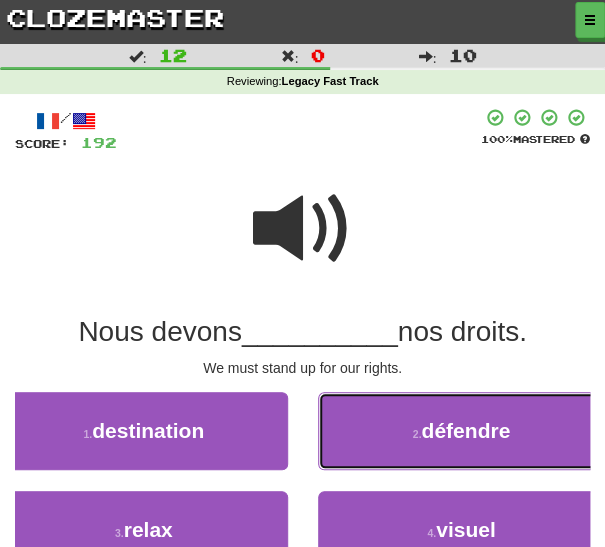 type 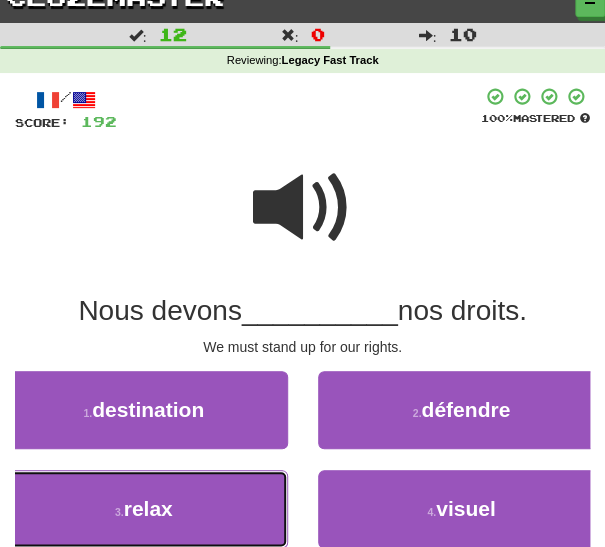 type 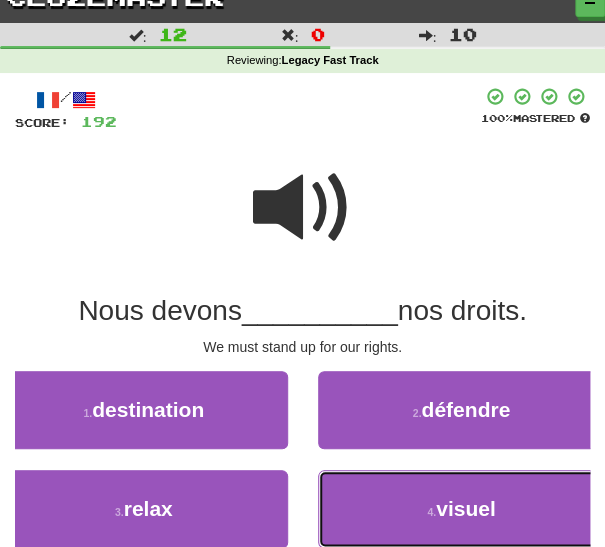 type 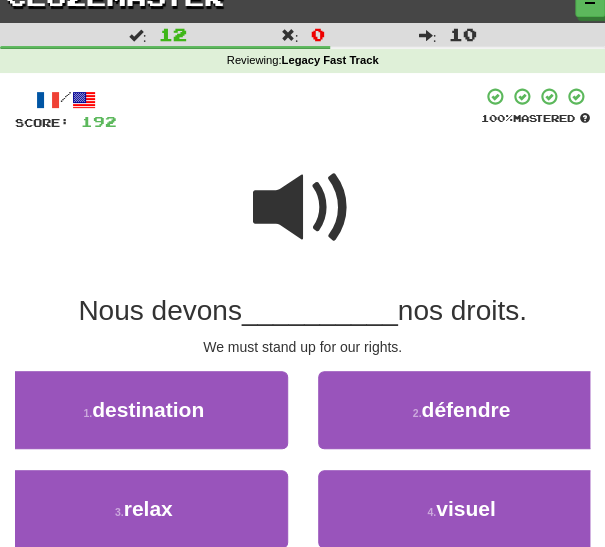 type 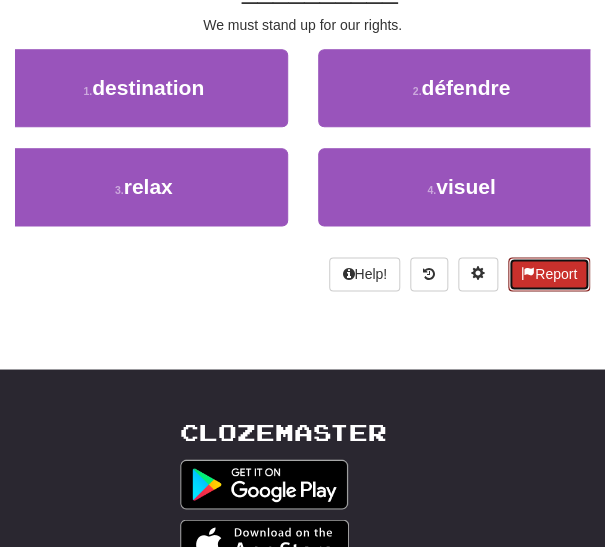 type 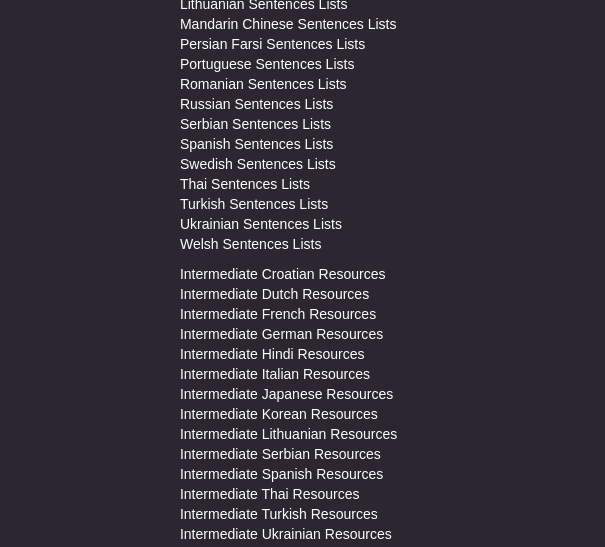scroll, scrollTop: 1564, scrollLeft: 0, axis: vertical 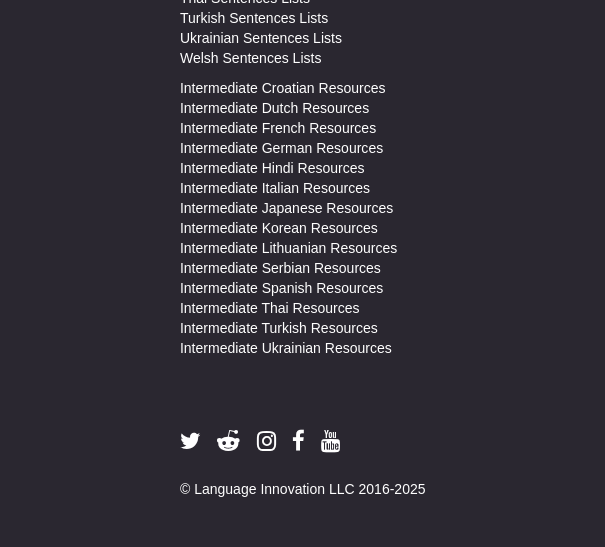 type 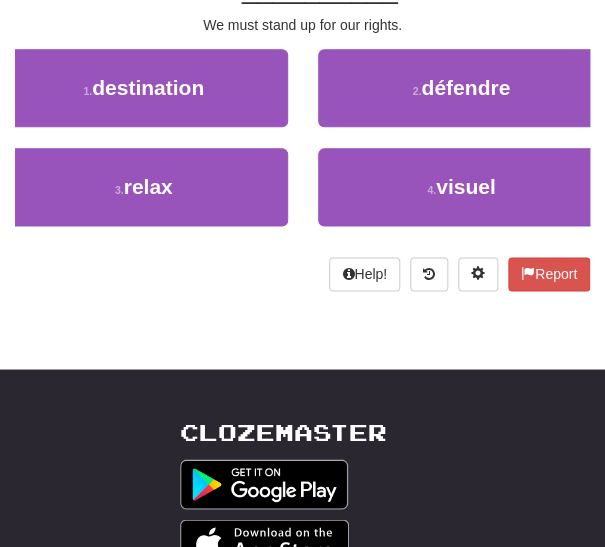 scroll, scrollTop: 658, scrollLeft: 0, axis: vertical 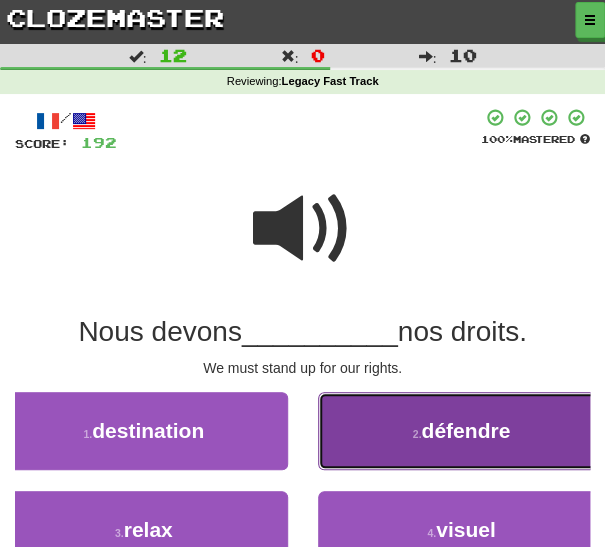 click on "défendre" at bounding box center [465, 430] 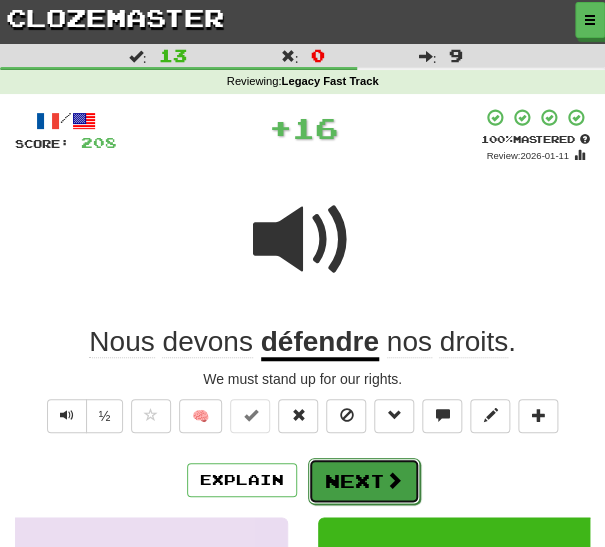 click at bounding box center (394, 480) 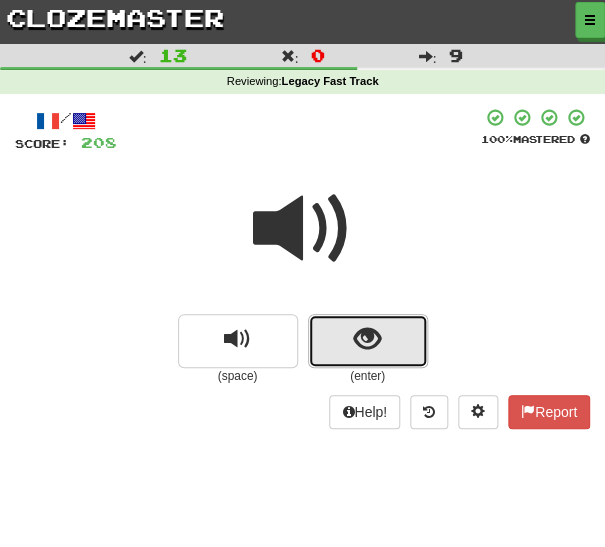 click at bounding box center (367, 339) 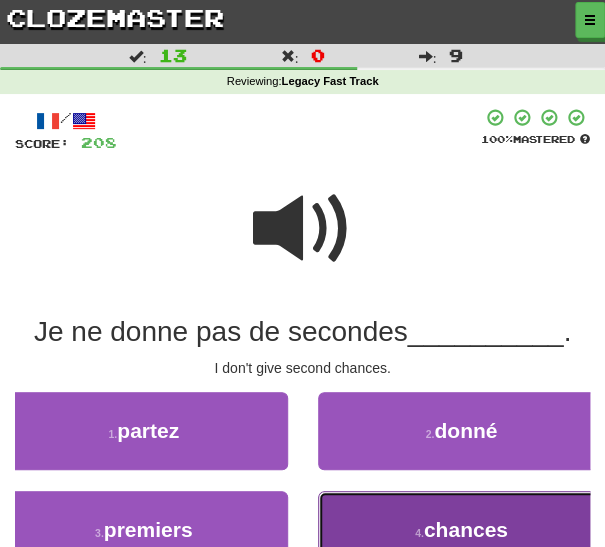 click on "4 .  chances" at bounding box center (462, 530) 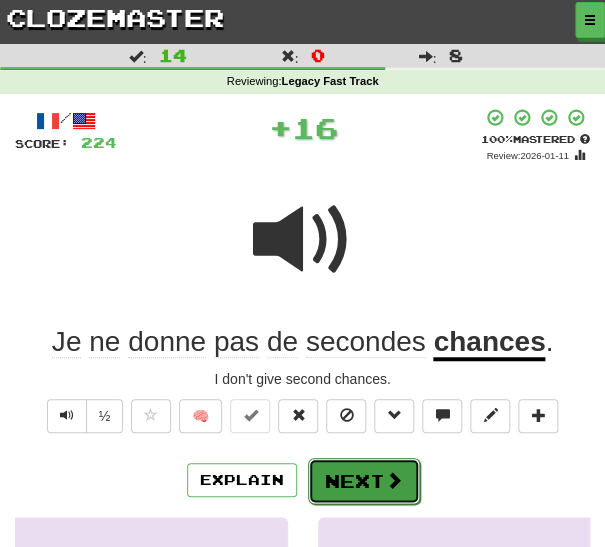 click at bounding box center (394, 480) 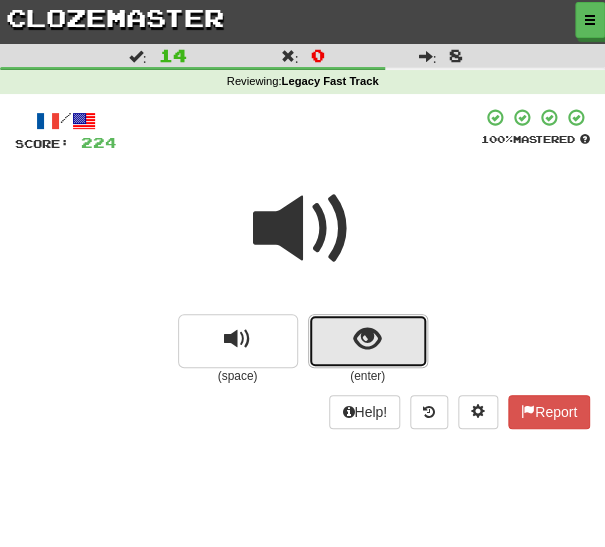 click at bounding box center [368, 341] 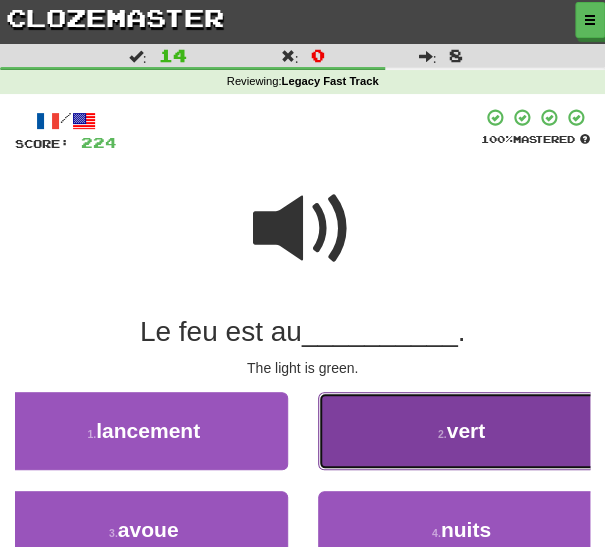 click on "2 .  vert" at bounding box center [462, 431] 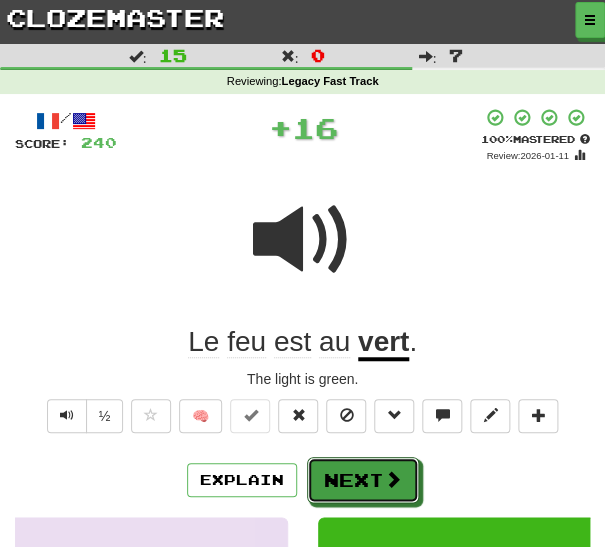 drag, startPoint x: 387, startPoint y: 482, endPoint x: 400, endPoint y: 482, distance: 13 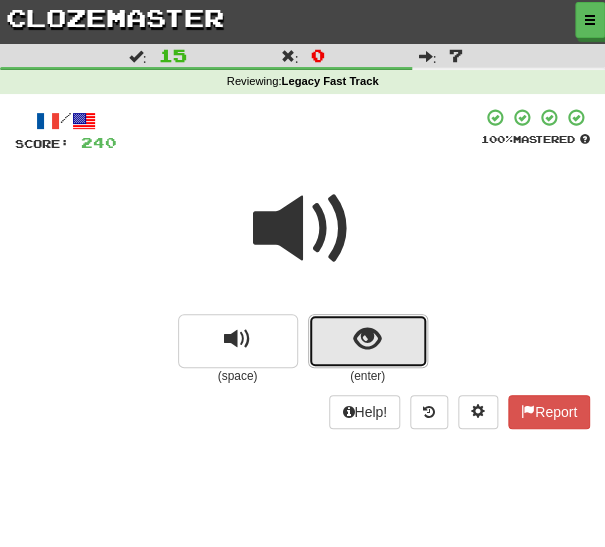 click at bounding box center [367, 339] 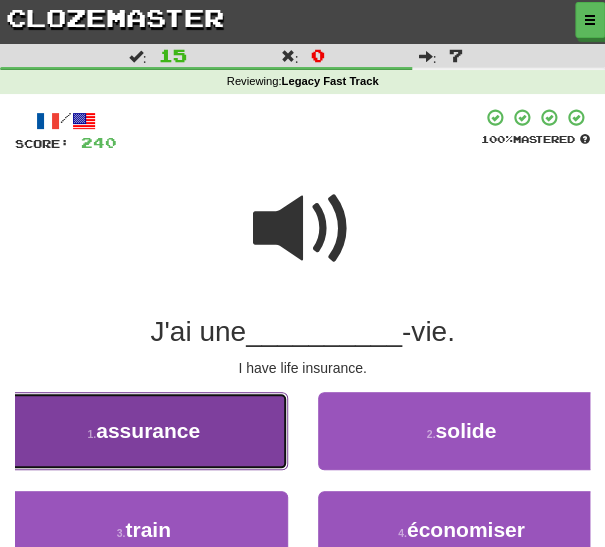 click on "1 .  assurance" at bounding box center [144, 431] 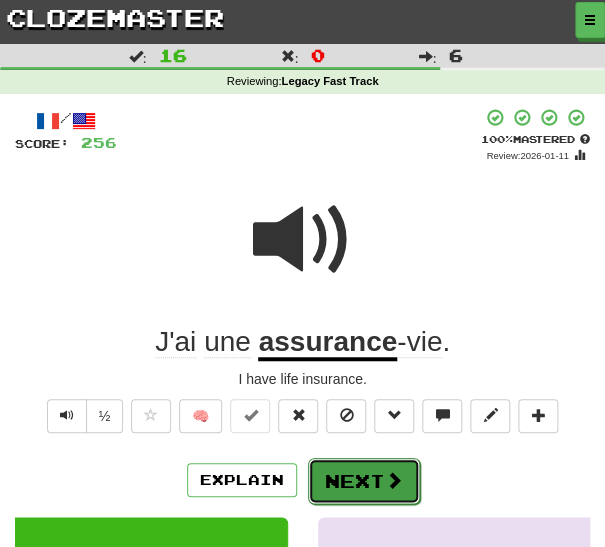 click on "Next" at bounding box center [364, 481] 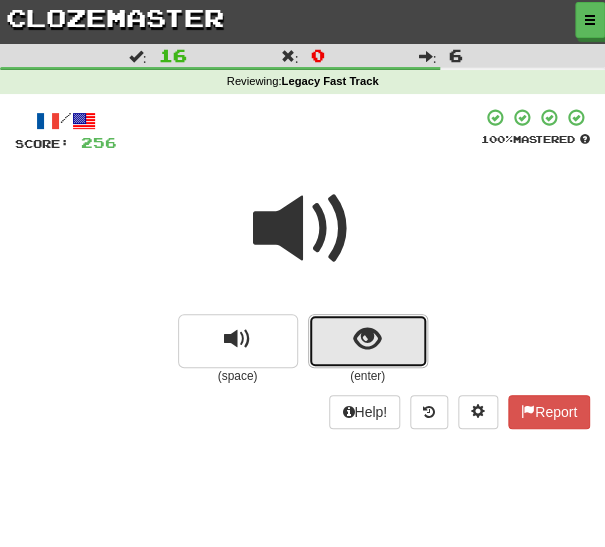 click at bounding box center [367, 339] 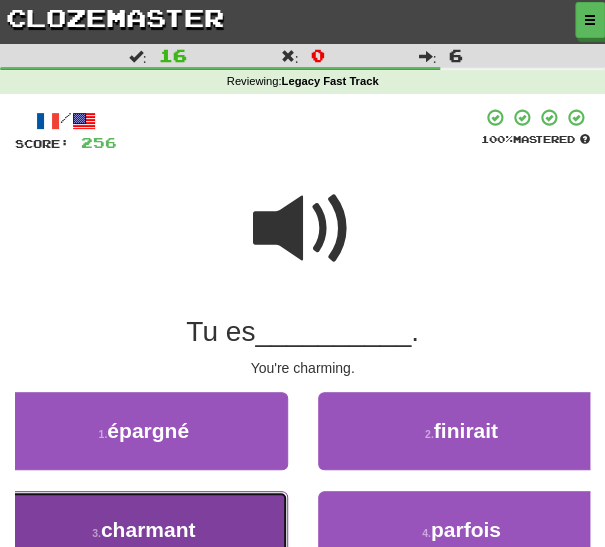 click on "3 .  charmant" at bounding box center [144, 530] 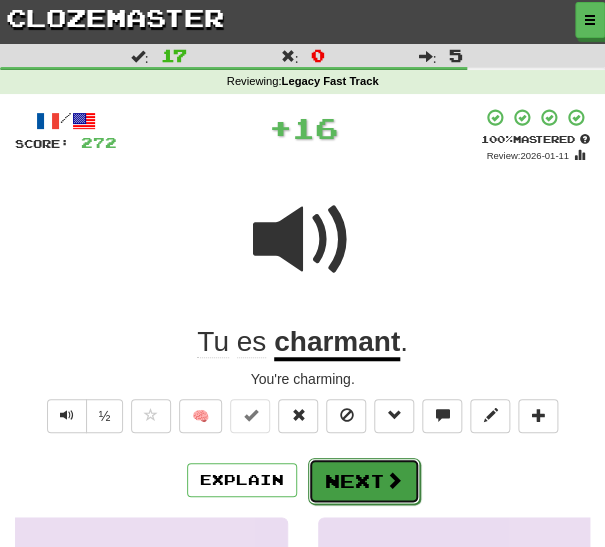 click at bounding box center (394, 480) 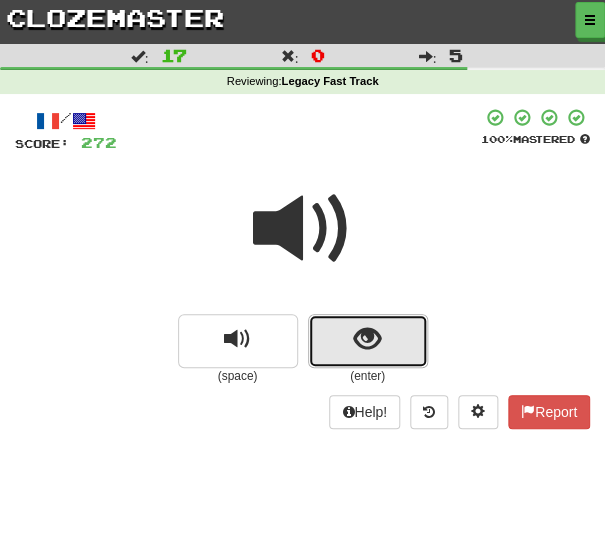 click at bounding box center [367, 339] 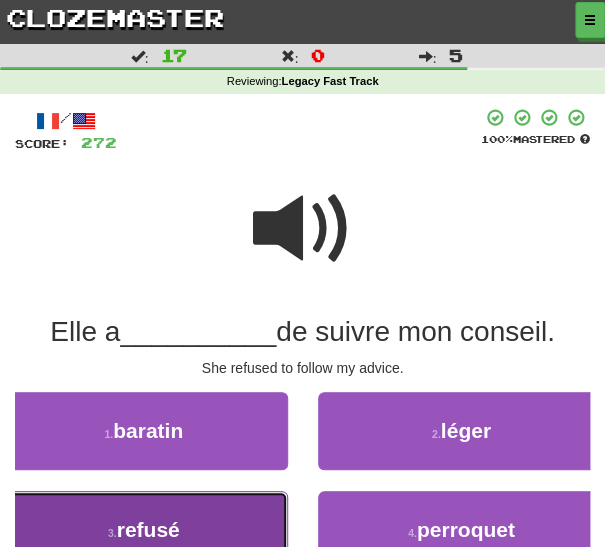 click on "3 .  refusé" at bounding box center [144, 530] 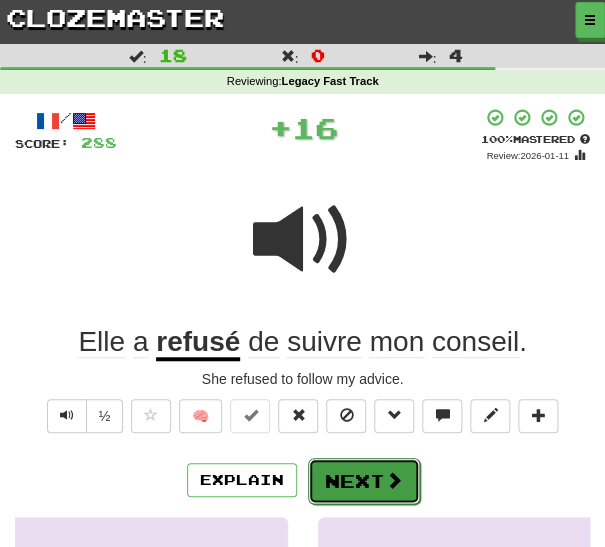 click on "Next" at bounding box center (364, 481) 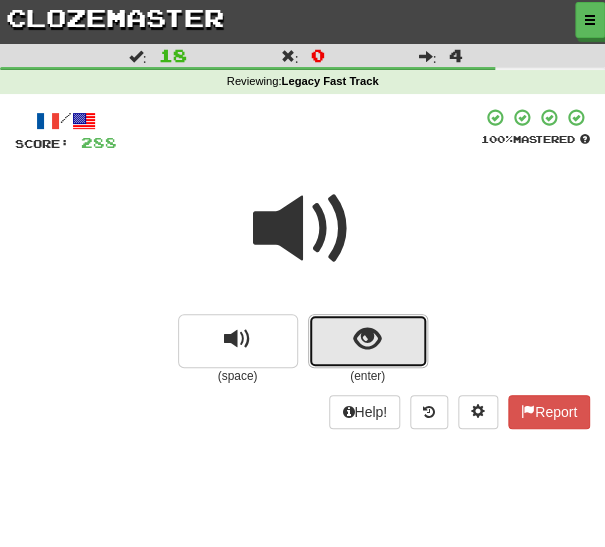click at bounding box center (368, 341) 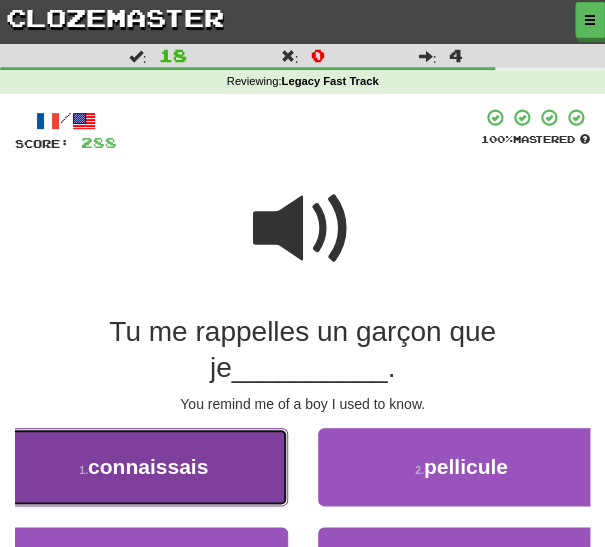 click on "1 .  connaissais" at bounding box center (144, 467) 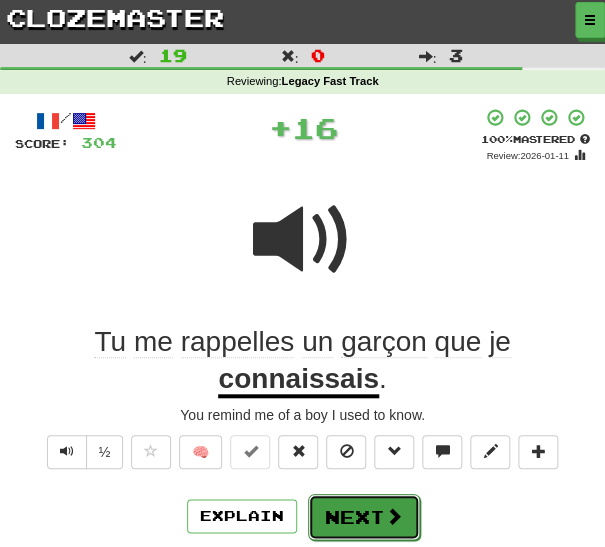 click on "Next" at bounding box center [364, 517] 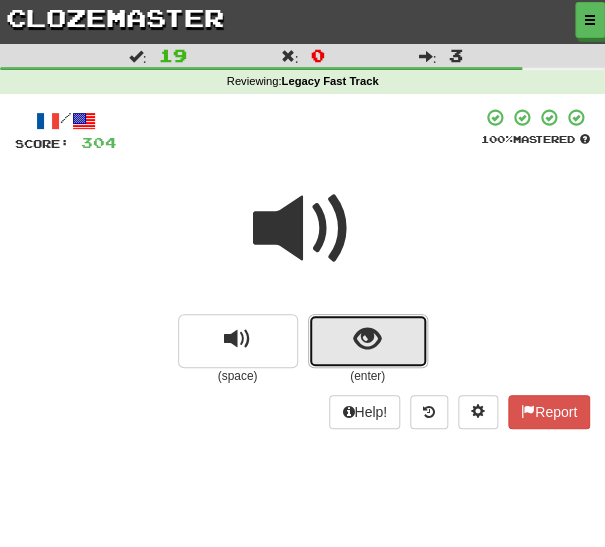 click at bounding box center (368, 341) 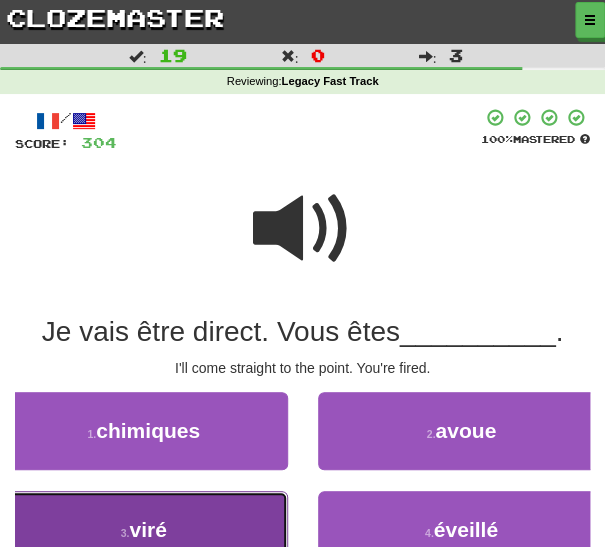 click on "3 .  viré" at bounding box center [144, 530] 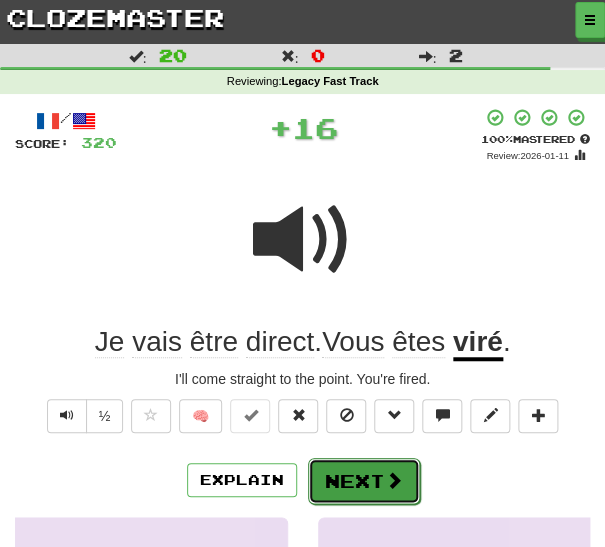 click on "Next" at bounding box center (364, 481) 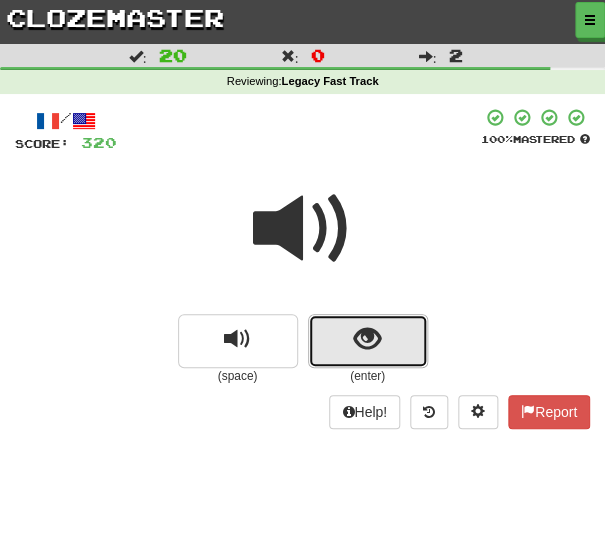 click at bounding box center (368, 341) 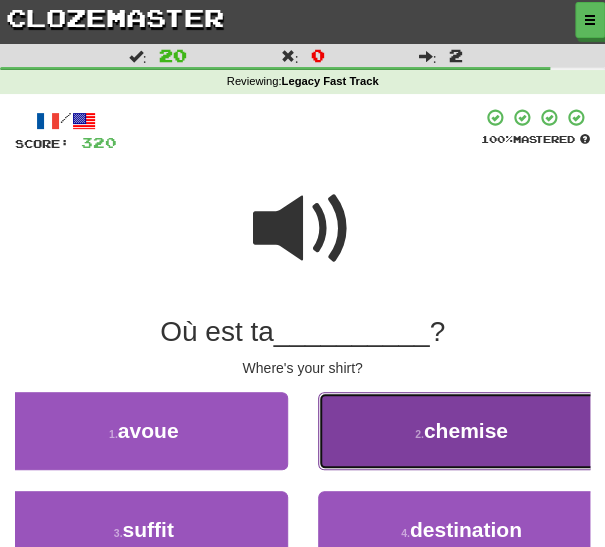 click on "2 .  chemise" at bounding box center [462, 431] 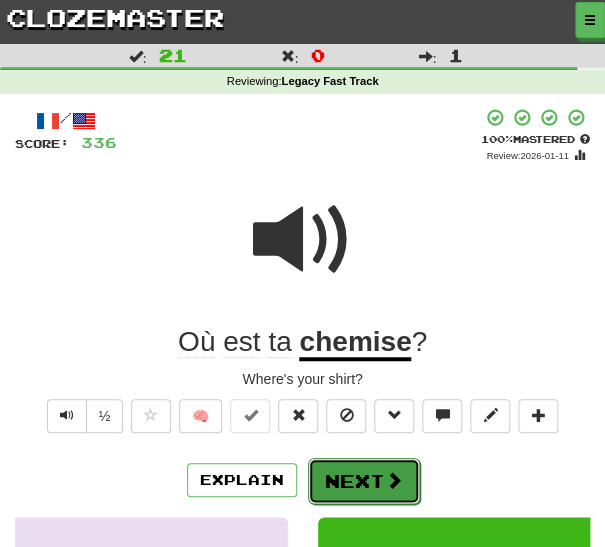click on "Next" at bounding box center (364, 481) 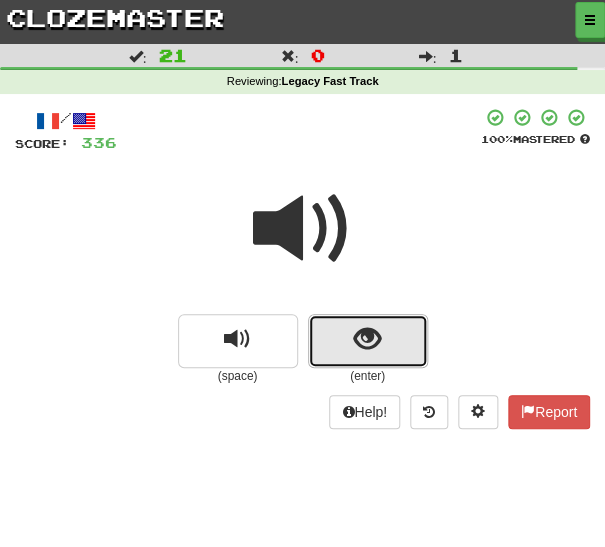 click at bounding box center (367, 339) 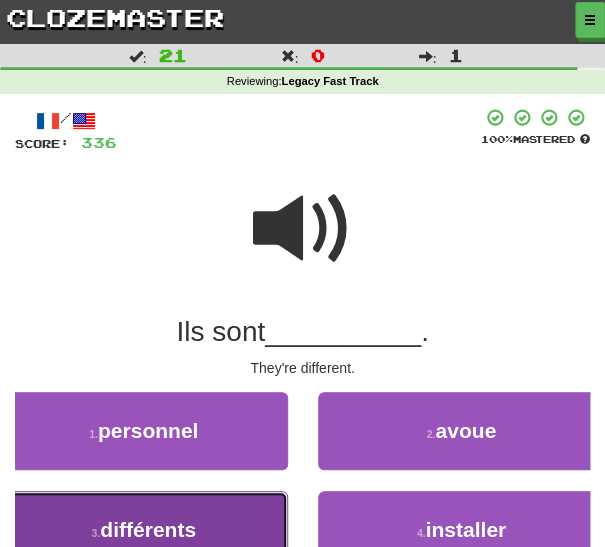 click on "3 .  différents" at bounding box center [144, 530] 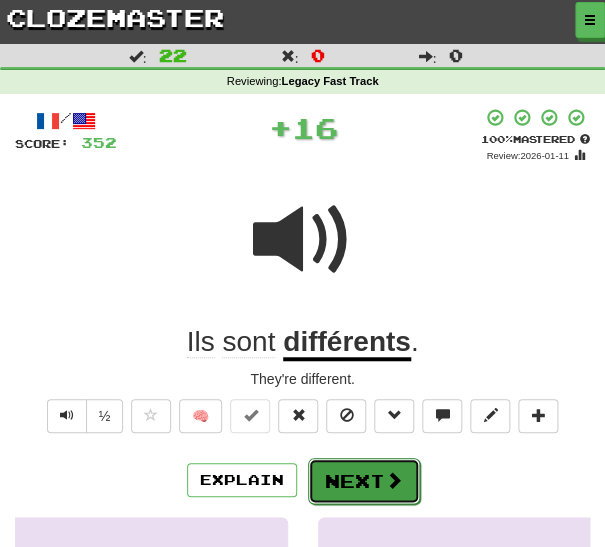 click on "Next" at bounding box center (364, 481) 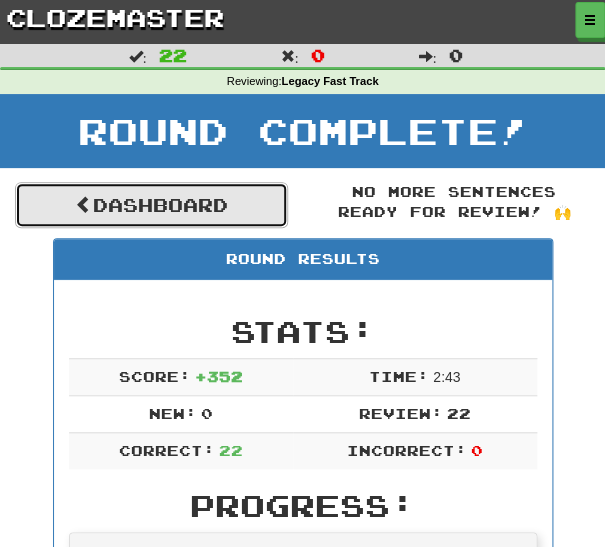 click on "Dashboard" at bounding box center (151, 205) 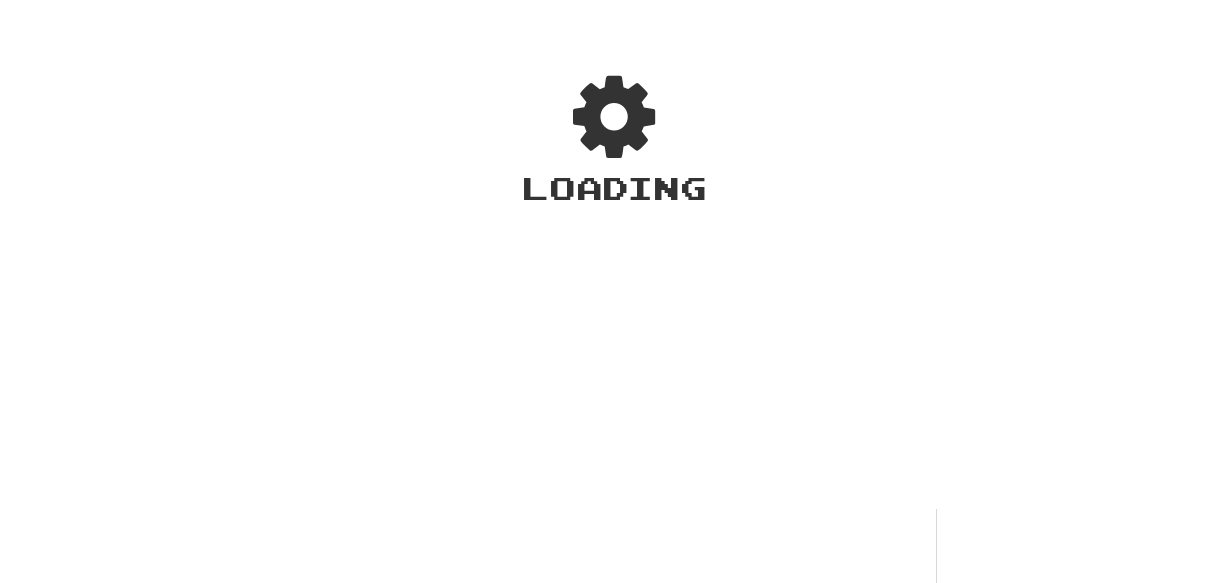 scroll, scrollTop: 0, scrollLeft: 0, axis: both 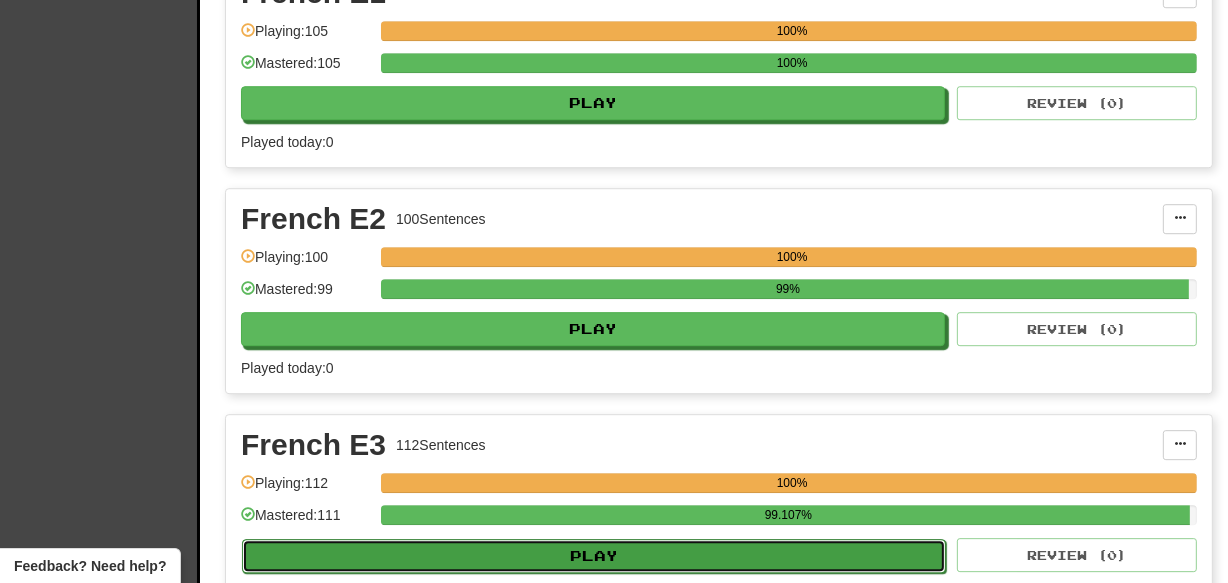 click on "Play" at bounding box center [594, 556] 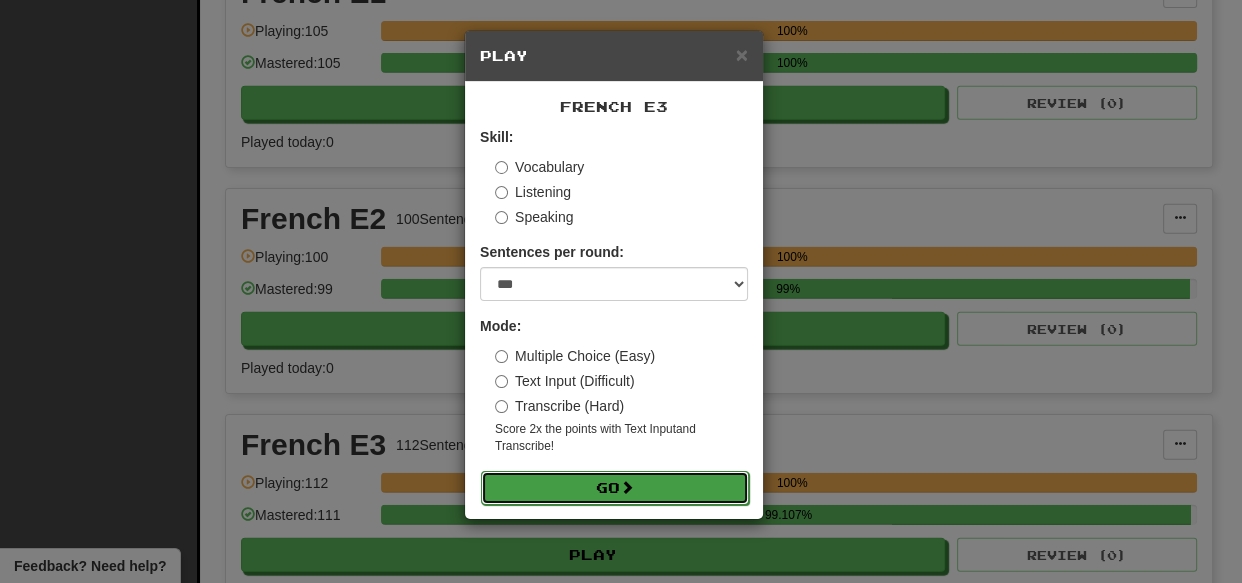 click on "Go" at bounding box center [615, 488] 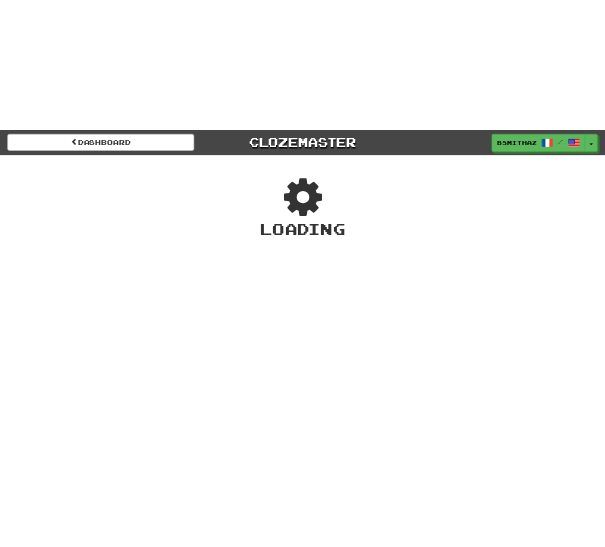 scroll, scrollTop: 0, scrollLeft: 0, axis: both 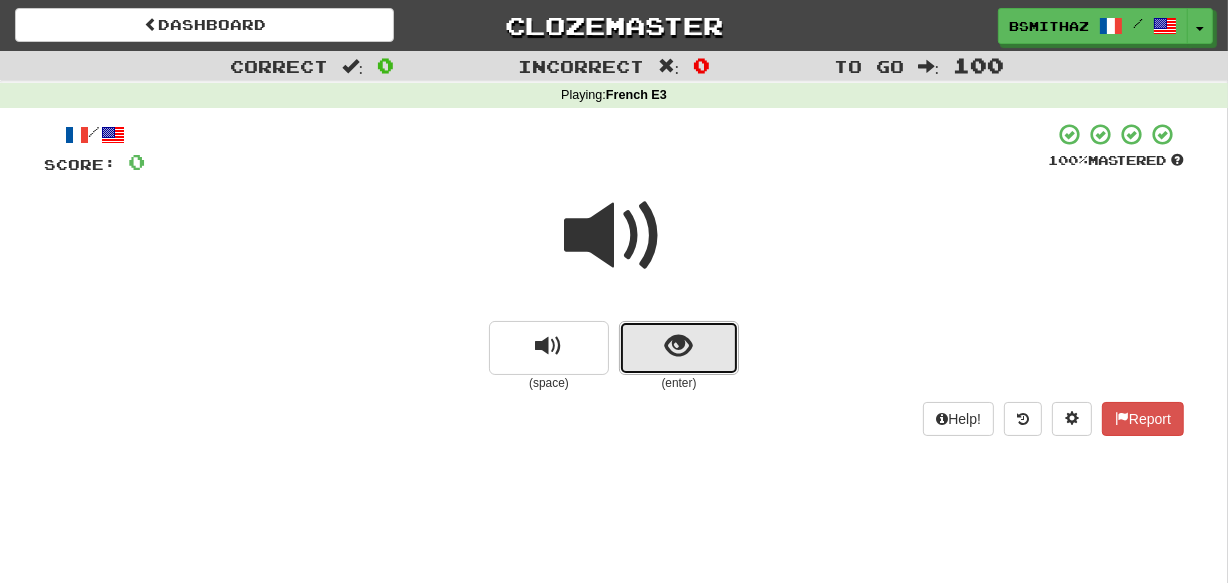 click at bounding box center (679, 348) 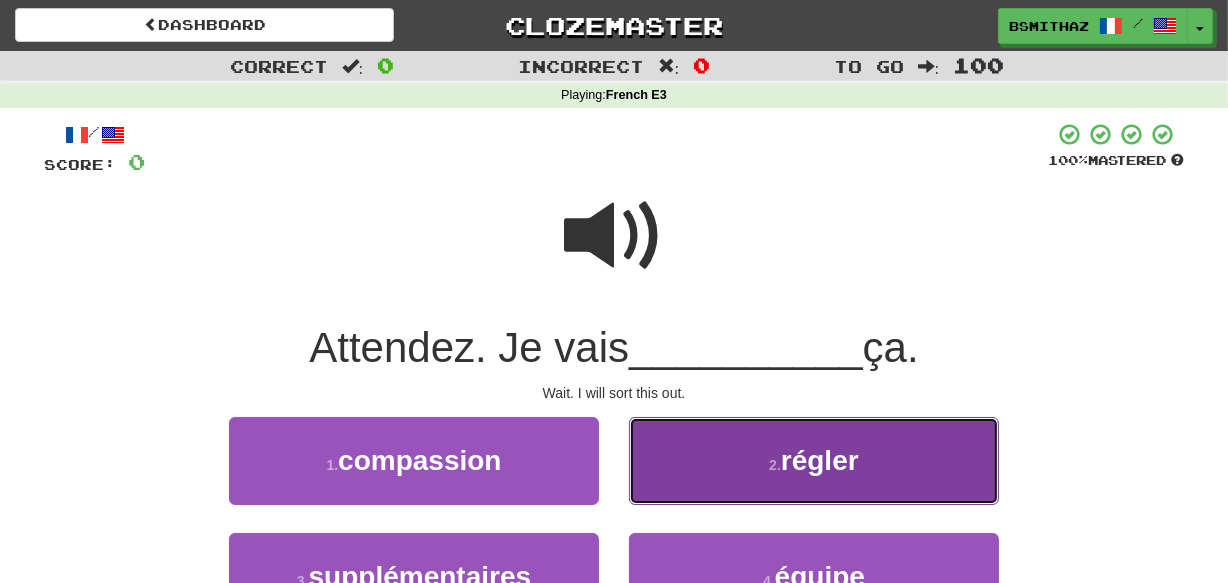 click on "2 .  régler" at bounding box center [814, 460] 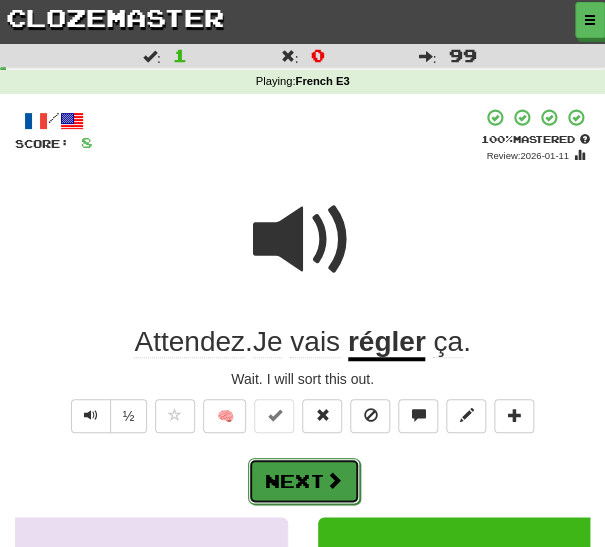 click at bounding box center [334, 480] 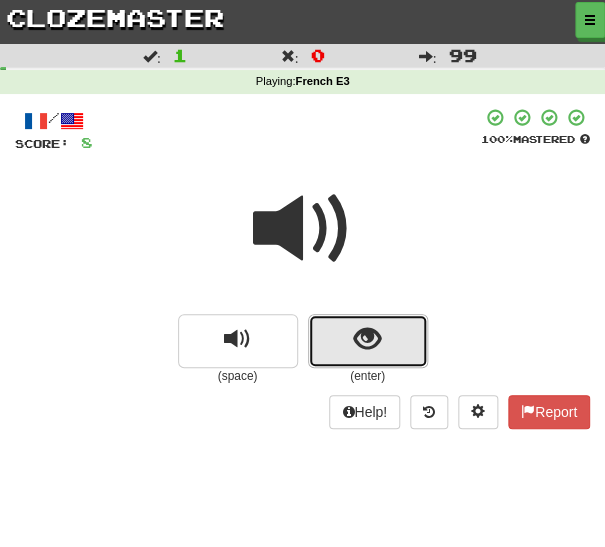 click at bounding box center (368, 341) 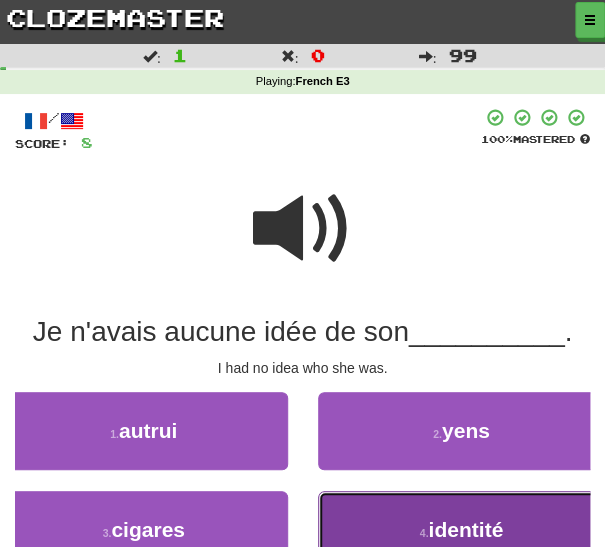 click on "4 .  identité" at bounding box center [462, 530] 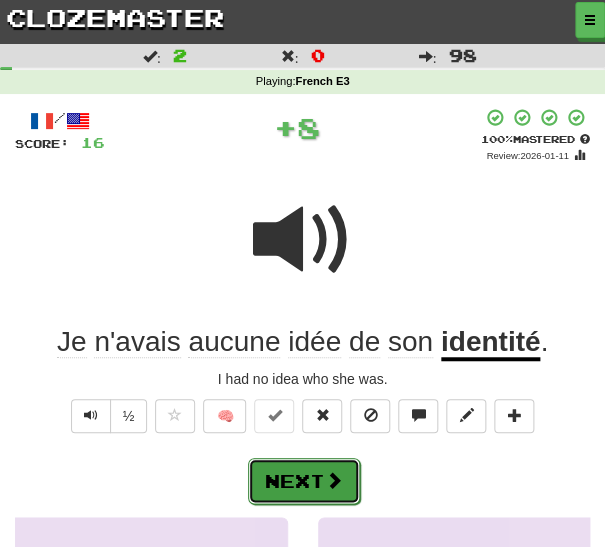 click on "Next" at bounding box center [304, 481] 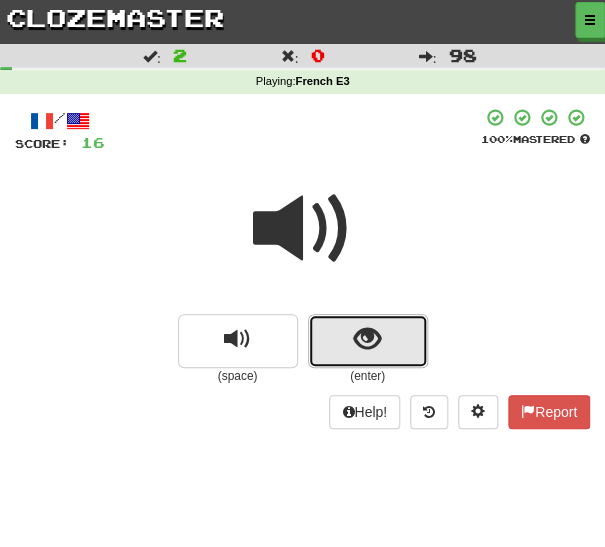 click at bounding box center (368, 341) 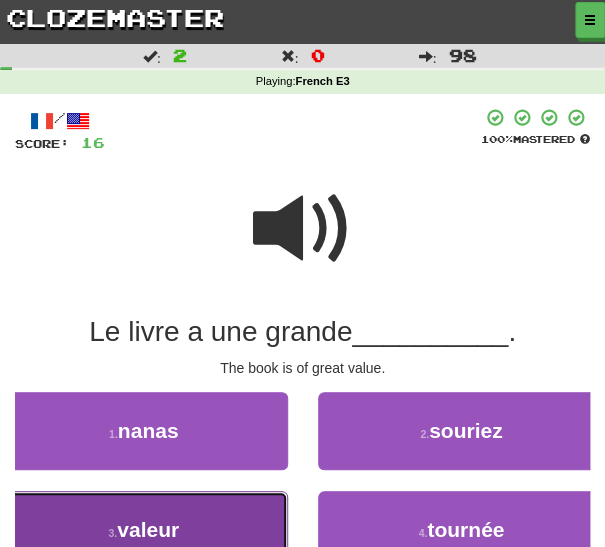 click on "3 .  valeur" at bounding box center [144, 530] 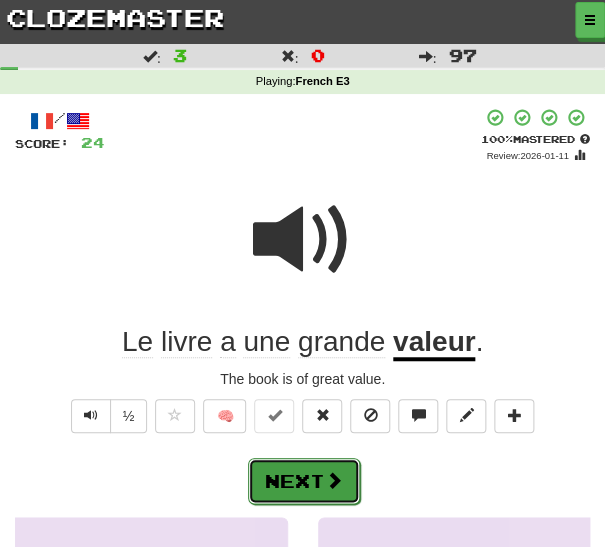 click on "Next" at bounding box center [304, 481] 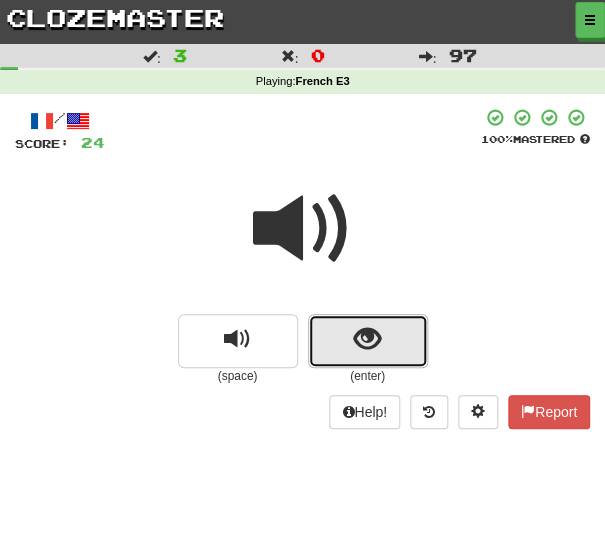 click at bounding box center (367, 339) 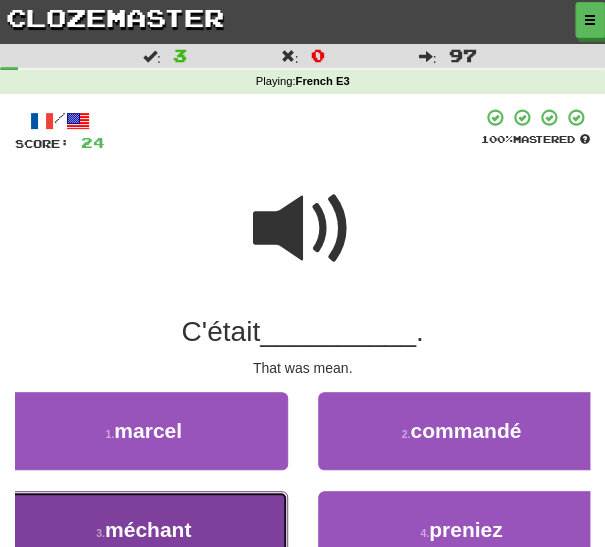click on "3 .  méchant" at bounding box center (144, 530) 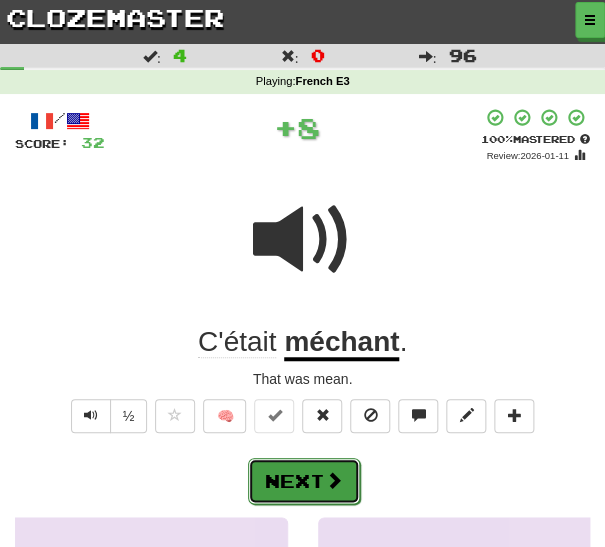 click on "Next" at bounding box center [304, 481] 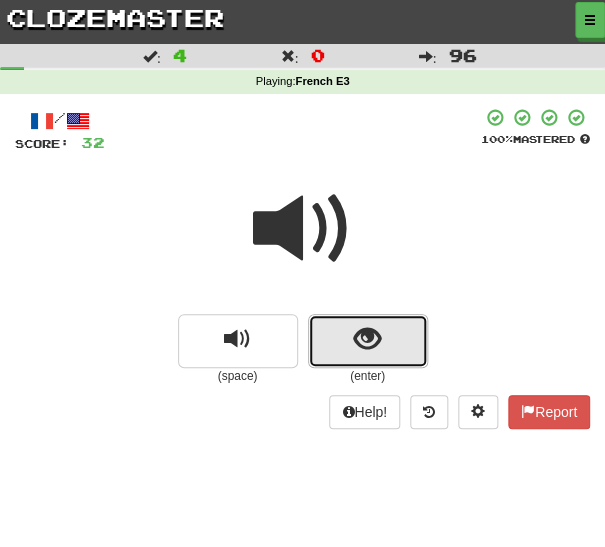 click at bounding box center [368, 341] 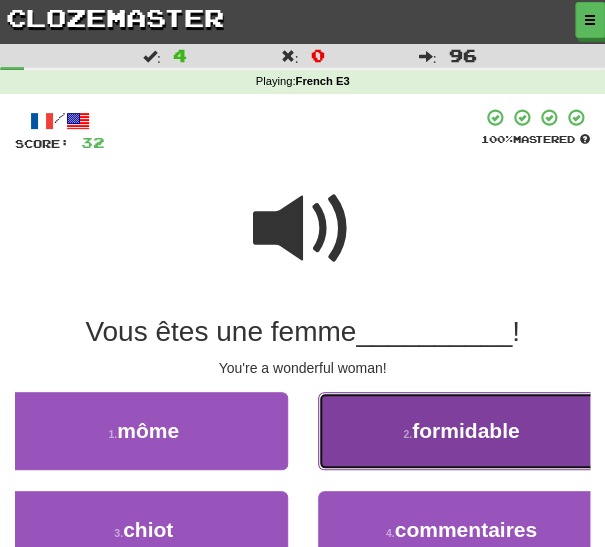 click on "2 .  formidable" at bounding box center (462, 431) 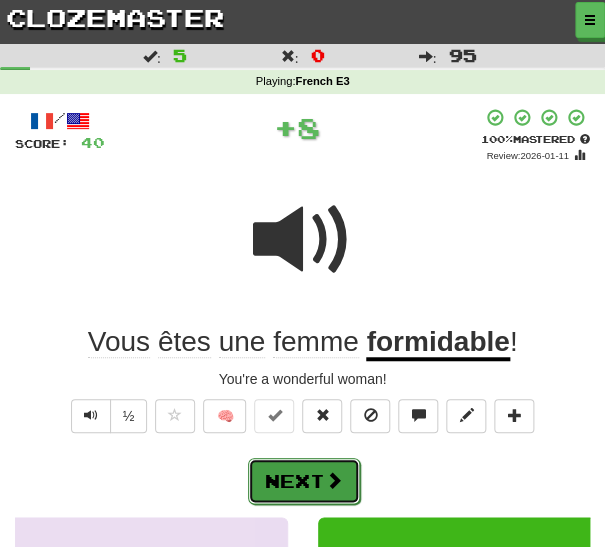click on "Next" at bounding box center [304, 481] 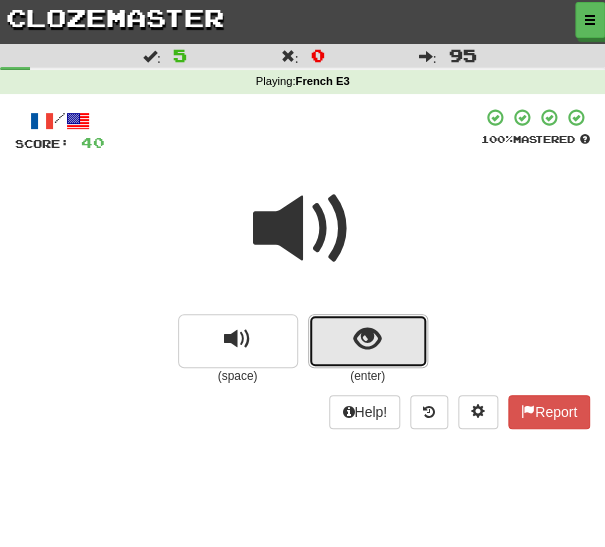 click at bounding box center [368, 341] 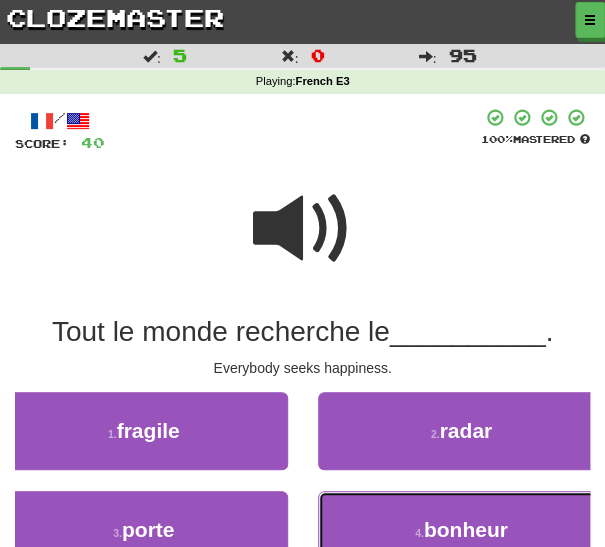 click on "4 .  bonheur" at bounding box center [462, 530] 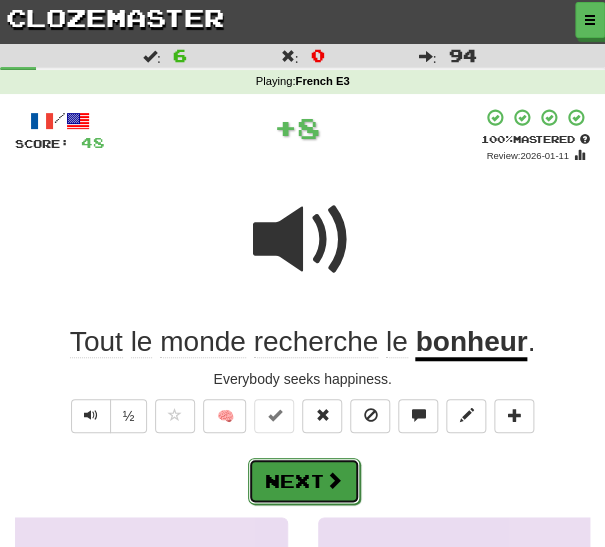 click on "Next" at bounding box center (304, 481) 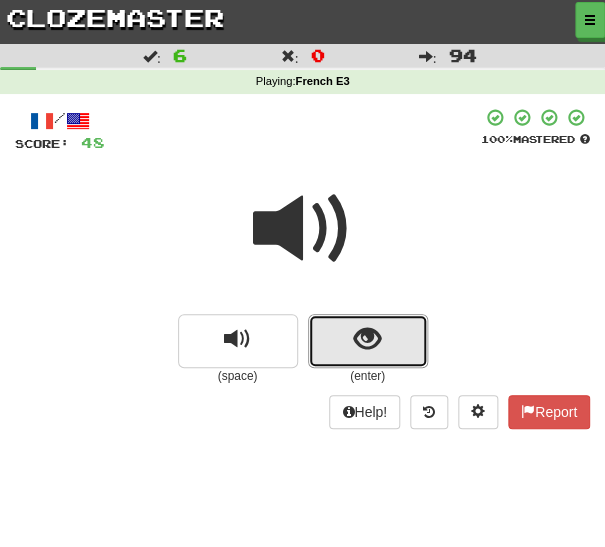 click at bounding box center [368, 341] 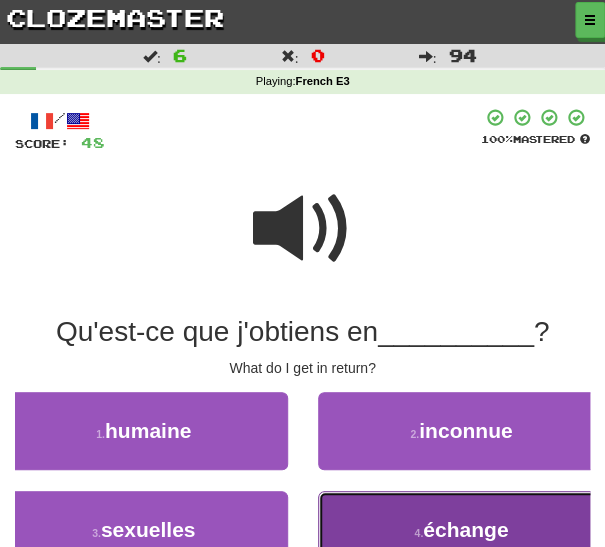 click on "4 .  échange" at bounding box center [462, 530] 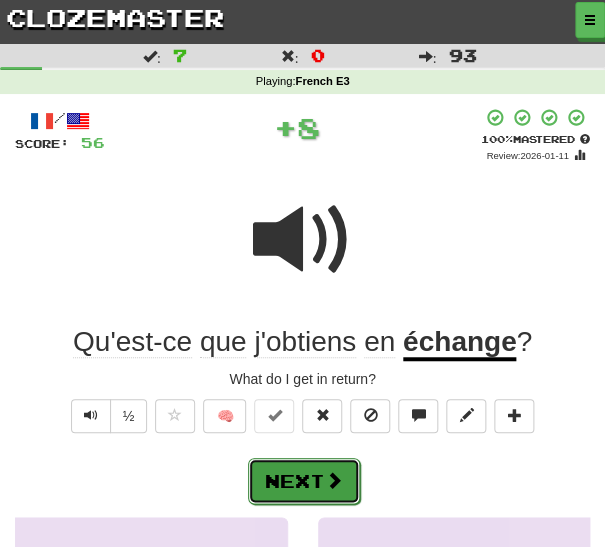 click at bounding box center [334, 480] 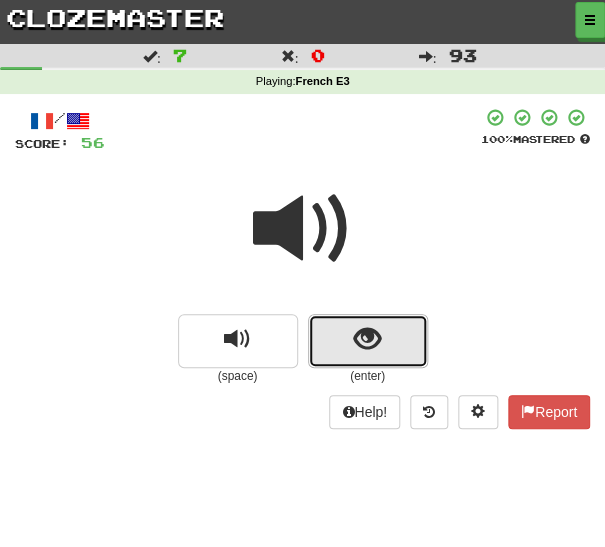 click at bounding box center (368, 341) 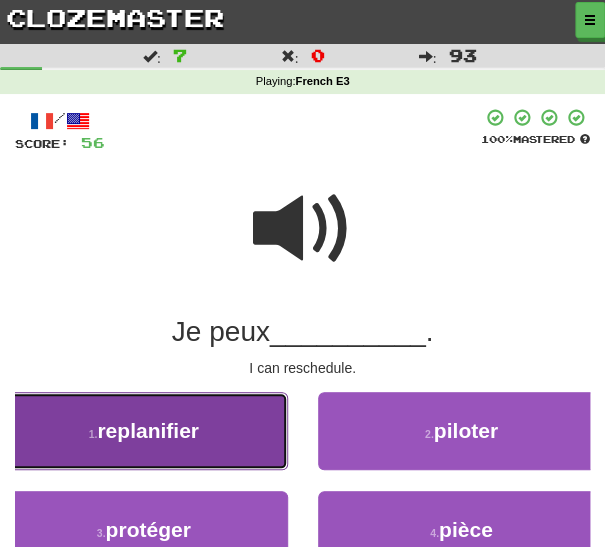 click on "1 .  replanifier" at bounding box center (144, 431) 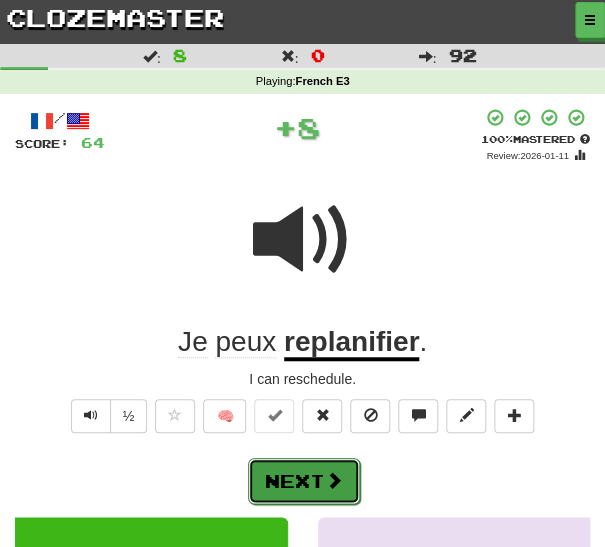click on "Next" at bounding box center [304, 481] 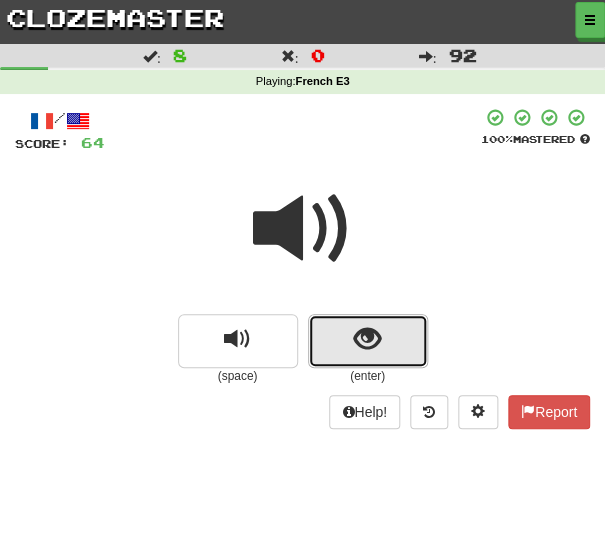 click at bounding box center (368, 341) 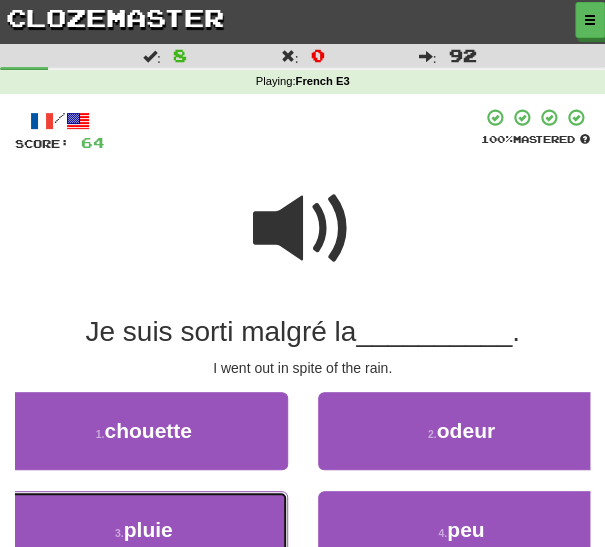 click on "3 .  pluie" at bounding box center (144, 530) 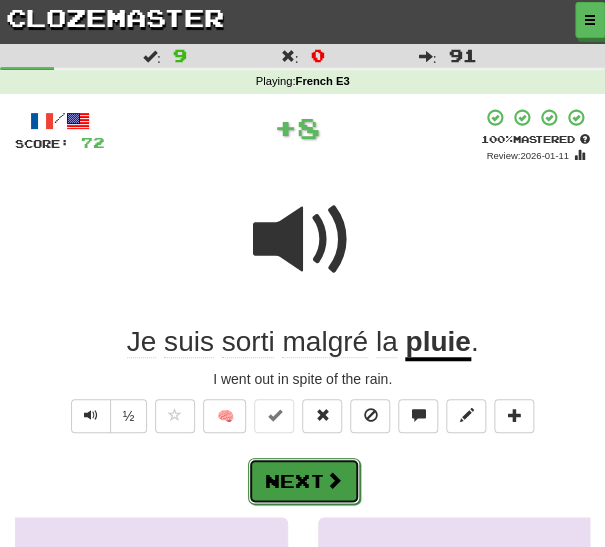 click on "Next" at bounding box center (304, 481) 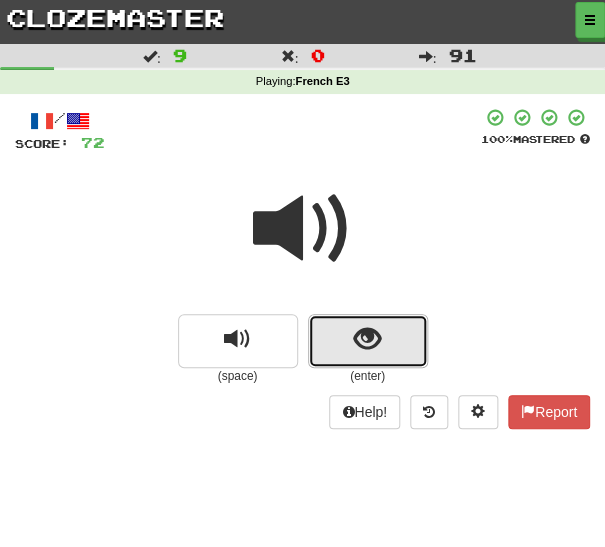 click at bounding box center (368, 341) 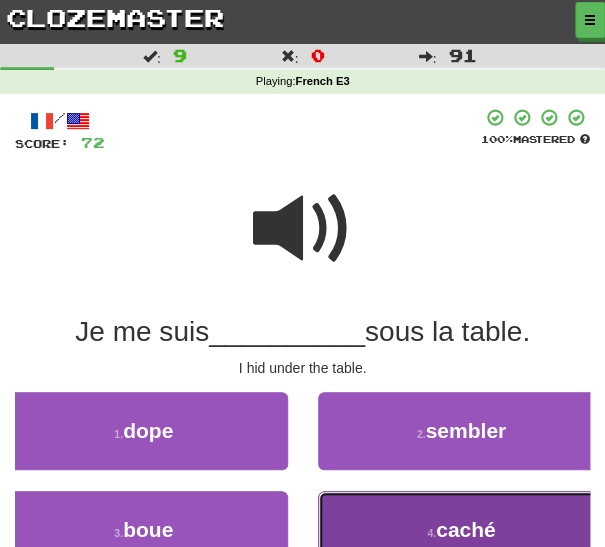 click on "4 .  caché" at bounding box center (462, 530) 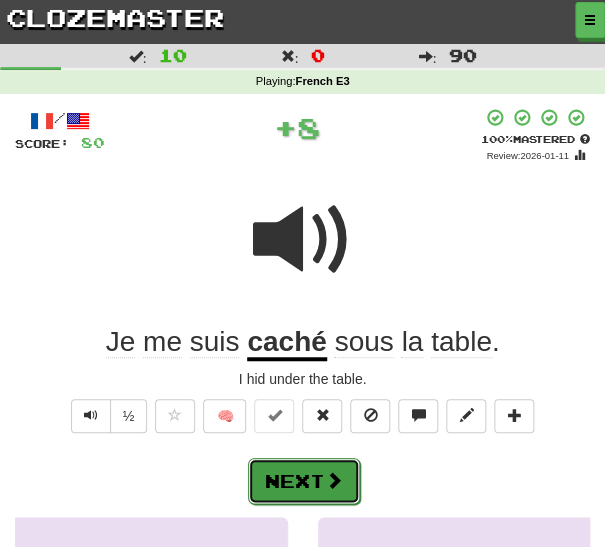 click on "Next" at bounding box center [304, 481] 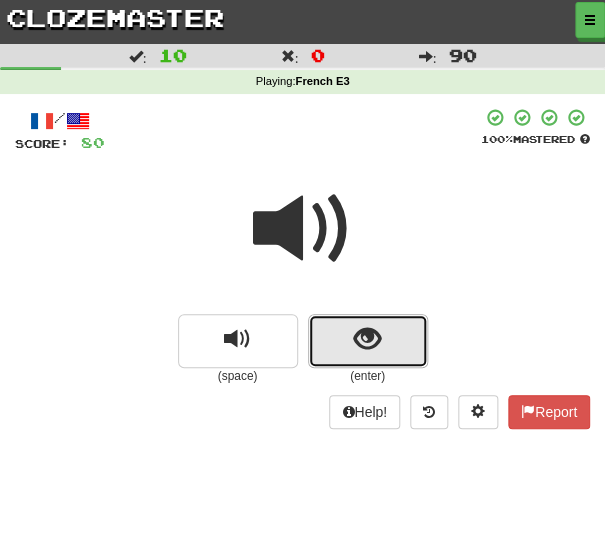 click at bounding box center [367, 339] 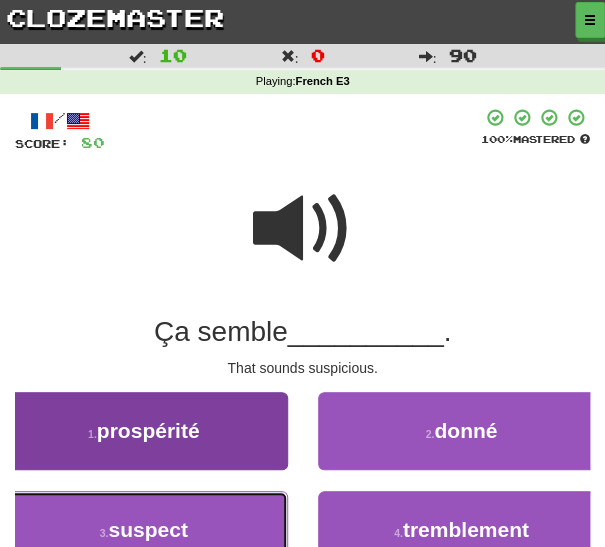 click on "3 .  suspect" at bounding box center [144, 530] 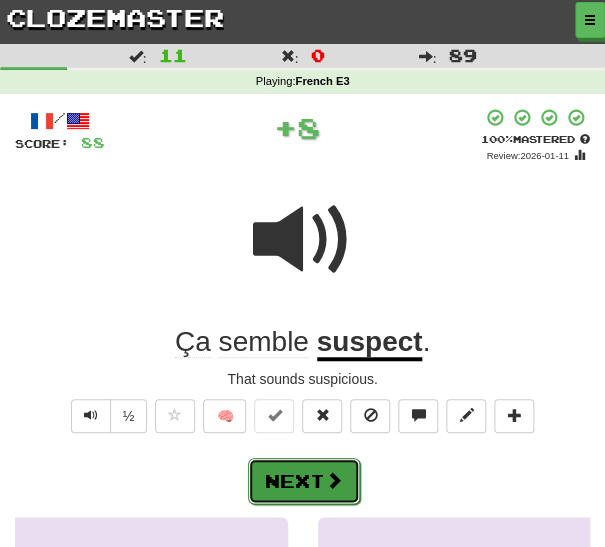 click on "Next" at bounding box center [304, 481] 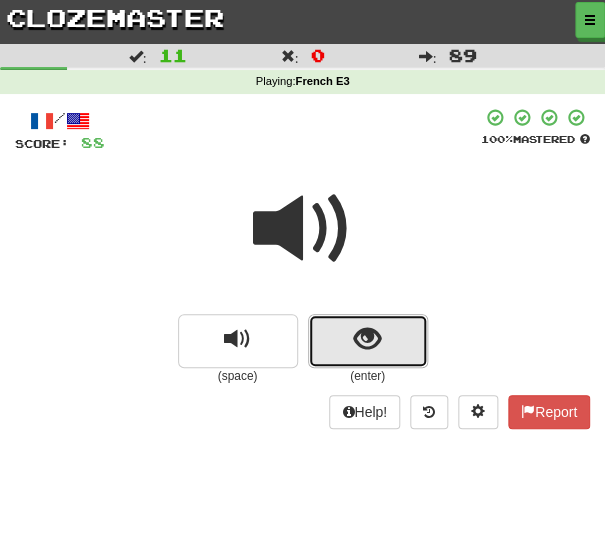 click at bounding box center [368, 341] 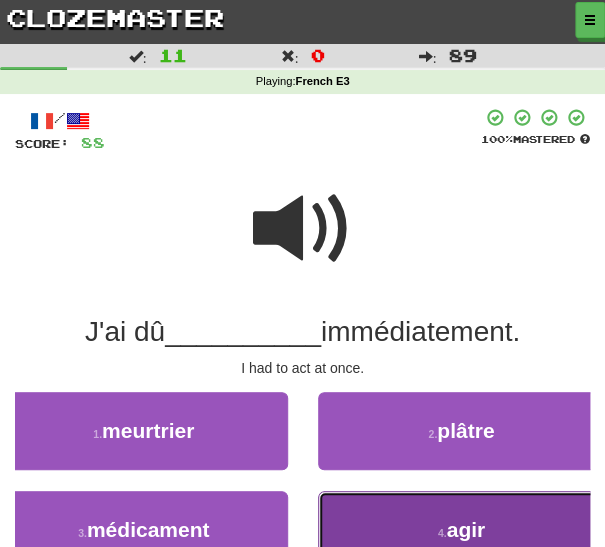 click on "4 .  agir" at bounding box center (462, 530) 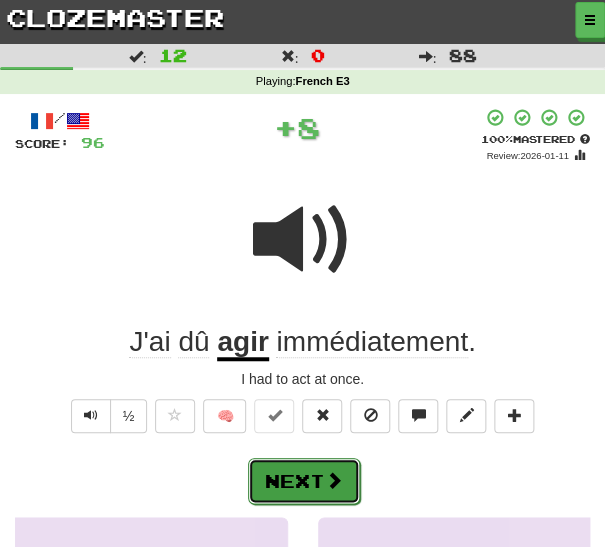 click at bounding box center (334, 480) 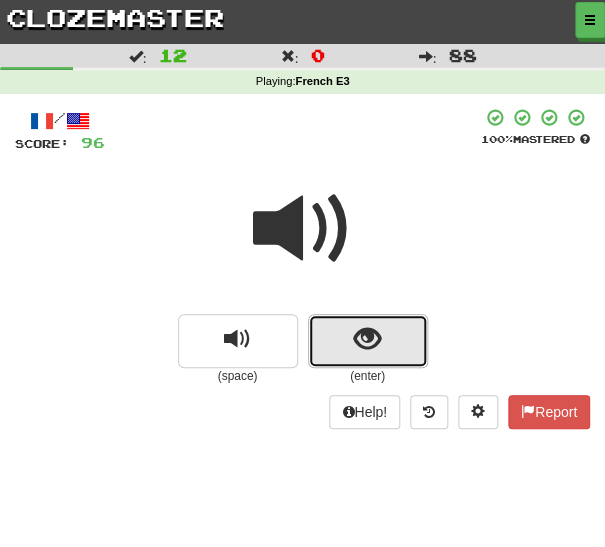 click at bounding box center (367, 339) 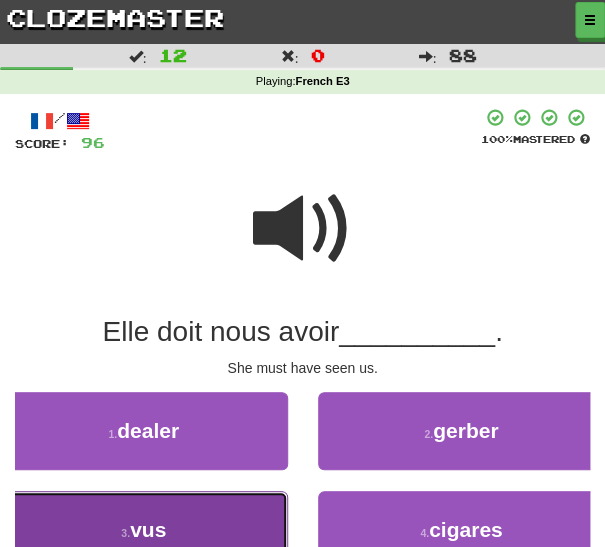 click on "3 .  vus" at bounding box center (144, 530) 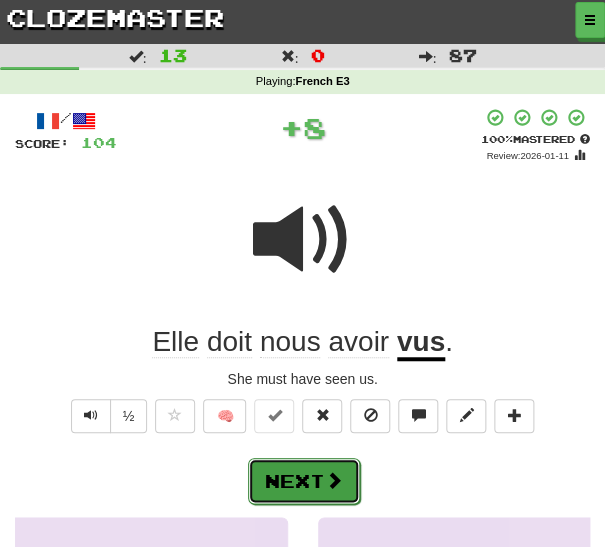 click on "Next" at bounding box center [304, 481] 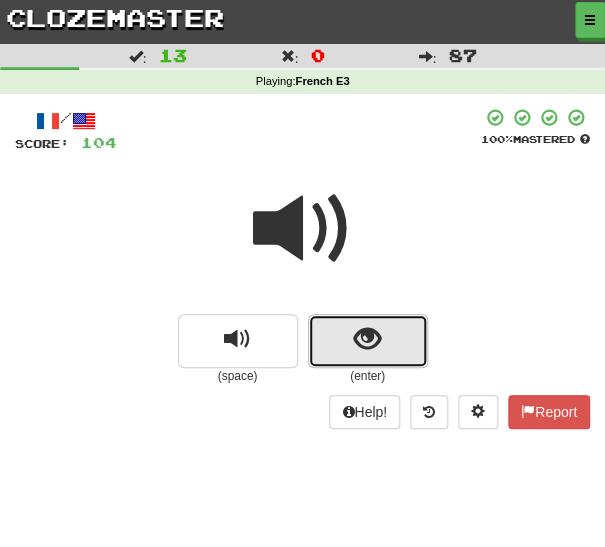 click at bounding box center (367, 339) 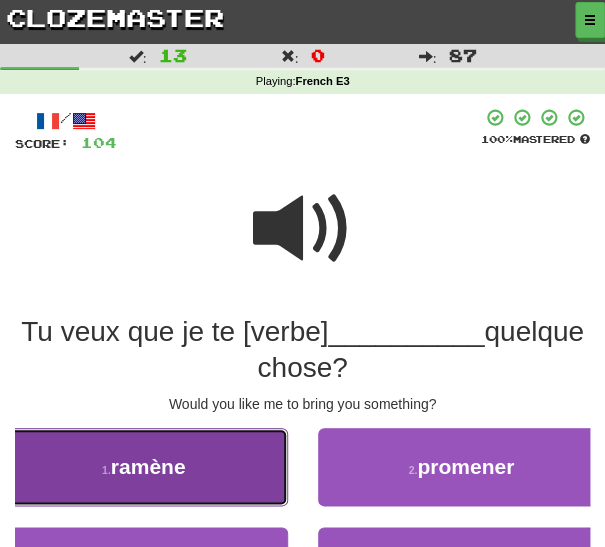 click on "1 .  ramène" at bounding box center (144, 467) 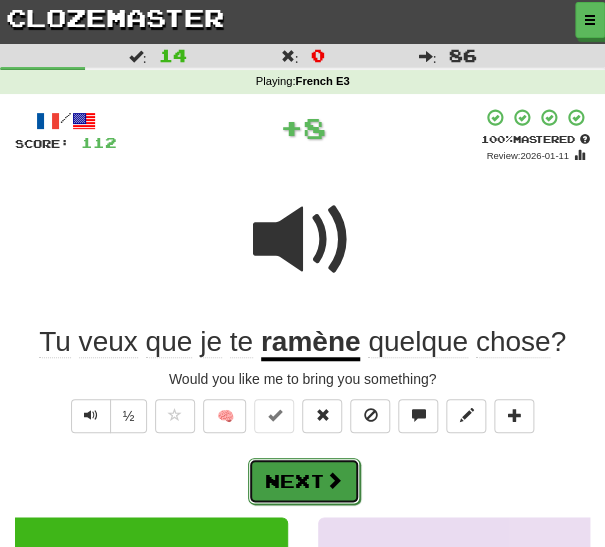 click on "Next" at bounding box center [304, 481] 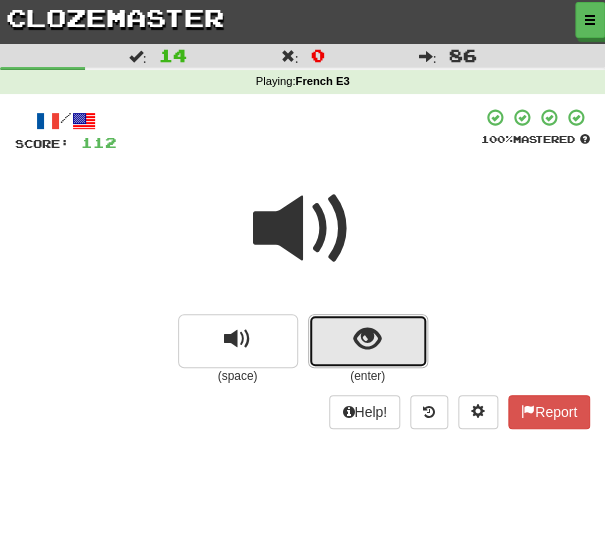 click at bounding box center [368, 341] 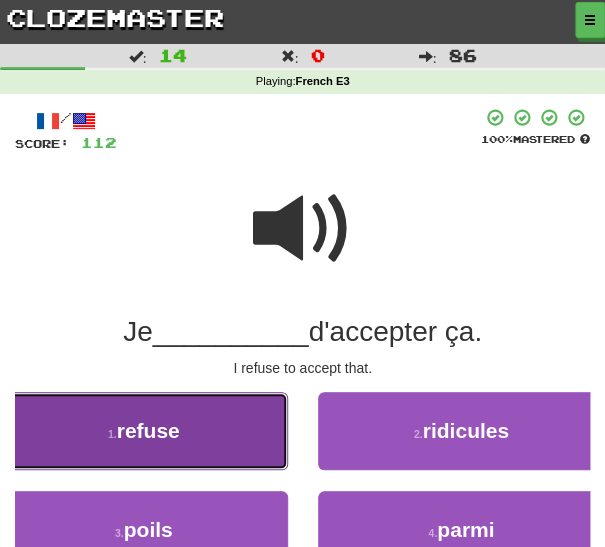 click on "1 .  refuse" at bounding box center [144, 431] 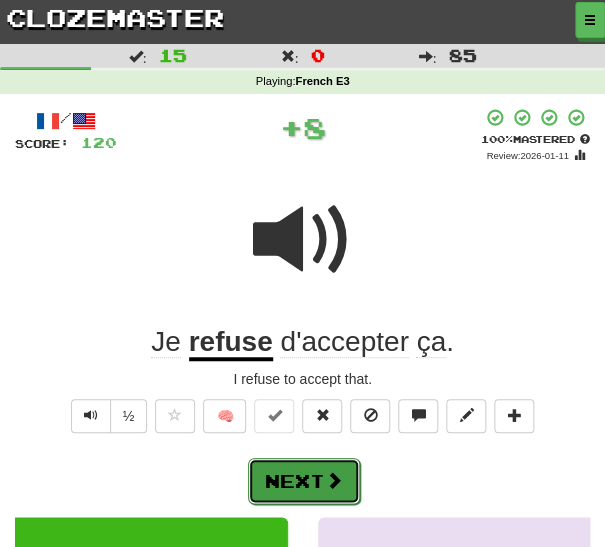 click on "Next" at bounding box center (304, 481) 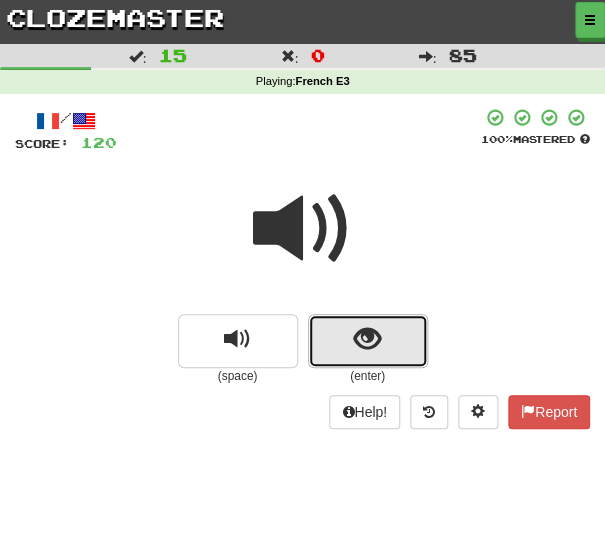 click at bounding box center (368, 341) 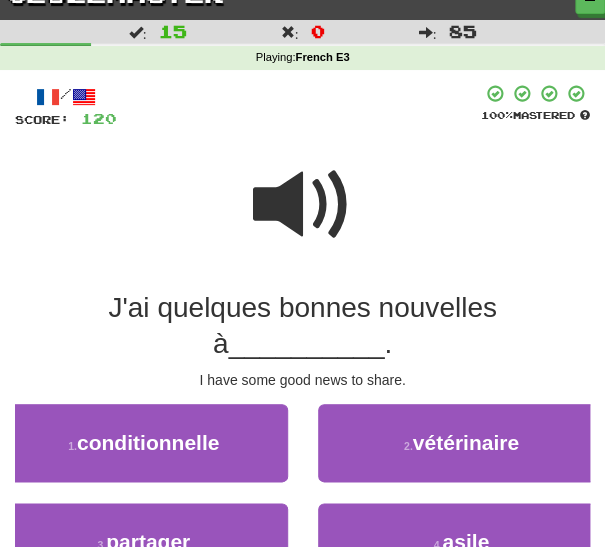 scroll, scrollTop: 36, scrollLeft: 0, axis: vertical 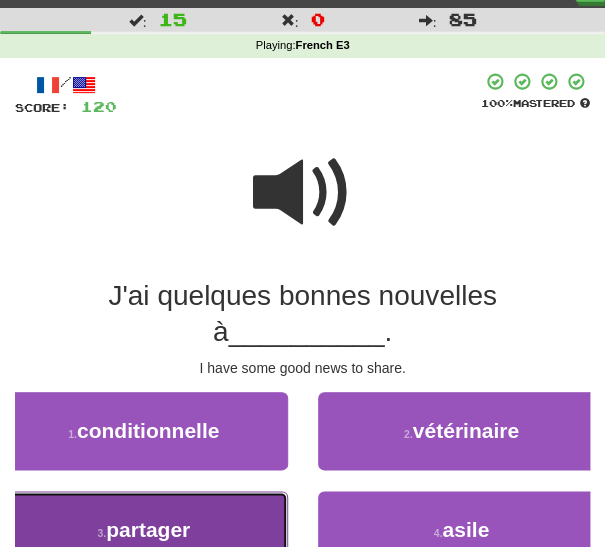 click on "3 .  partager" at bounding box center [144, 530] 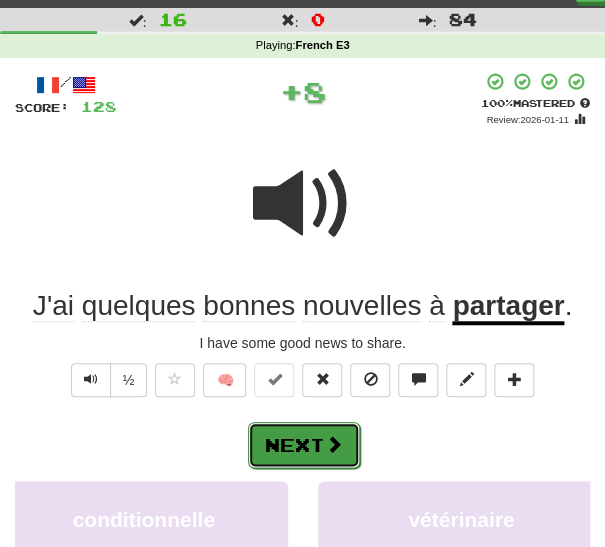 click on "Next" at bounding box center (304, 445) 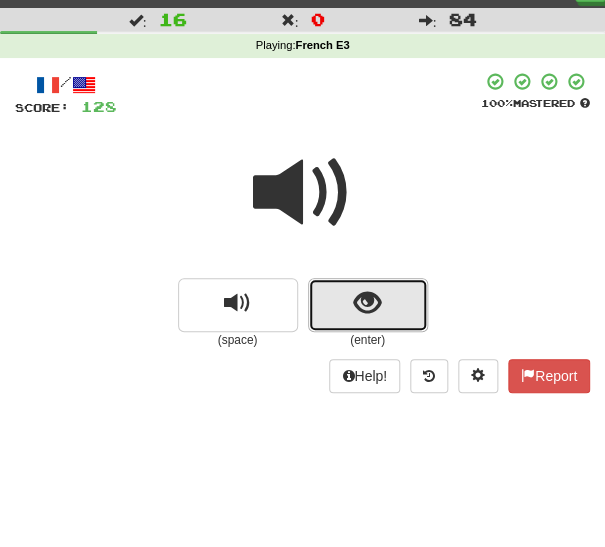 click at bounding box center [367, 303] 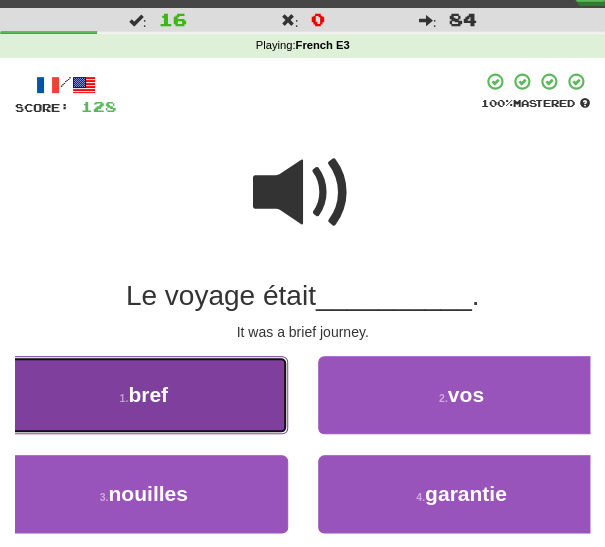 click on "1 .  bref" at bounding box center [144, 395] 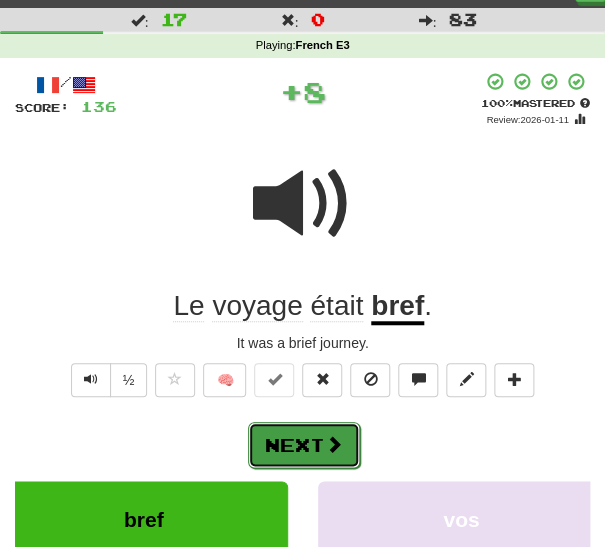 click on "Next" at bounding box center (304, 445) 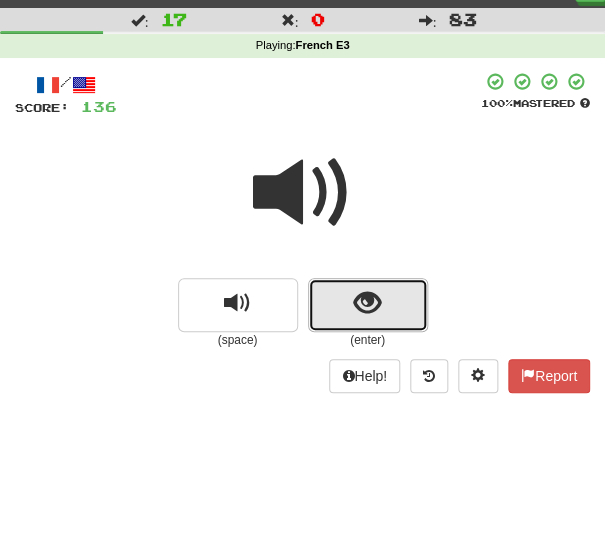 click at bounding box center [368, 305] 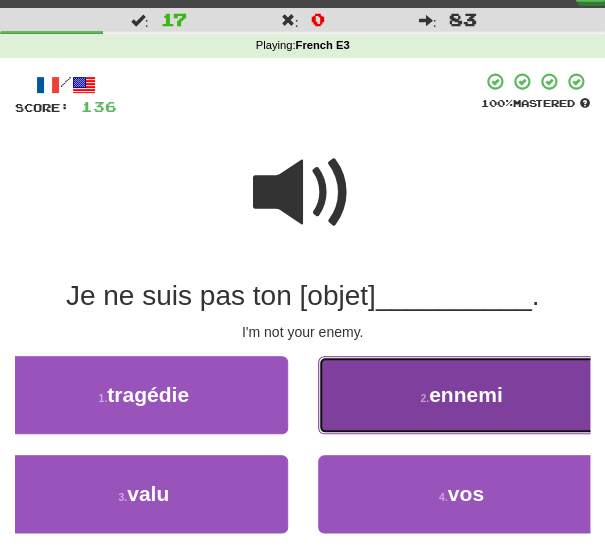 click on "2 .  ennemi" at bounding box center [462, 395] 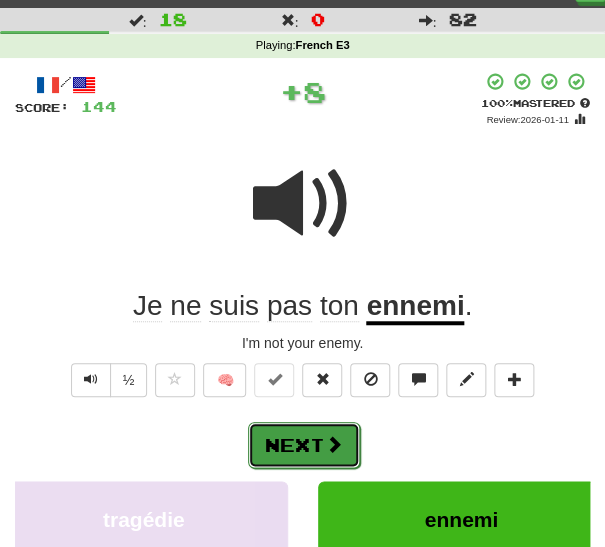 click on "Next" at bounding box center (304, 445) 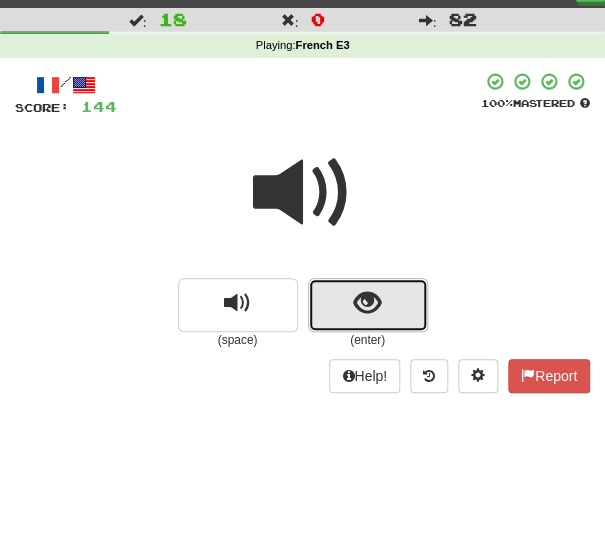 click at bounding box center (367, 303) 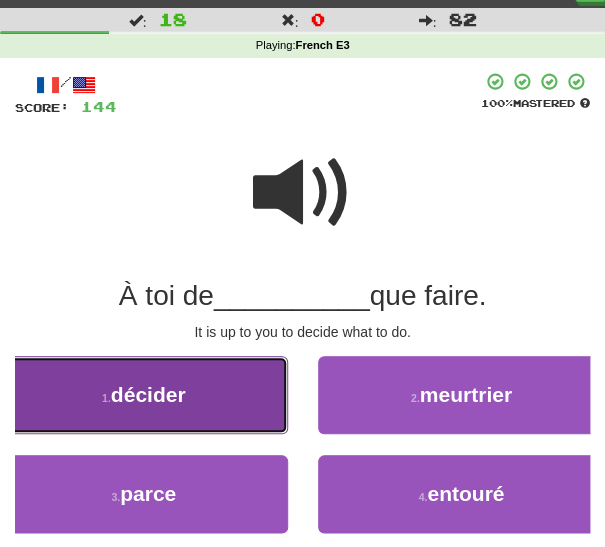 click on "1 .  décider" at bounding box center [144, 395] 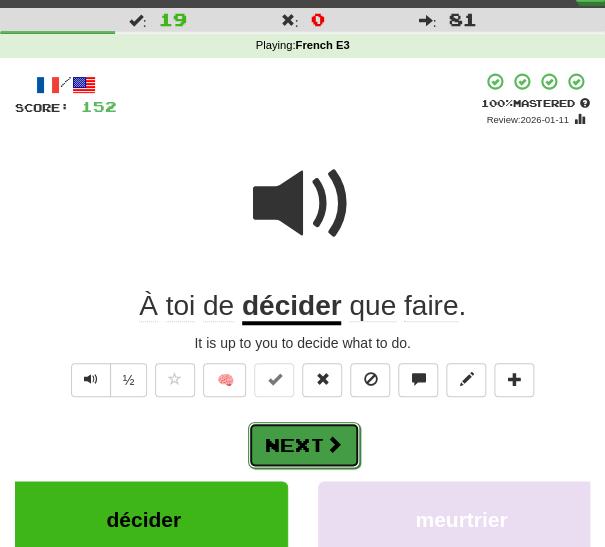 click on "Next" at bounding box center [304, 445] 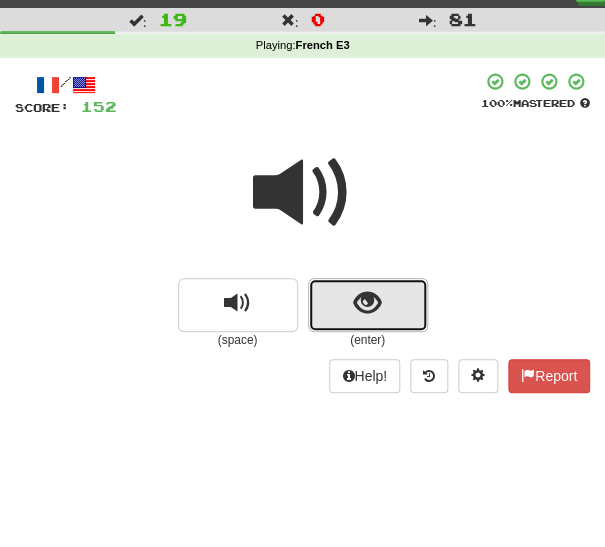 click at bounding box center [368, 305] 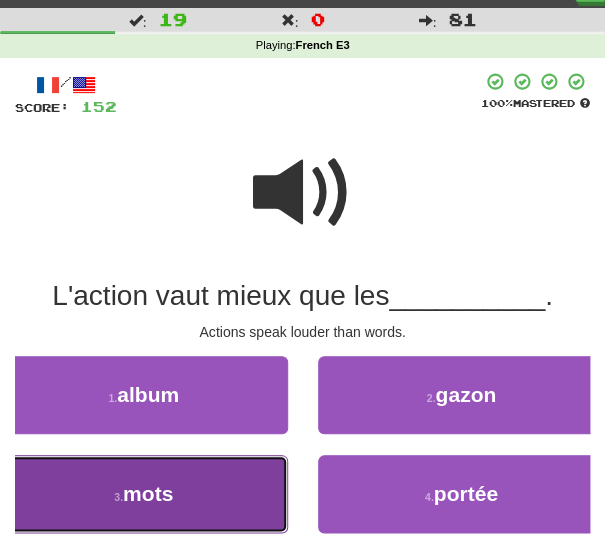 click on "3 .  mots" at bounding box center [144, 494] 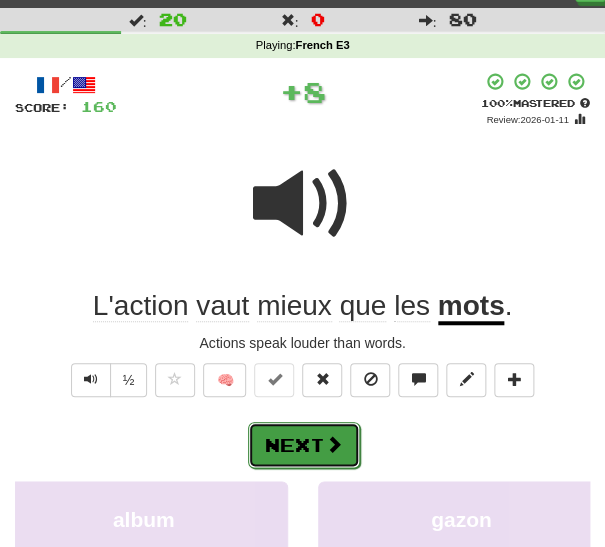 click on "Next" at bounding box center [304, 445] 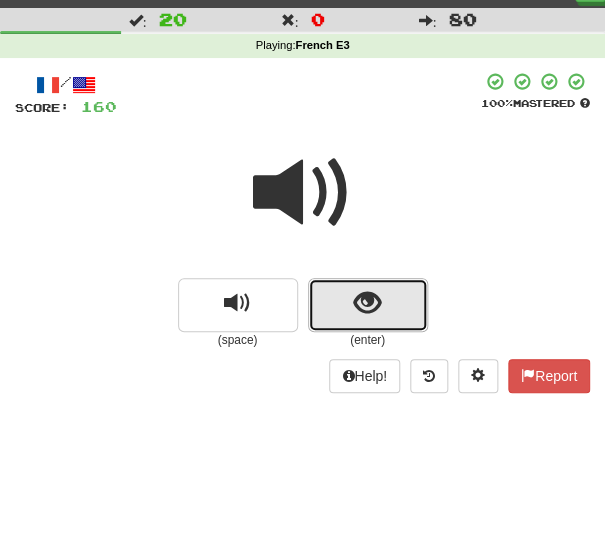 click at bounding box center [368, 305] 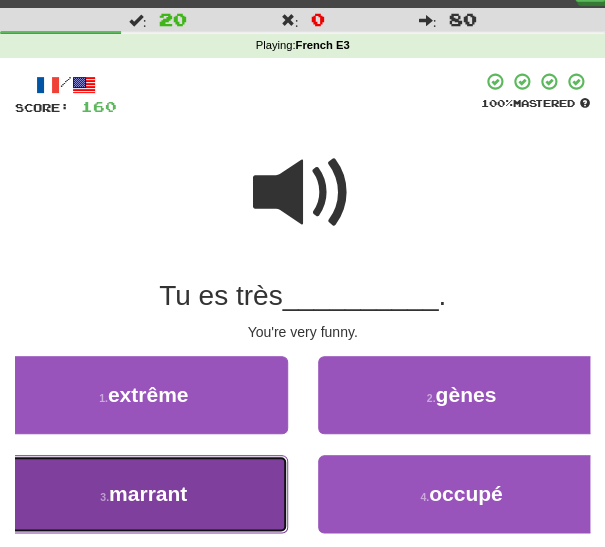 click on "3 .  marrant" at bounding box center (144, 494) 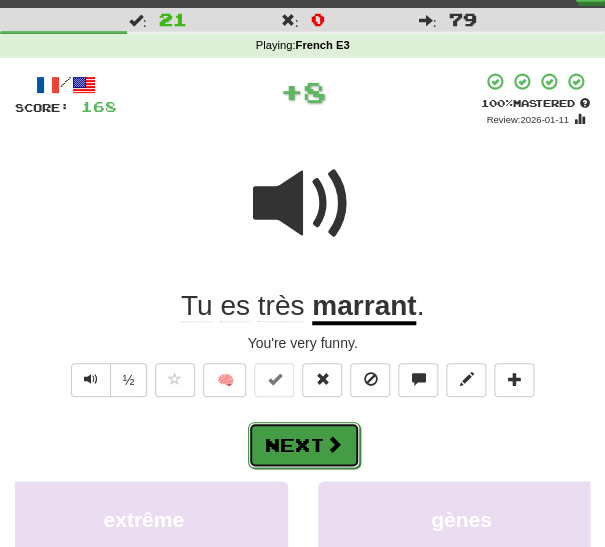 click on "Next" at bounding box center (304, 445) 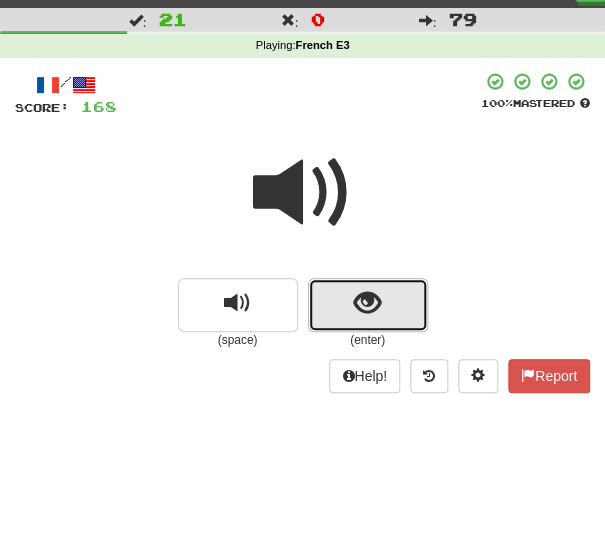 click at bounding box center (367, 303) 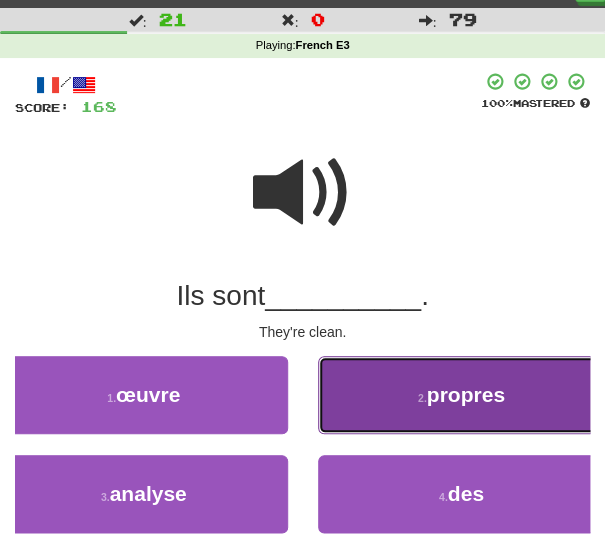 click on "2 .  propres" at bounding box center [462, 395] 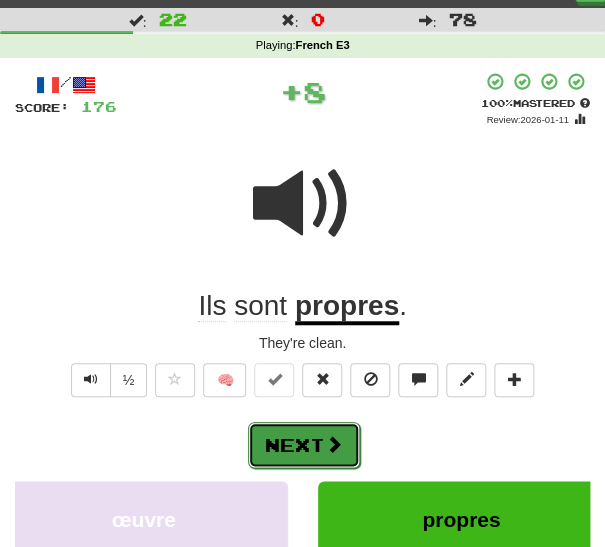 click on "Next" at bounding box center [304, 445] 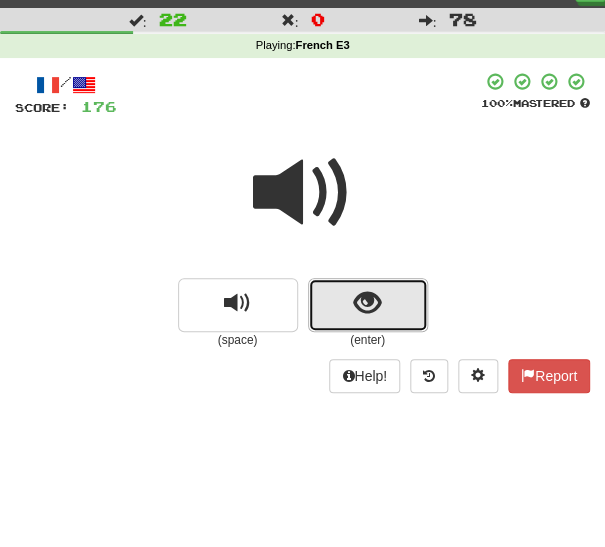click at bounding box center [368, 305] 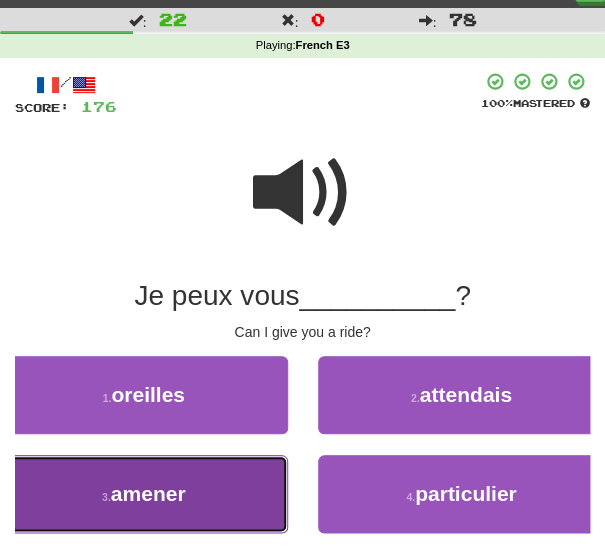click on "3 .  amener" at bounding box center (144, 494) 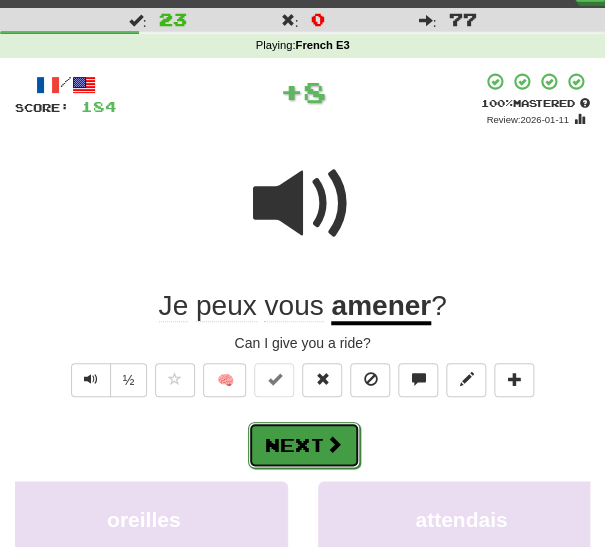 click on "Next" at bounding box center [304, 445] 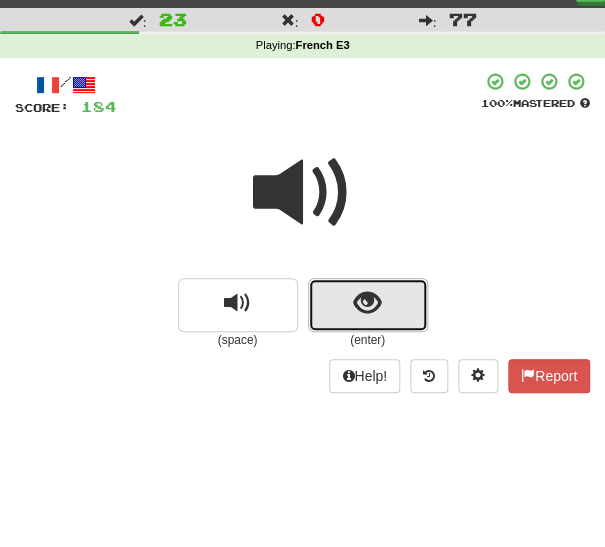 click at bounding box center (368, 305) 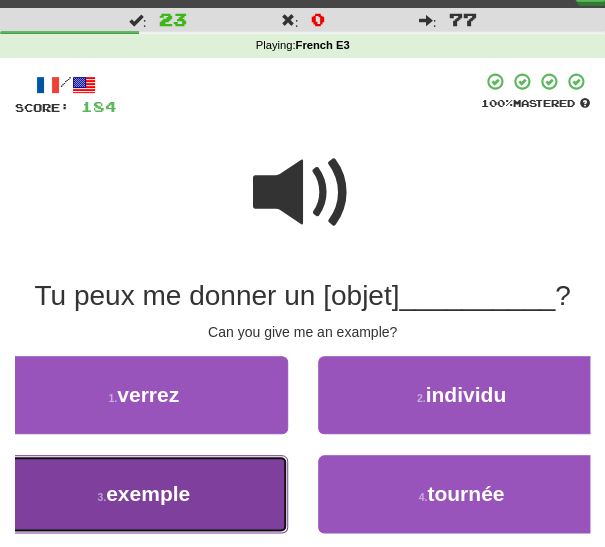 click on "3 .  exemple" at bounding box center (144, 494) 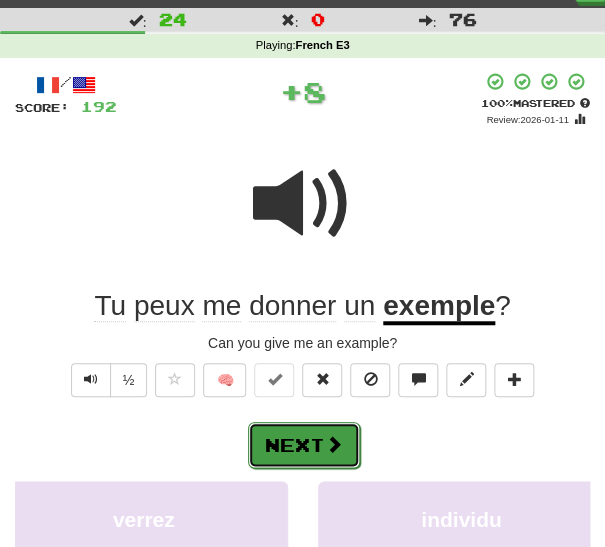 click on "Next" at bounding box center (304, 445) 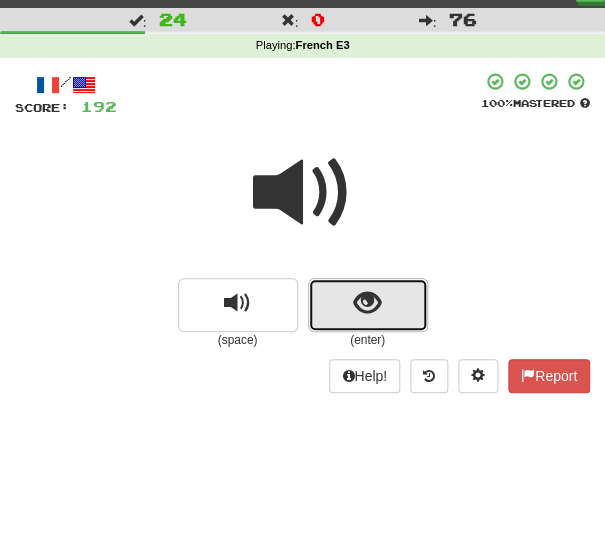 click at bounding box center (368, 305) 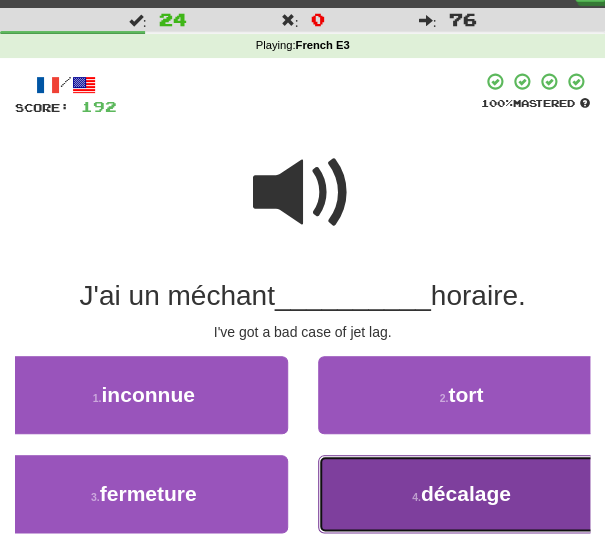 click on "4 .  décalage" at bounding box center [462, 494] 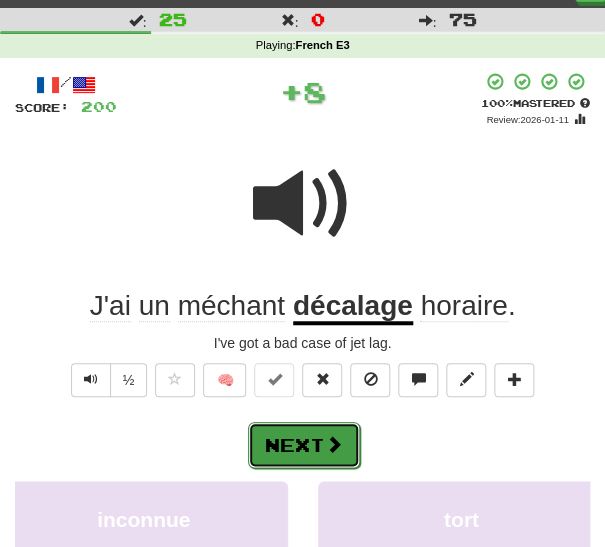 click on "Next" at bounding box center [304, 445] 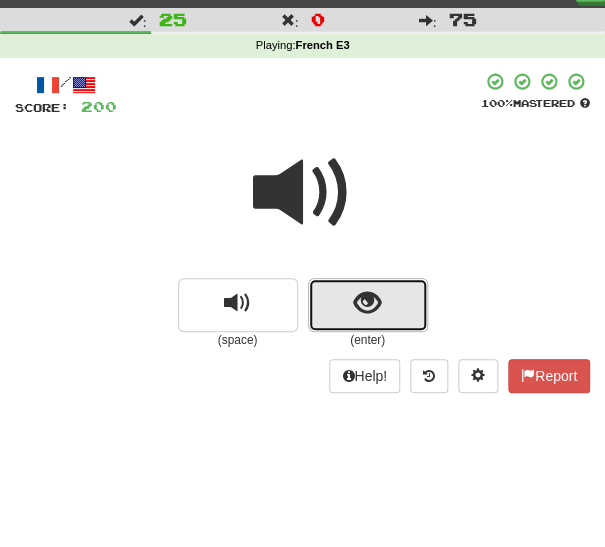click at bounding box center (368, 305) 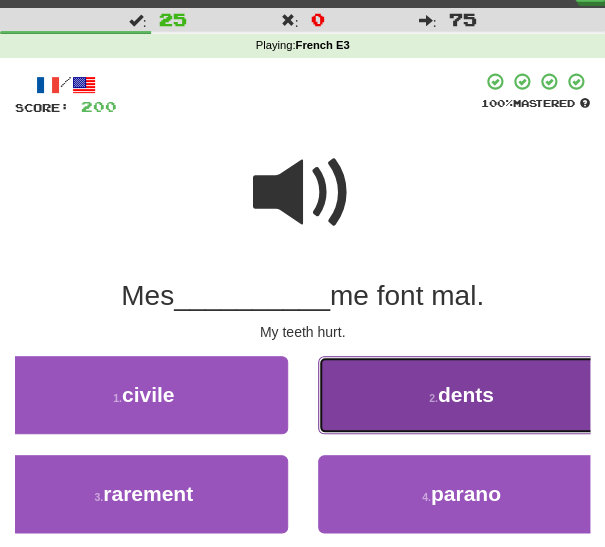 click on "2 .  dents" at bounding box center (462, 395) 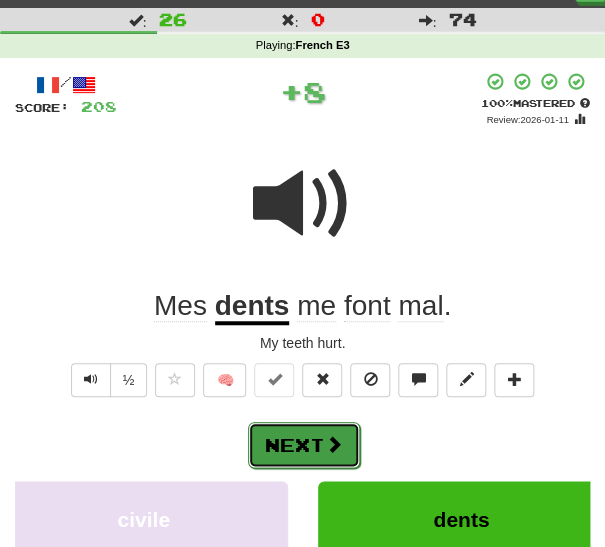 click on "Next" at bounding box center [304, 445] 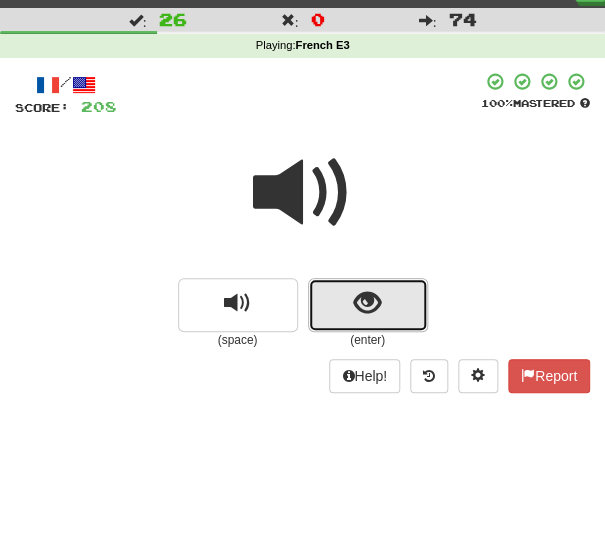 click at bounding box center [367, 303] 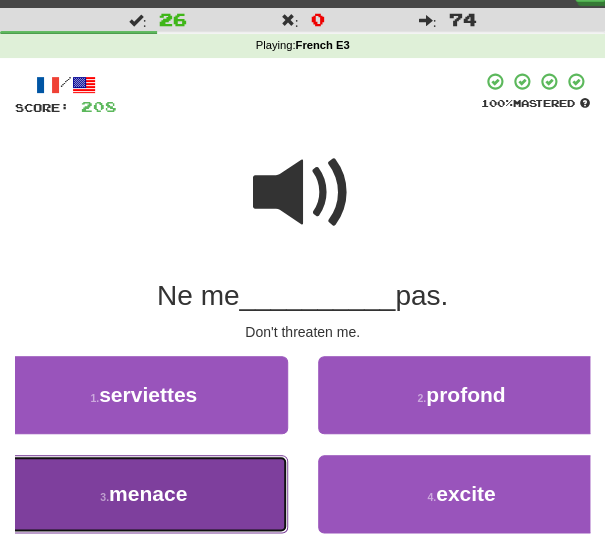 click on "3 .  menace" at bounding box center (144, 494) 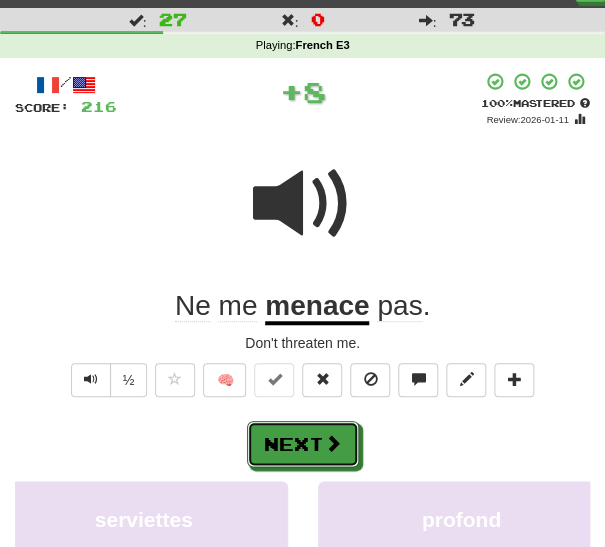 click on "Next" at bounding box center (303, 444) 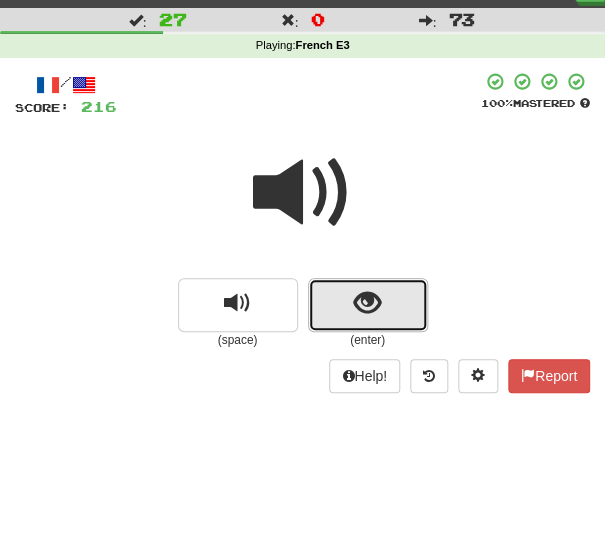 click at bounding box center [367, 303] 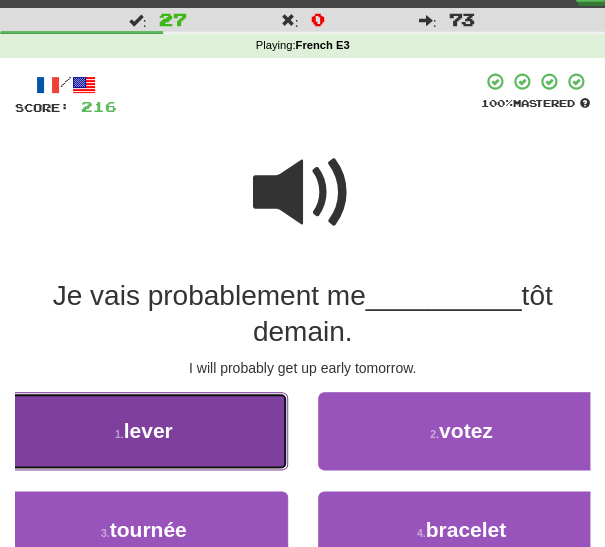 click on "1 .  lever" at bounding box center (144, 431) 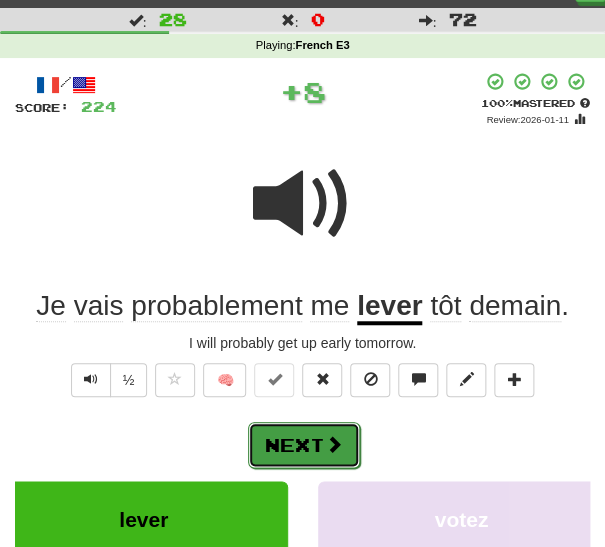 click on "Next" at bounding box center (304, 445) 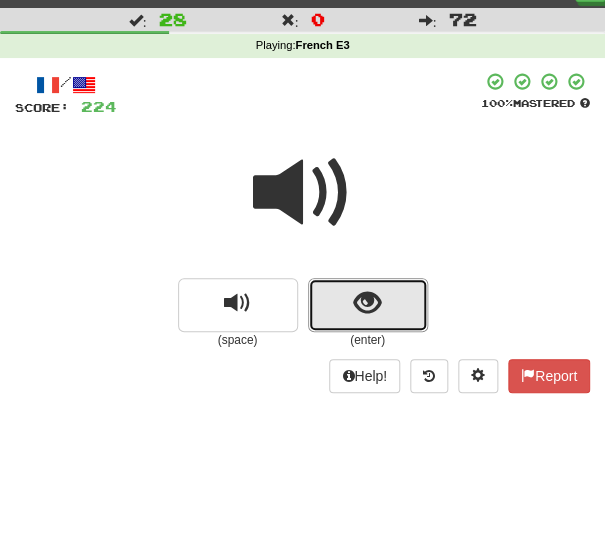 click at bounding box center (368, 305) 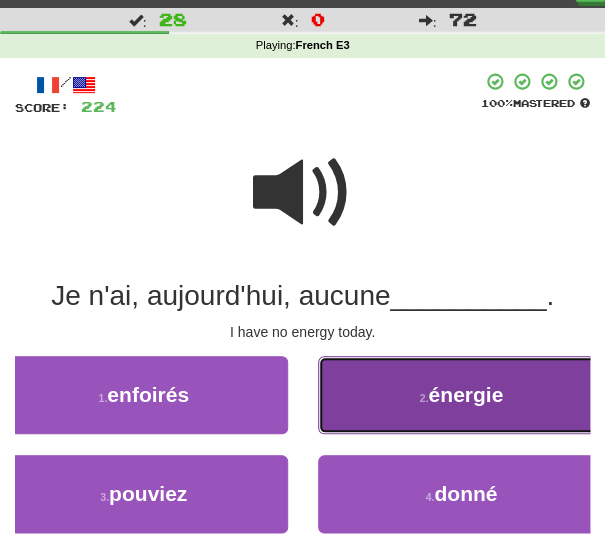 click on "2 .  énergie" at bounding box center [462, 395] 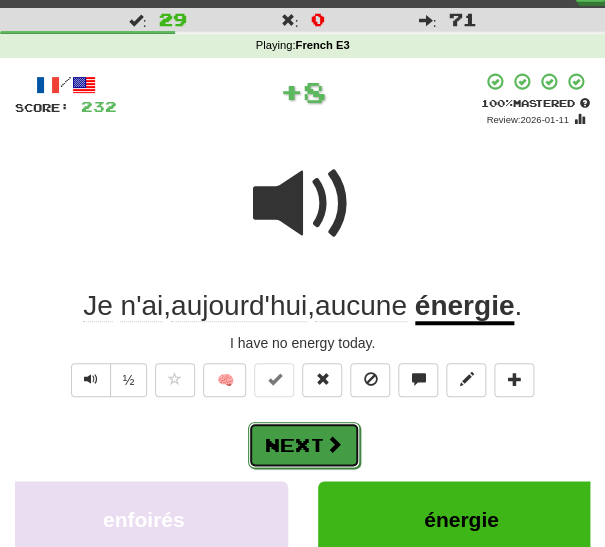 click at bounding box center [334, 444] 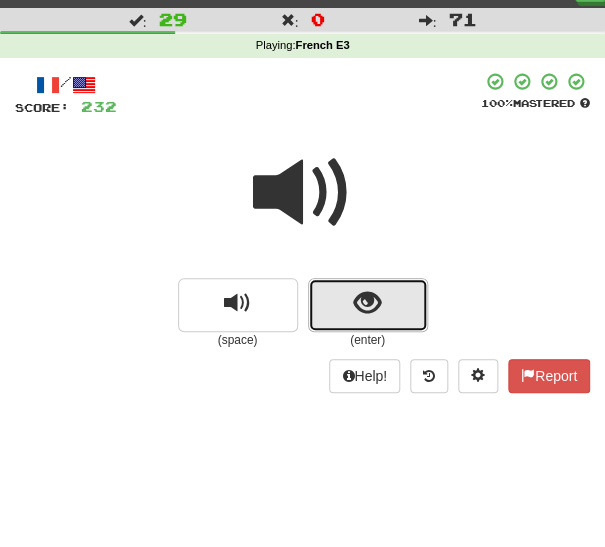 click at bounding box center [368, 305] 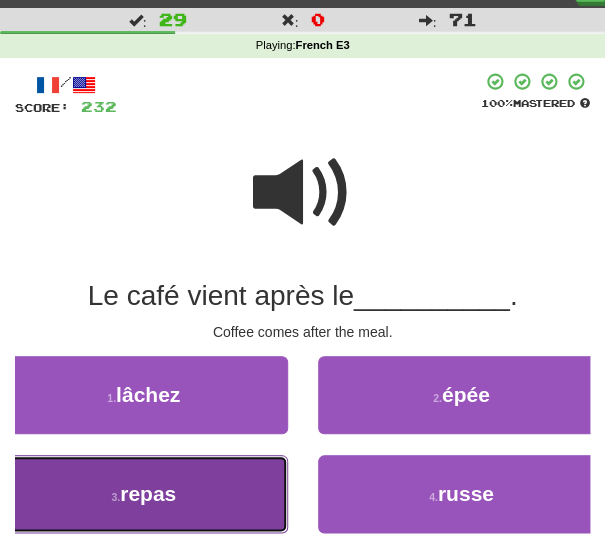 click on "3 .  repas" at bounding box center [144, 494] 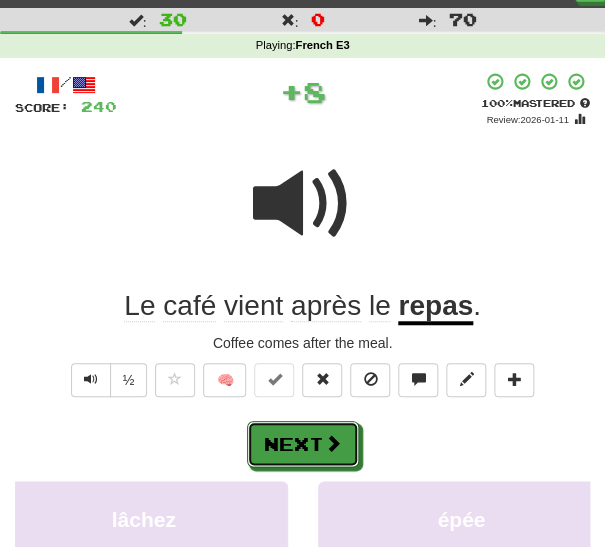 click on "Next" at bounding box center (303, 444) 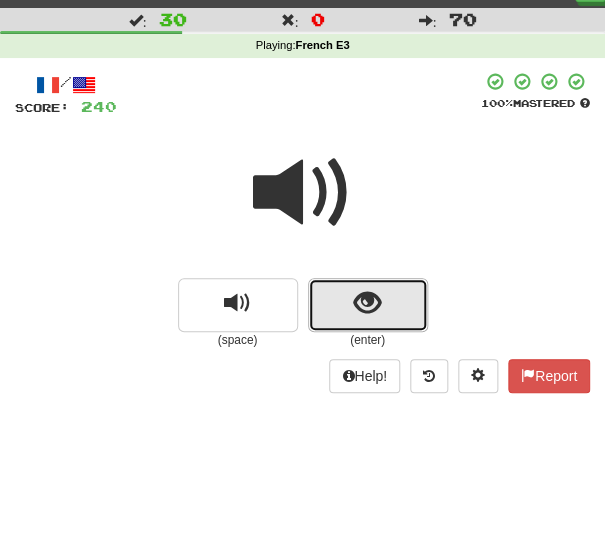 click at bounding box center (368, 305) 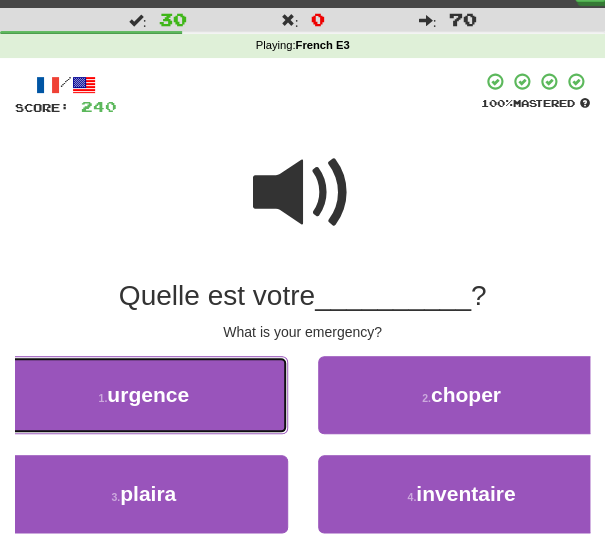 click on "1 .  urgence" at bounding box center [144, 395] 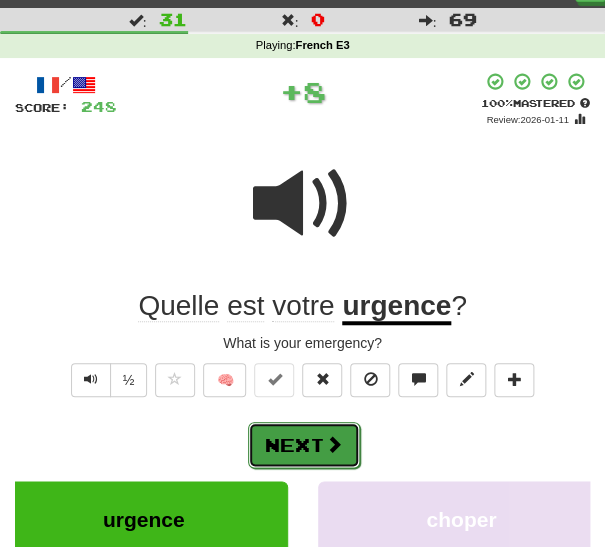 click on "Next" at bounding box center (304, 445) 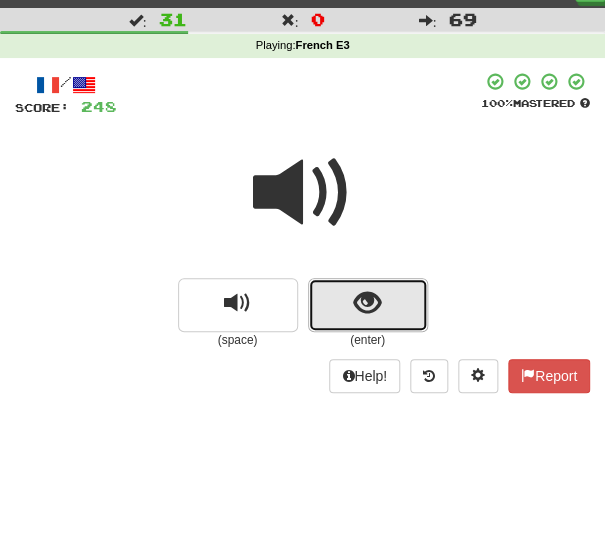 click at bounding box center (367, 303) 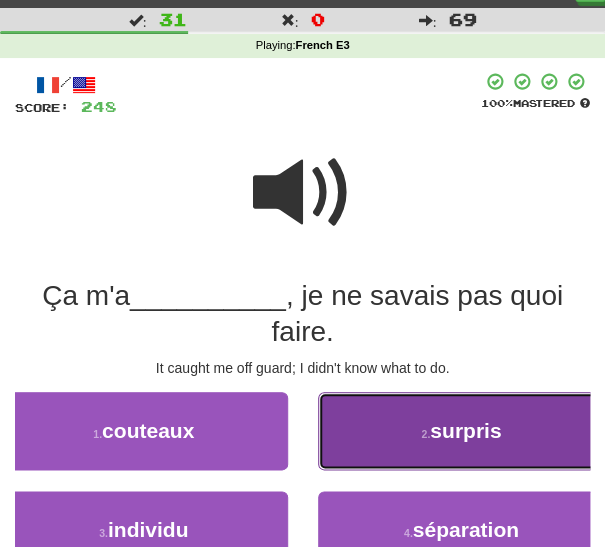 click on "2 .  surpris" at bounding box center (462, 431) 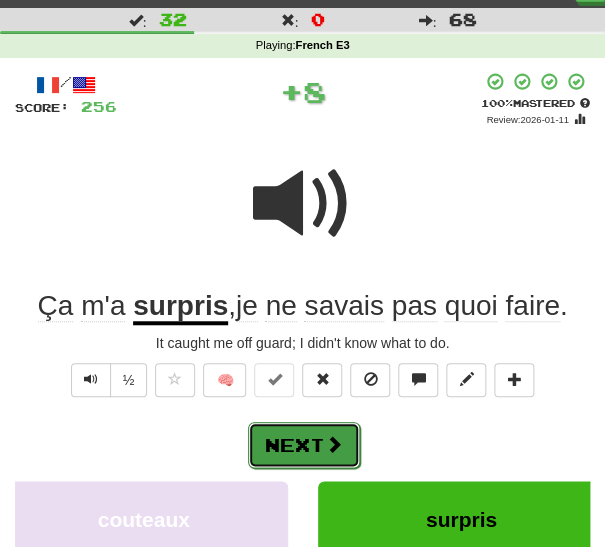 click on "Next" at bounding box center [304, 445] 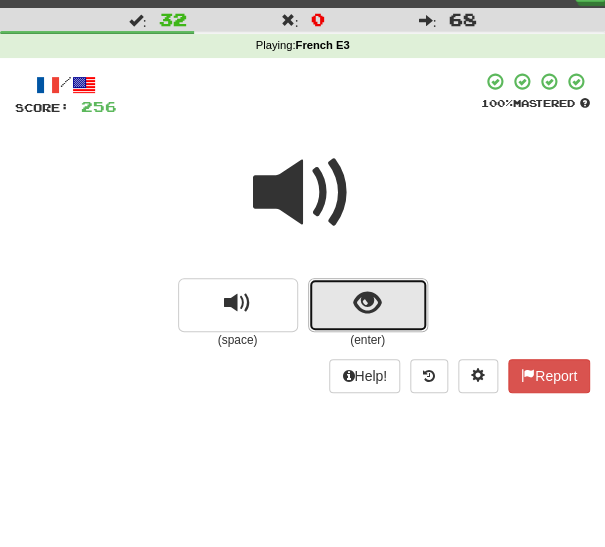 click at bounding box center (367, 303) 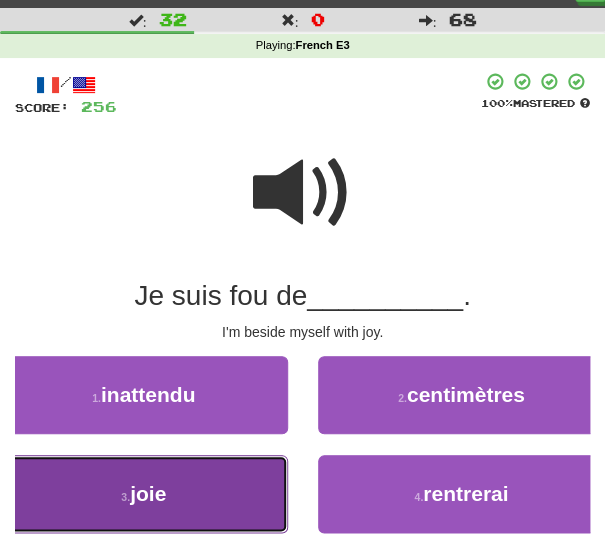 click on "3 .  joie" at bounding box center (144, 494) 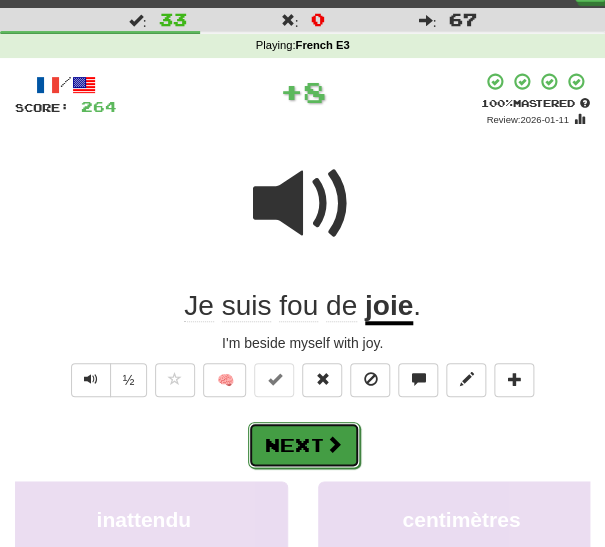 click on "Next" at bounding box center [304, 445] 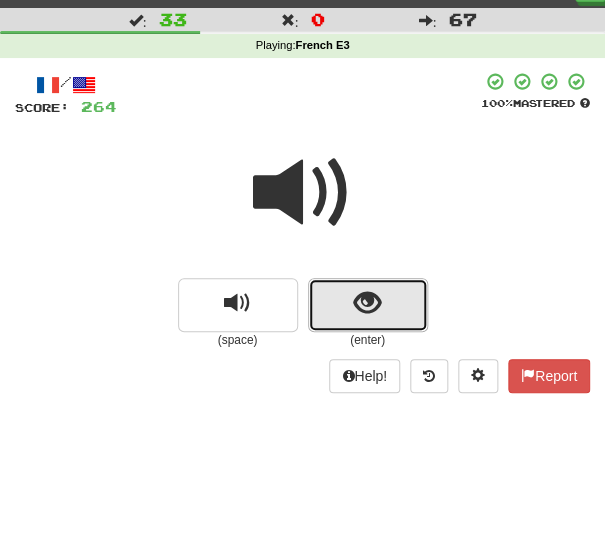 drag, startPoint x: 351, startPoint y: 311, endPoint x: 342, endPoint y: 320, distance: 12.727922 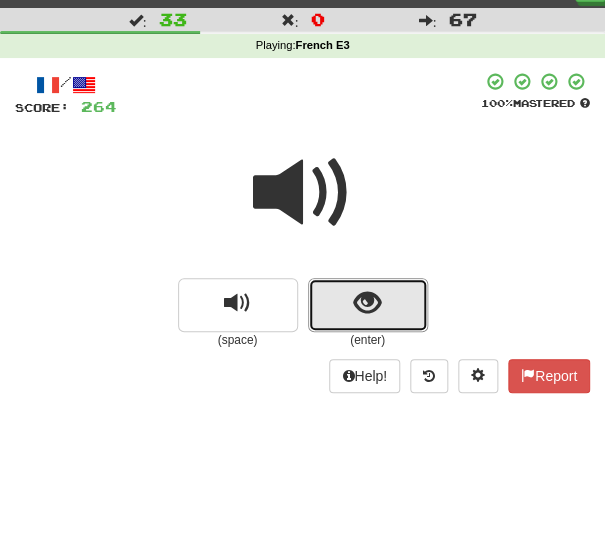 click at bounding box center (368, 305) 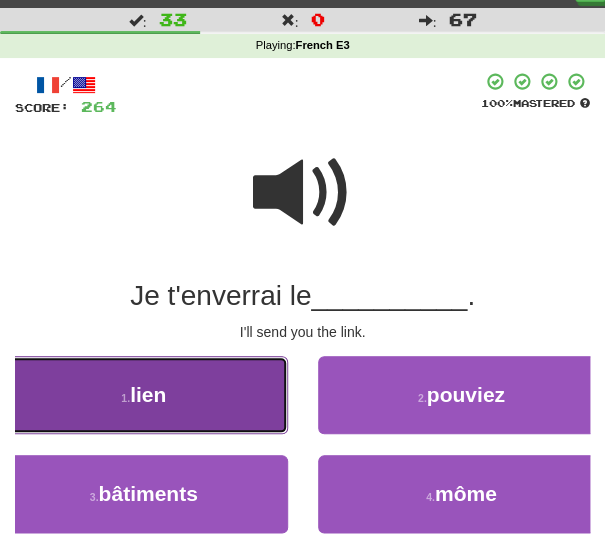 click on "1 .  lien" at bounding box center [144, 395] 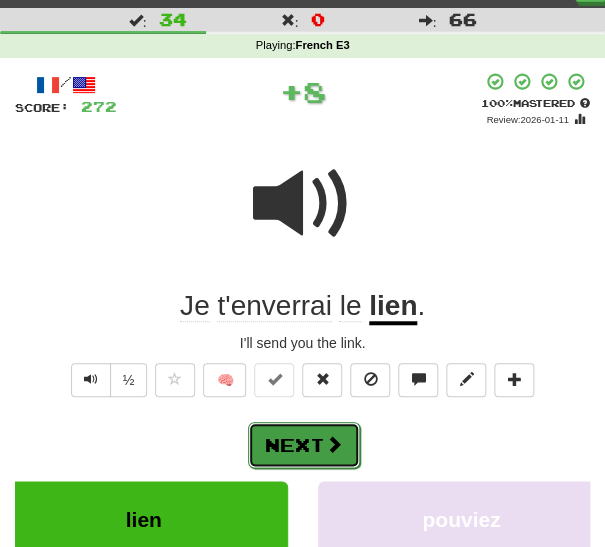 click on "Next" at bounding box center (304, 445) 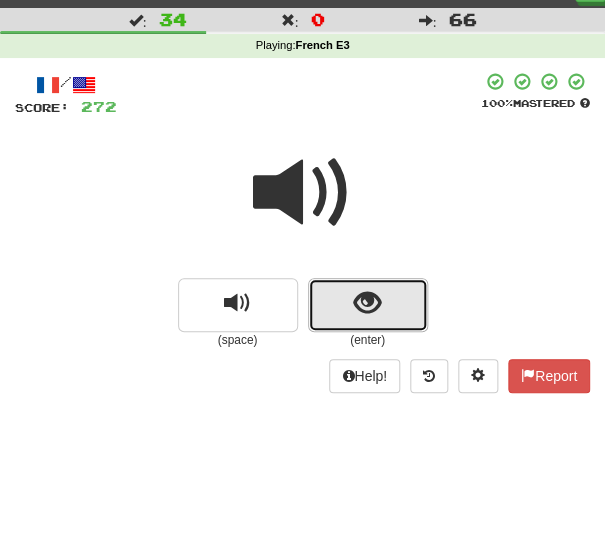 click at bounding box center [368, 305] 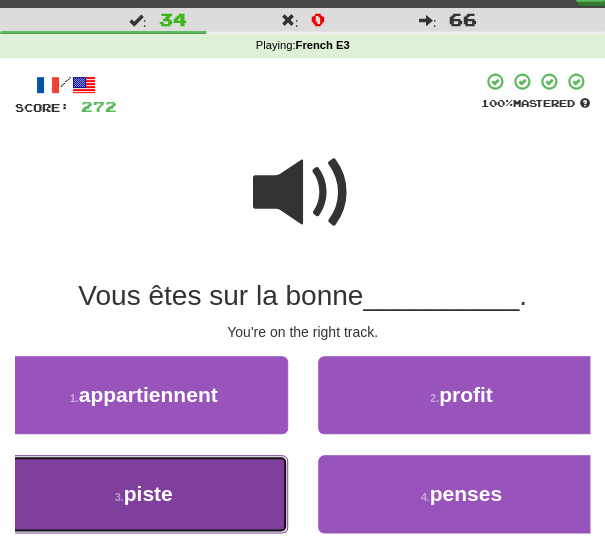 click on "3 .  piste" at bounding box center [144, 494] 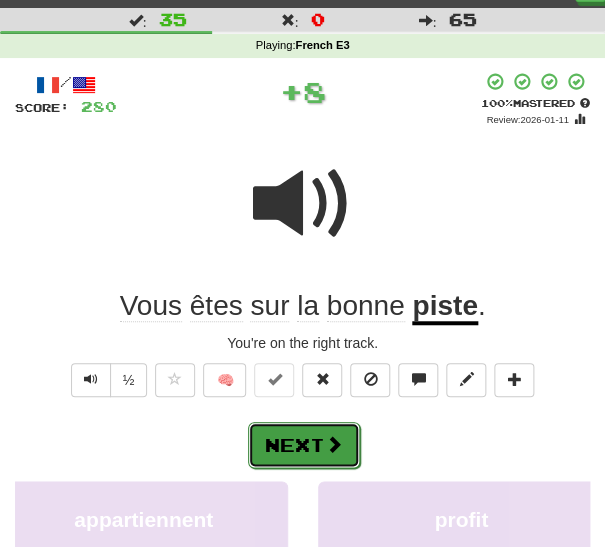 click on "Next" at bounding box center (304, 445) 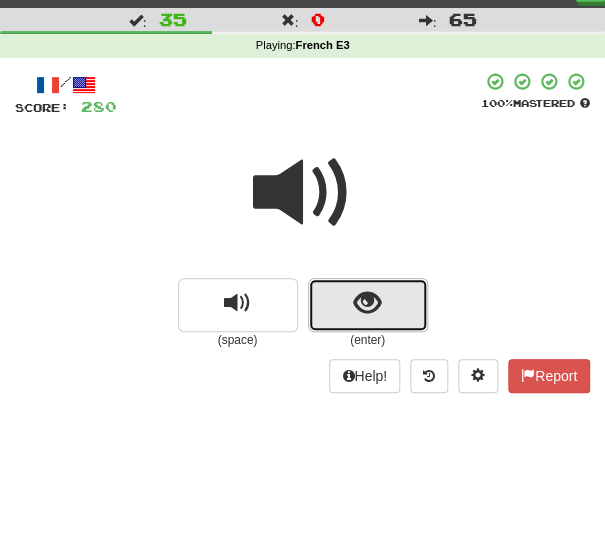 click at bounding box center (367, 303) 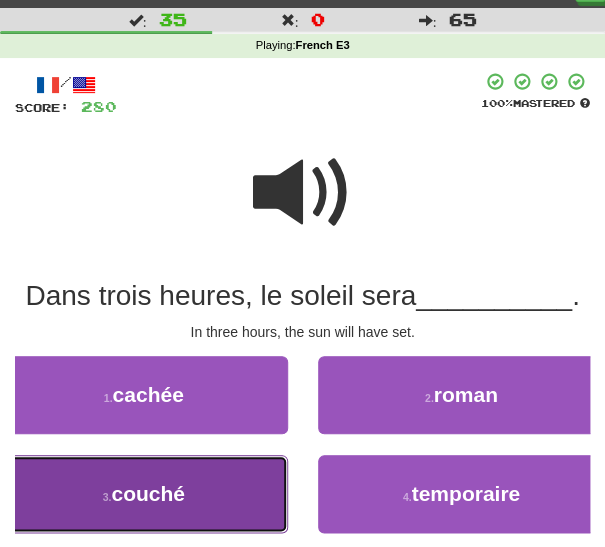 click on "3 .  couché" at bounding box center (144, 494) 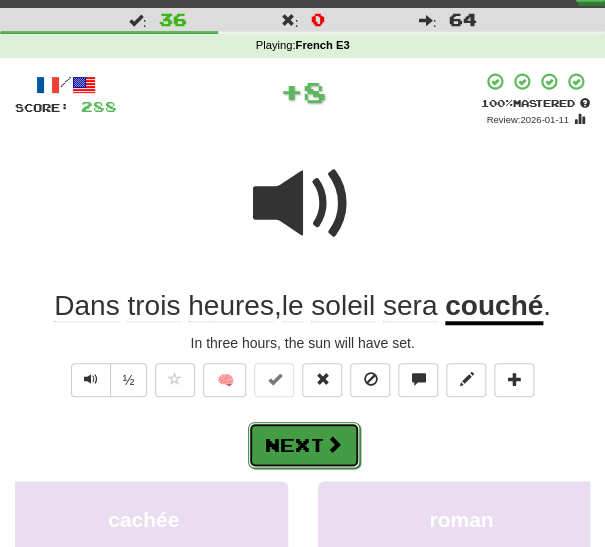 click on "Next" at bounding box center (304, 445) 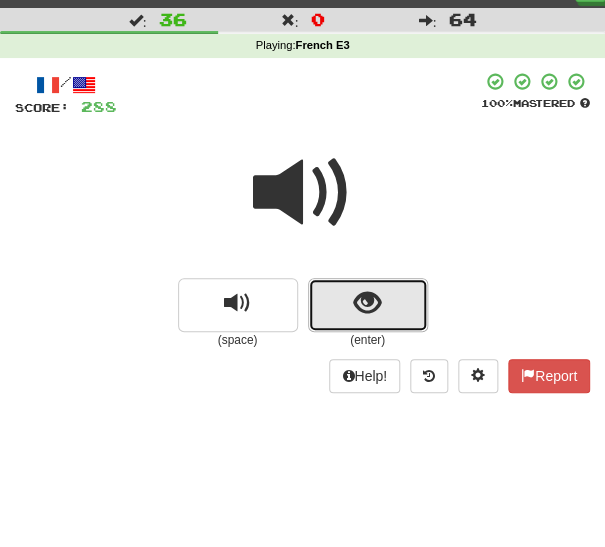 click at bounding box center [368, 305] 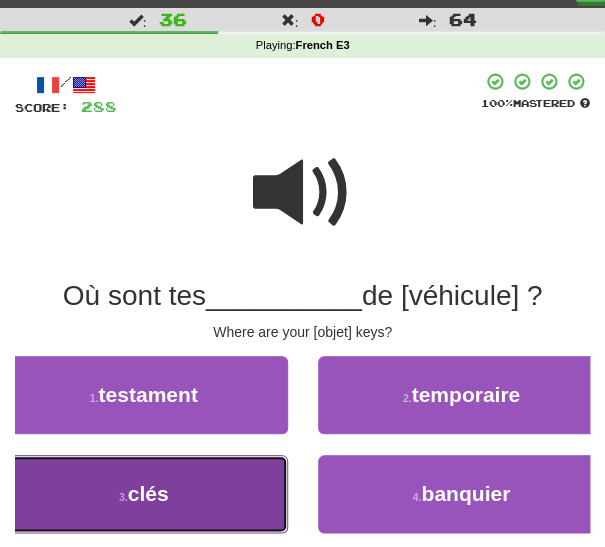 click on "3 . [objet]" at bounding box center (144, 494) 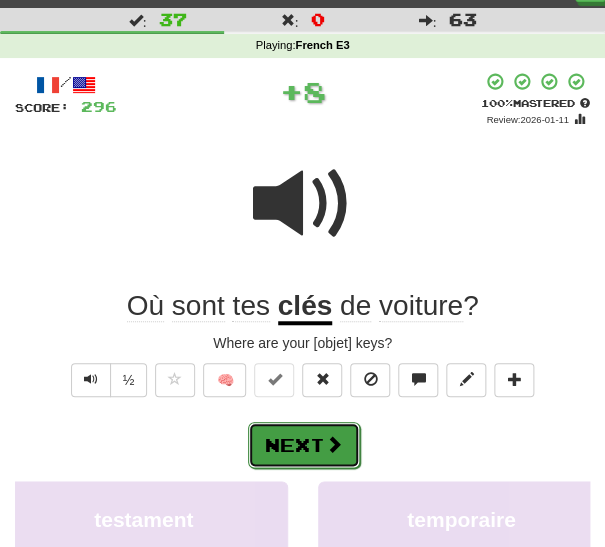click on "Next" at bounding box center (304, 445) 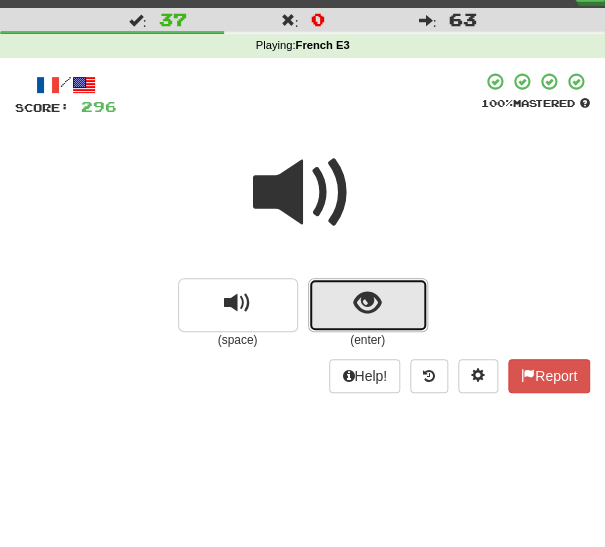 click at bounding box center [367, 303] 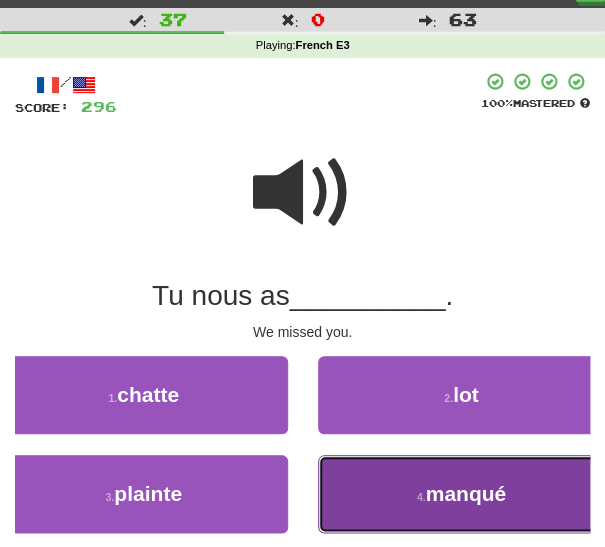 click on "4 .  manqué" at bounding box center (462, 494) 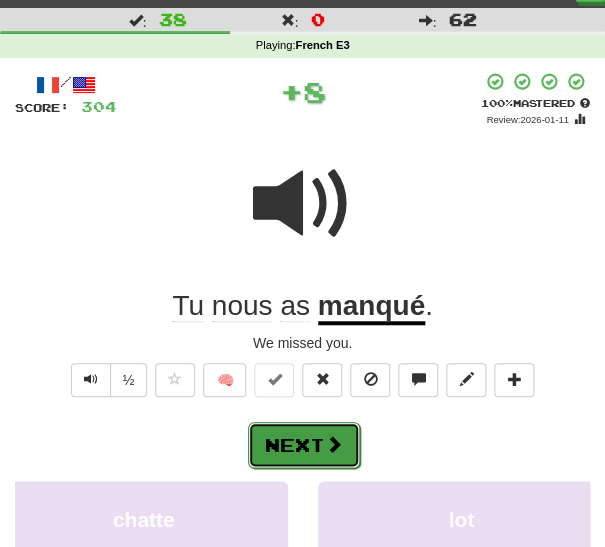 click on "Next" at bounding box center (304, 445) 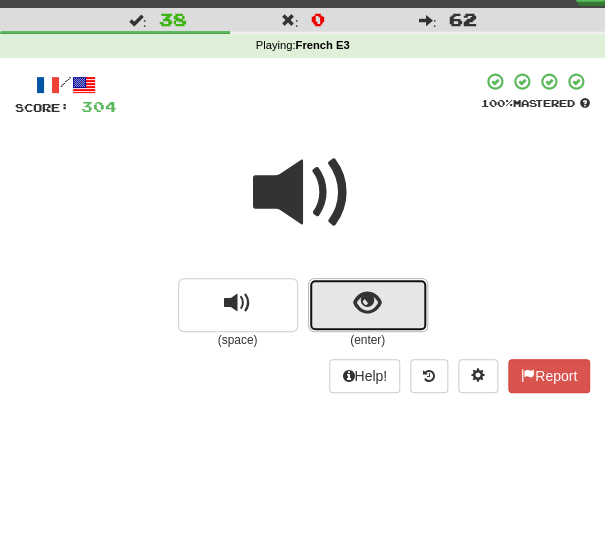 click at bounding box center [368, 305] 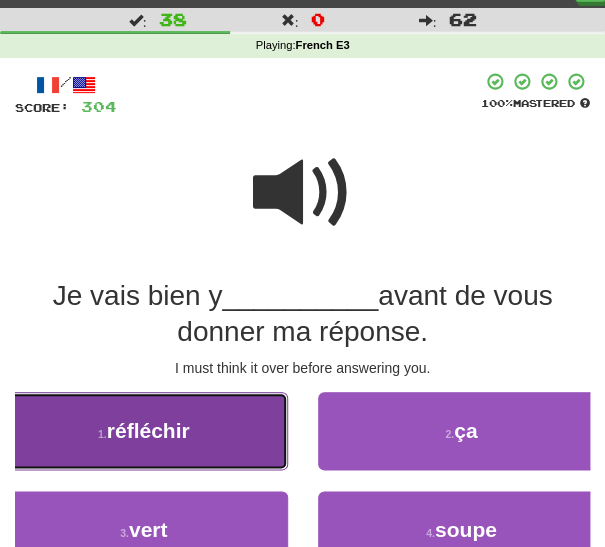 click on "1 .  réfléchir" at bounding box center [144, 431] 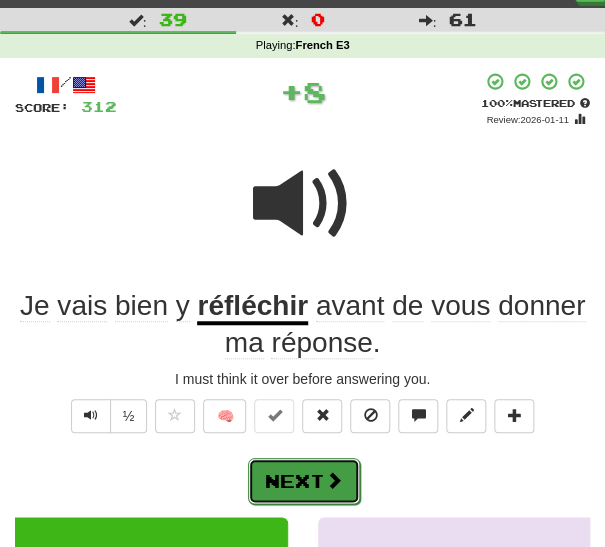click on "Next" at bounding box center (304, 481) 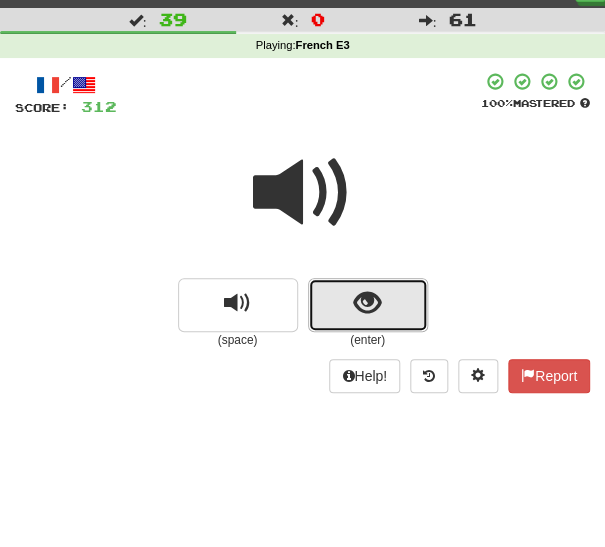 click at bounding box center (368, 305) 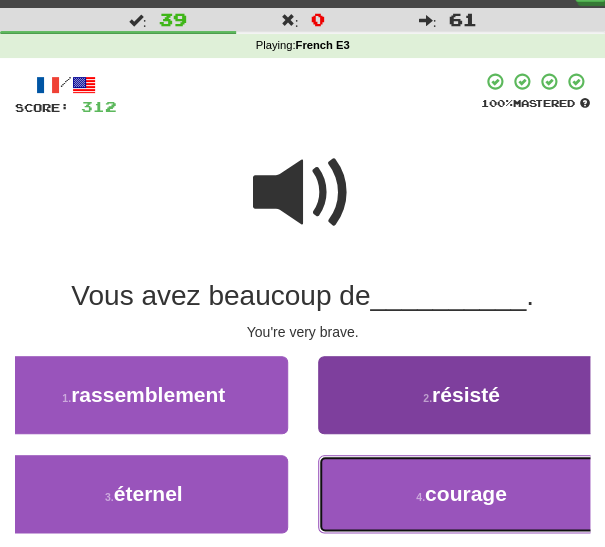click on "4 .  courage" at bounding box center (462, 494) 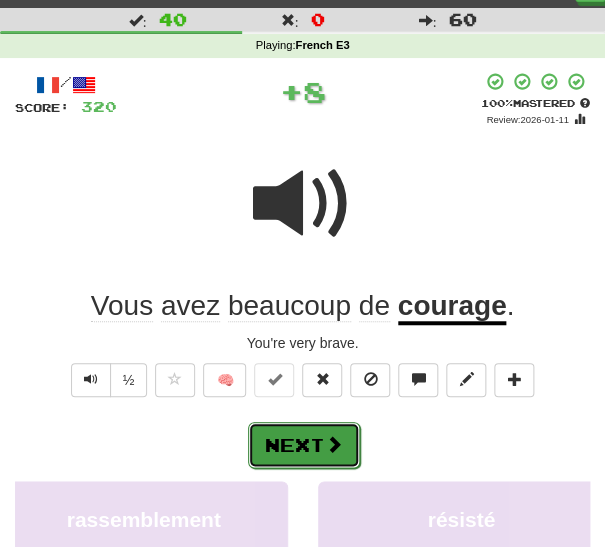 click on "Next" at bounding box center (304, 445) 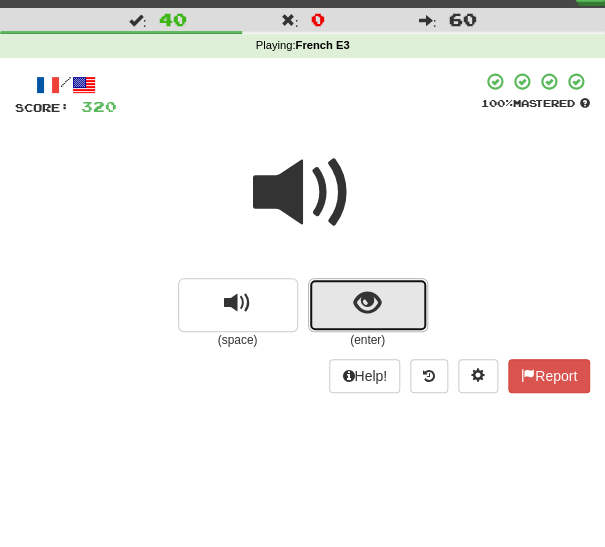 click at bounding box center (368, 305) 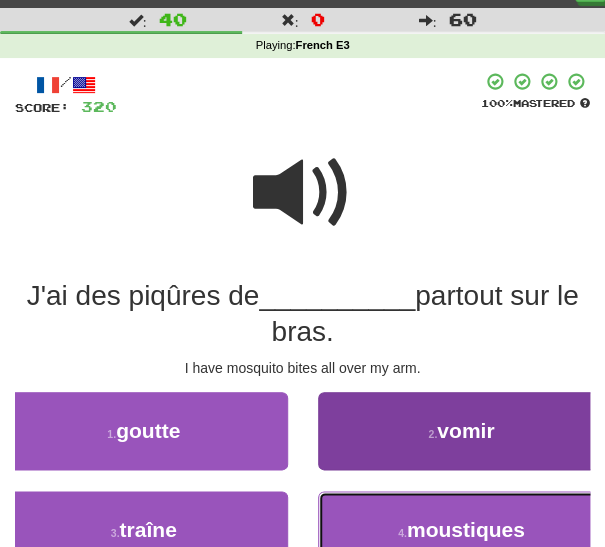 click on "4 .  moustiques" at bounding box center (462, 530) 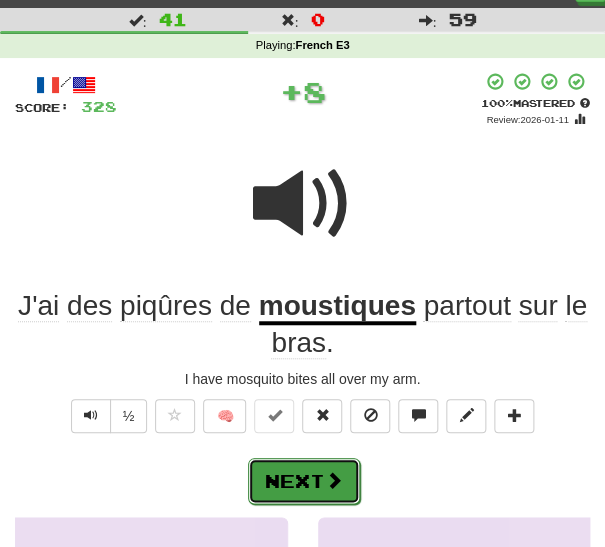 click on "Next" at bounding box center [304, 481] 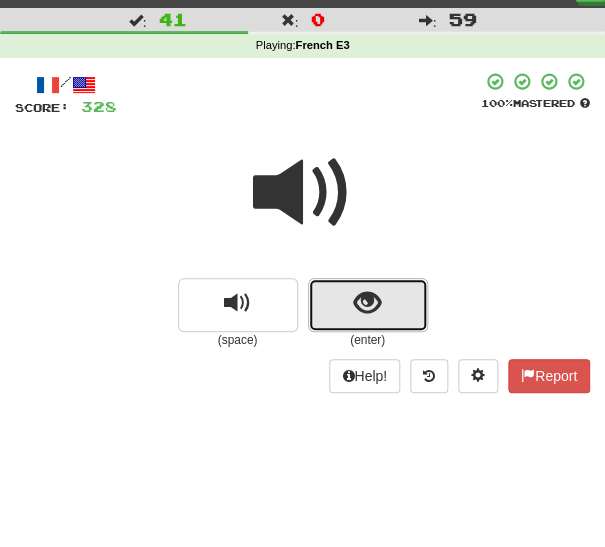 click at bounding box center [367, 303] 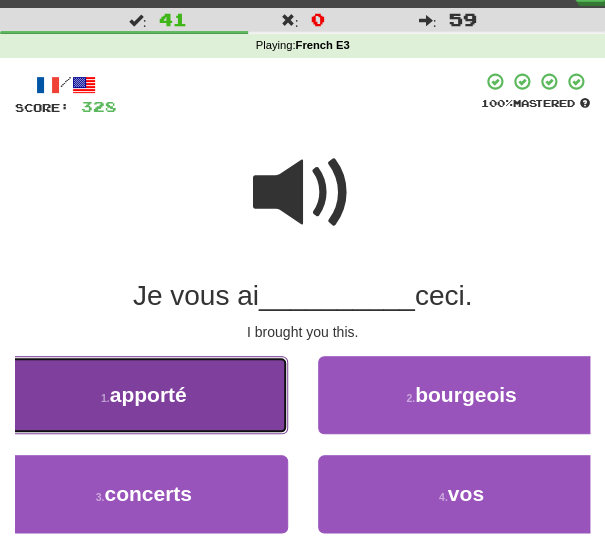 click on "1 .  apporté" at bounding box center [144, 395] 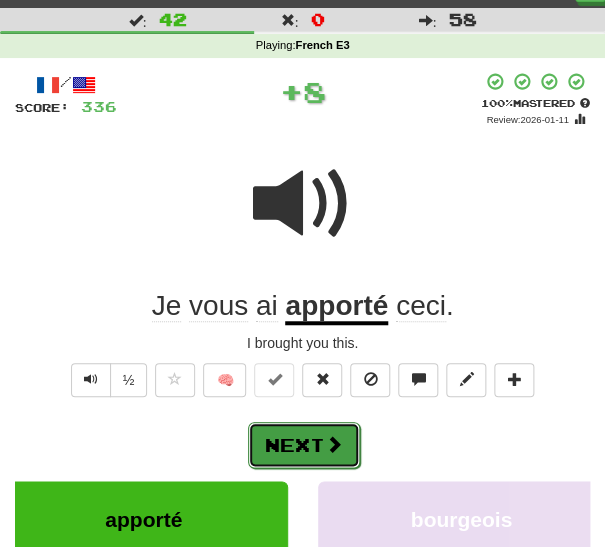 click on "Next" at bounding box center (304, 445) 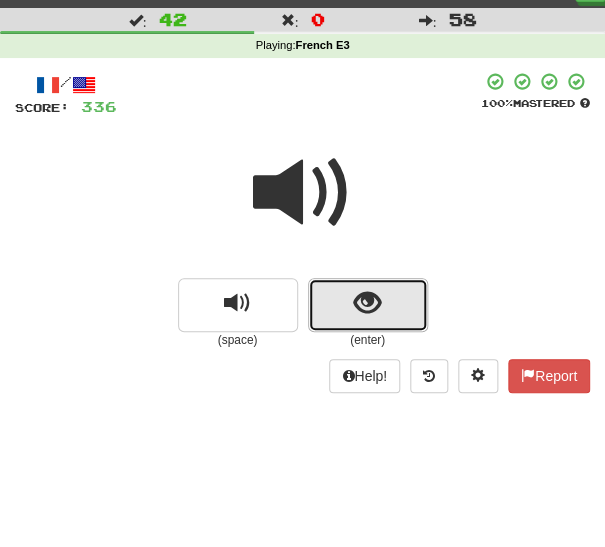 click at bounding box center (367, 303) 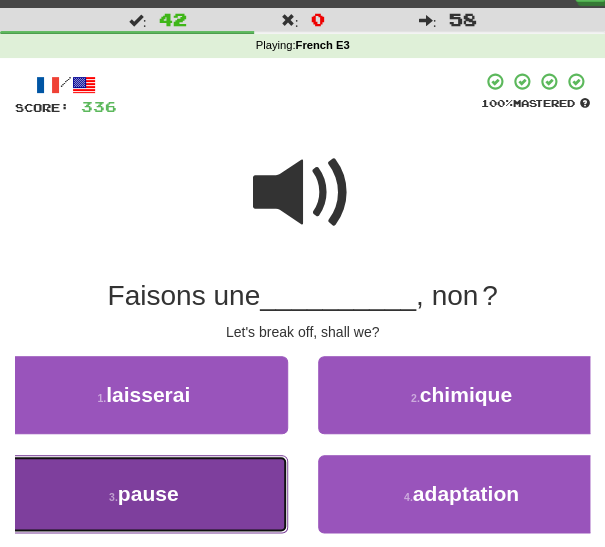 click on "3 .  pause" at bounding box center [144, 494] 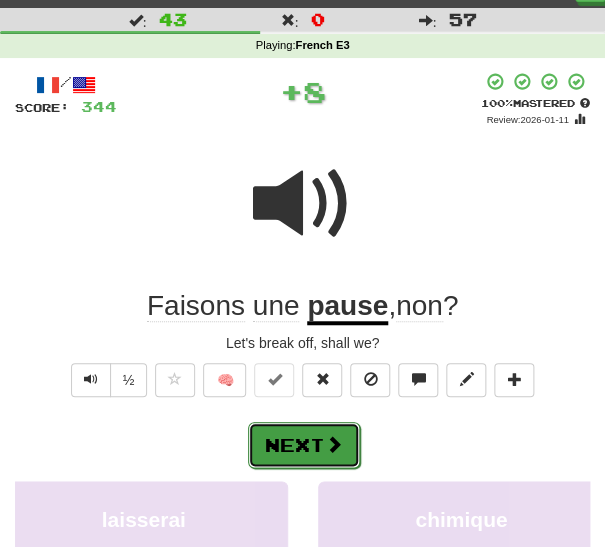 click on "Next" at bounding box center [304, 445] 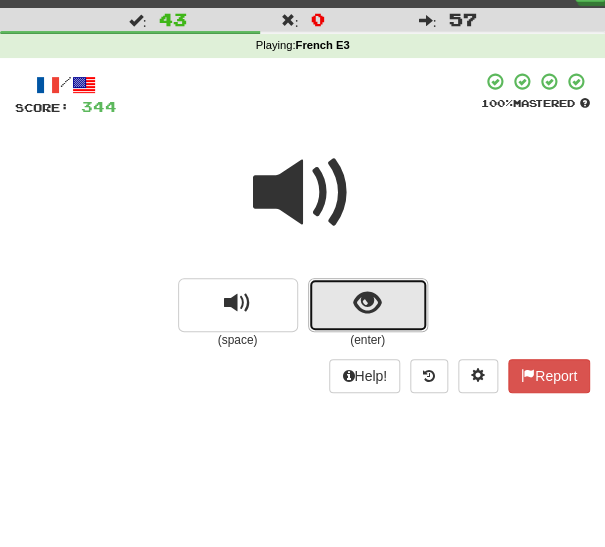 click at bounding box center (368, 305) 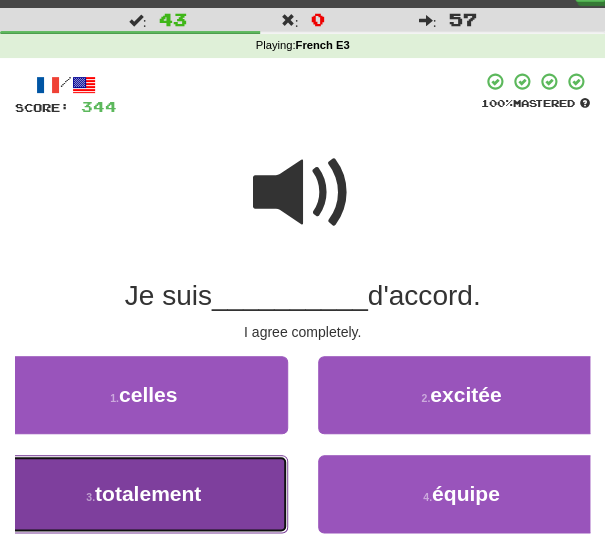 click on "3 .  totalement" at bounding box center (144, 494) 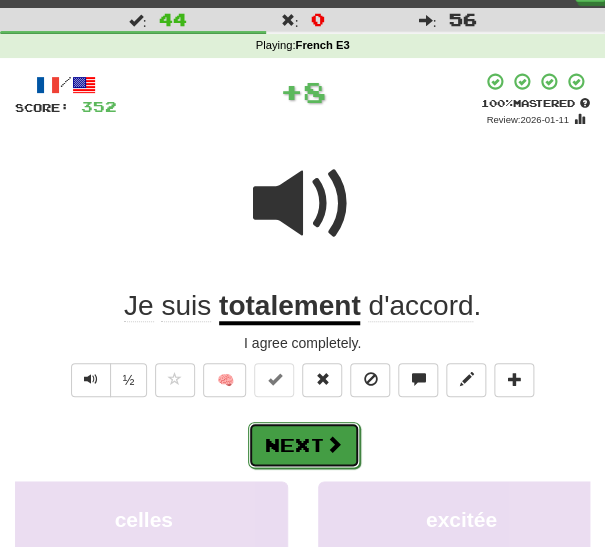 click on "Next" at bounding box center (304, 445) 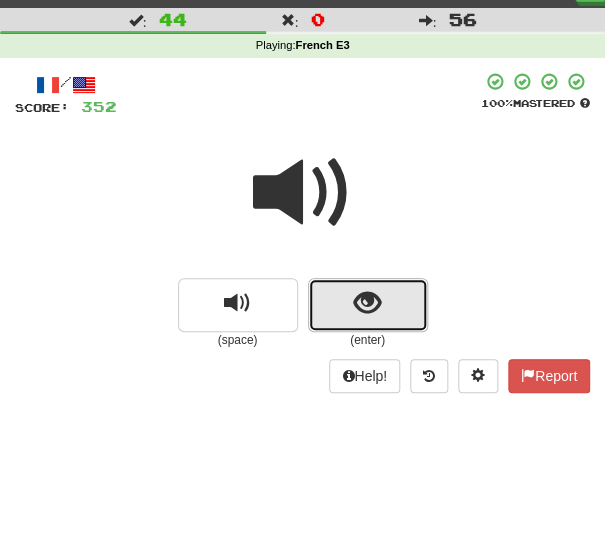click at bounding box center [368, 305] 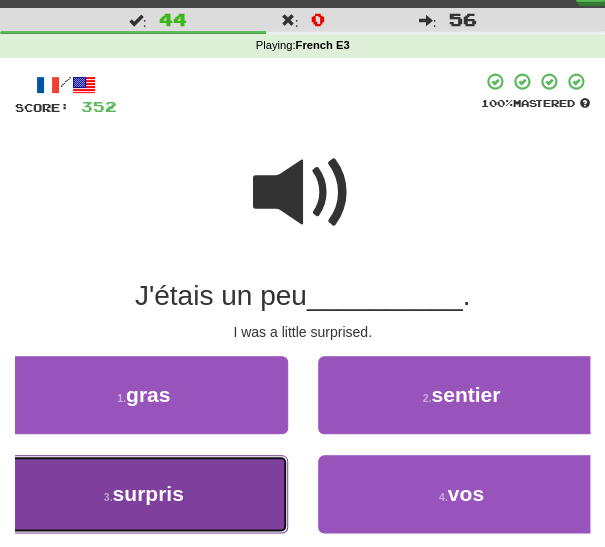 click on "3 .  surpris" at bounding box center [144, 494] 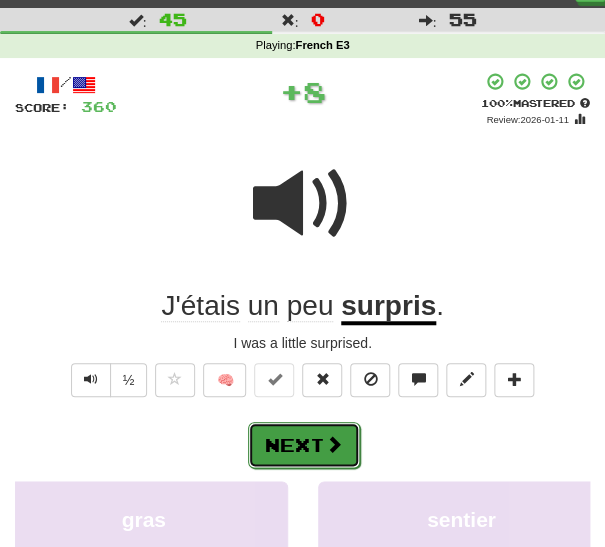 click on "Next" at bounding box center (304, 445) 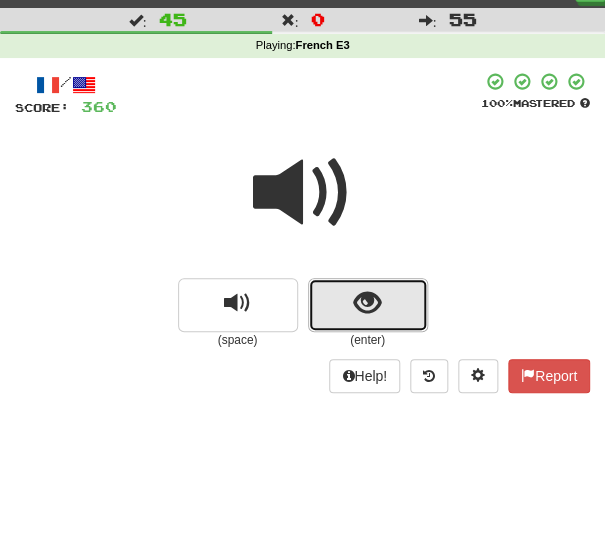 click at bounding box center (368, 305) 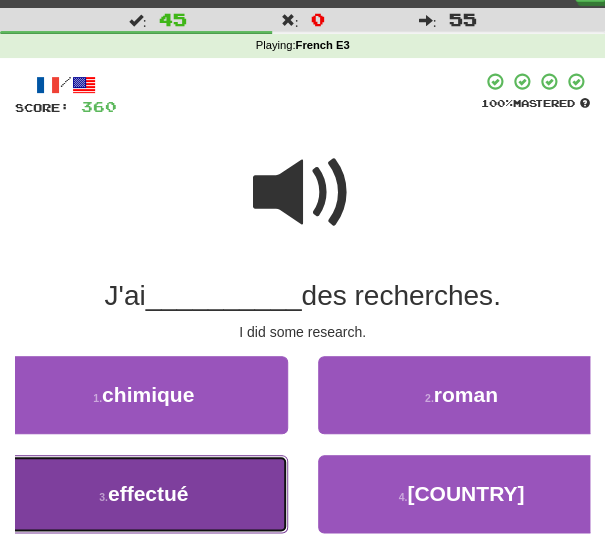 click on "3 .  effectué" at bounding box center [144, 494] 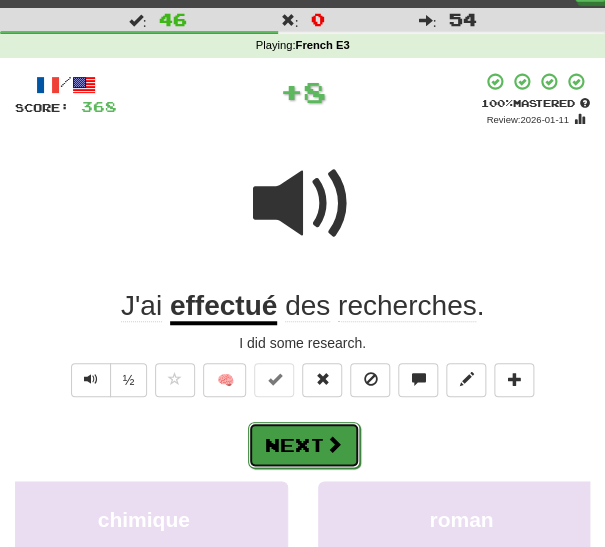 click on "Next" at bounding box center (304, 445) 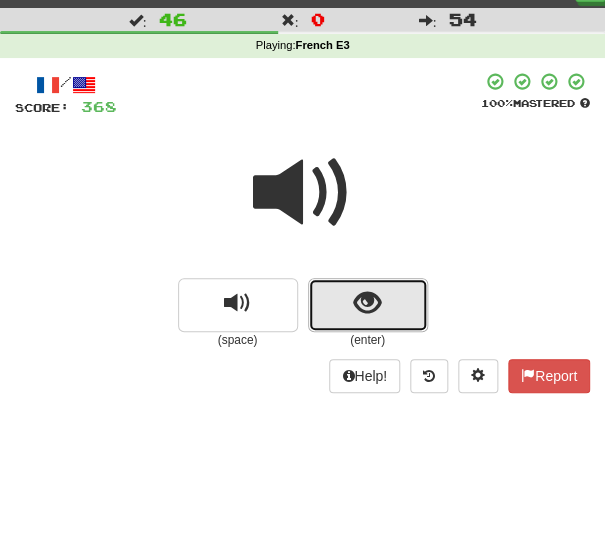 click at bounding box center (368, 305) 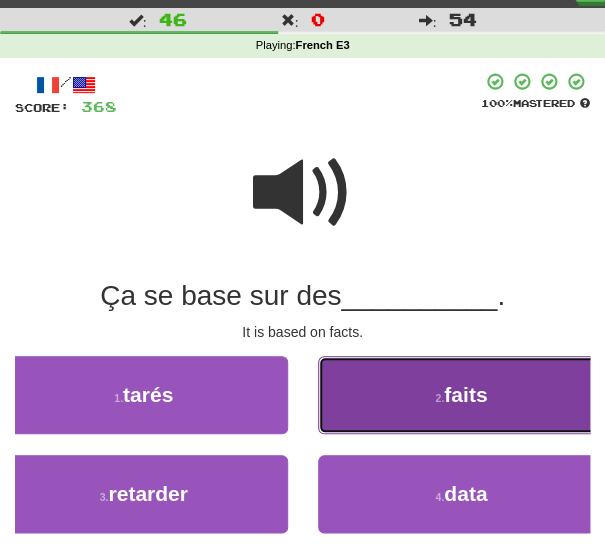 click on "2 .  faits" at bounding box center (462, 395) 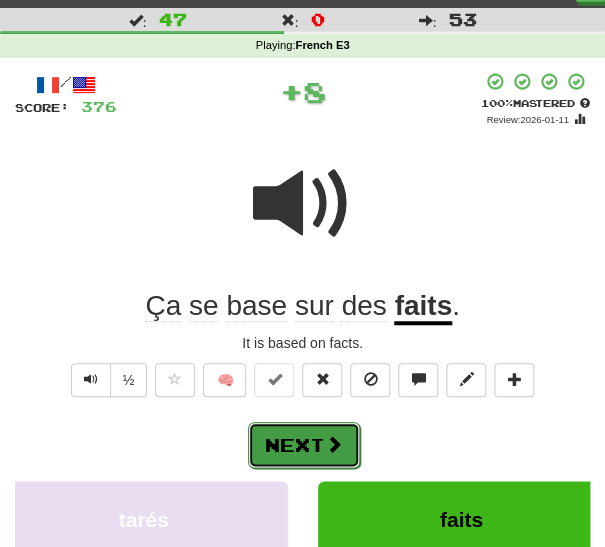 click on "Next" at bounding box center [304, 445] 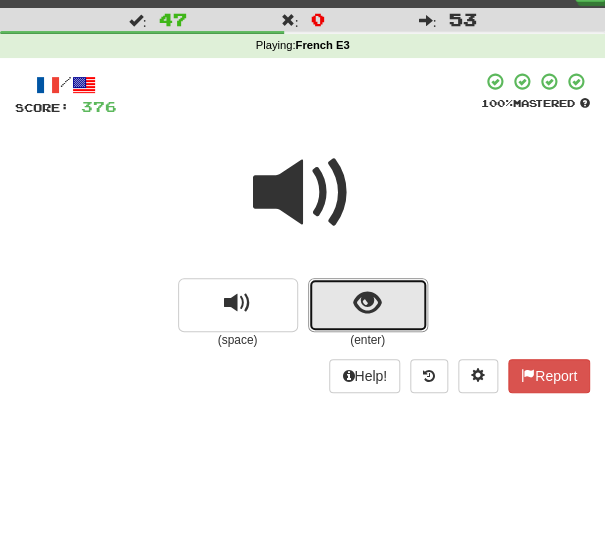 click at bounding box center [367, 303] 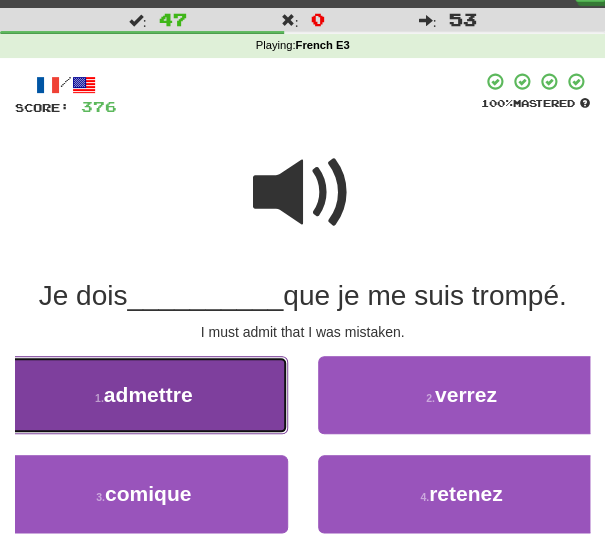 click on "1 .  admettre" at bounding box center [144, 395] 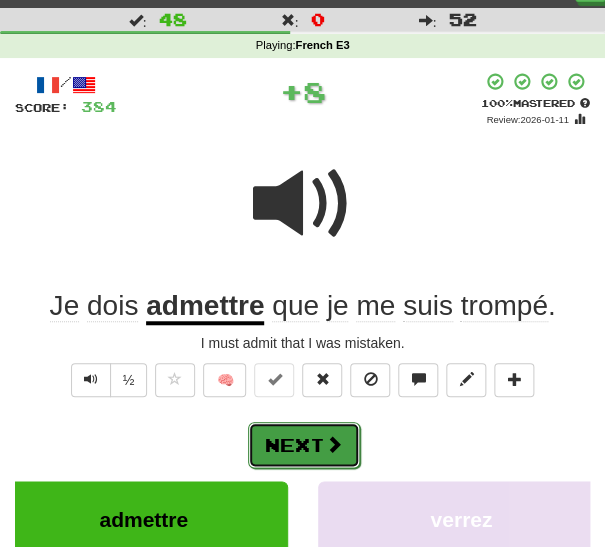 click on "Next" at bounding box center [304, 445] 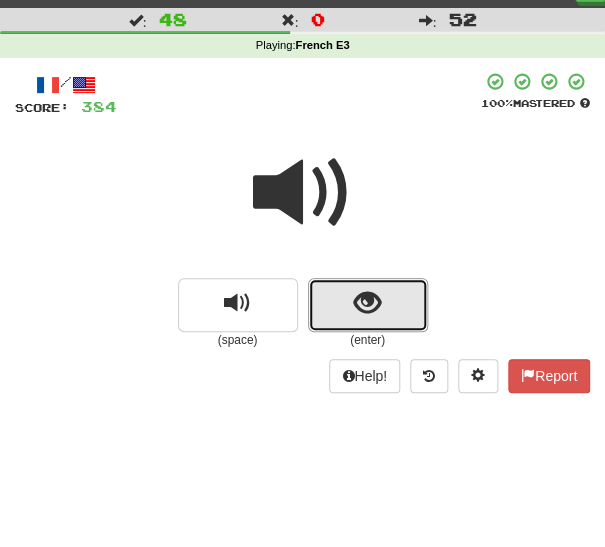 drag, startPoint x: 326, startPoint y: 304, endPoint x: 315, endPoint y: 320, distance: 19.416489 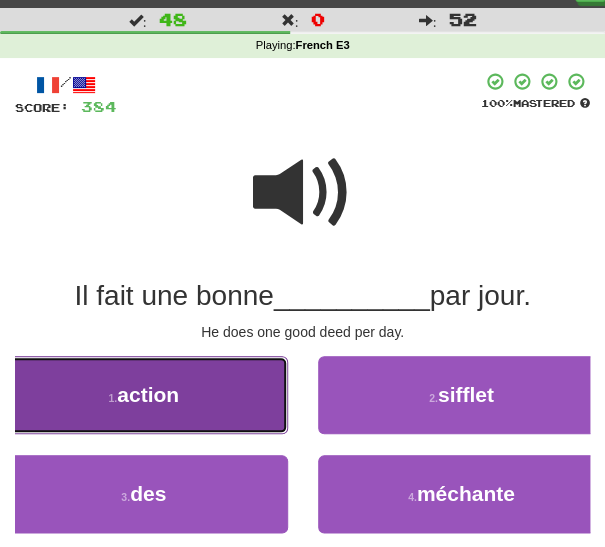 click on "1 .  action" at bounding box center [144, 395] 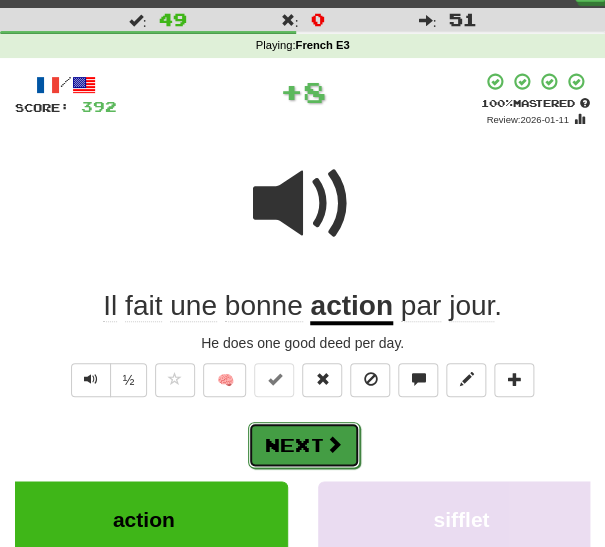 click on "Next" at bounding box center (304, 445) 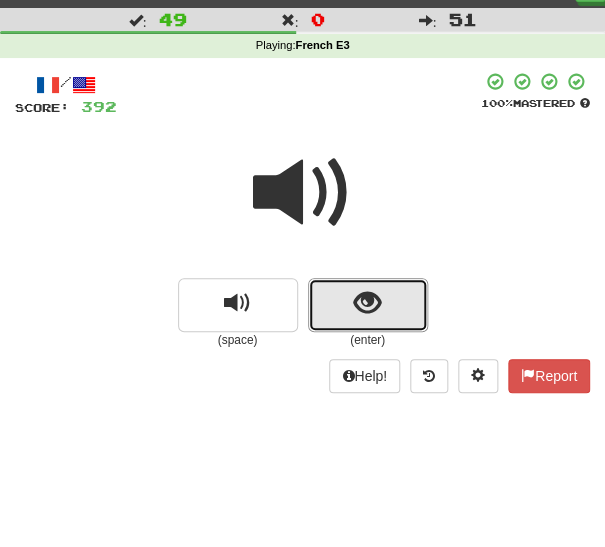 click at bounding box center [368, 305] 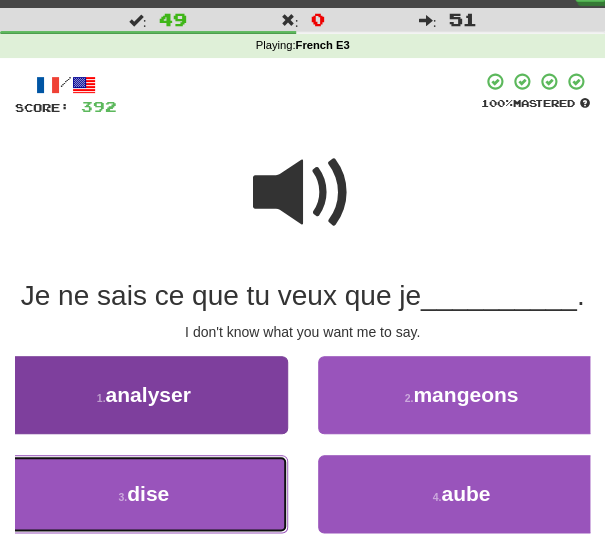 click on "3 .  dise" at bounding box center (144, 494) 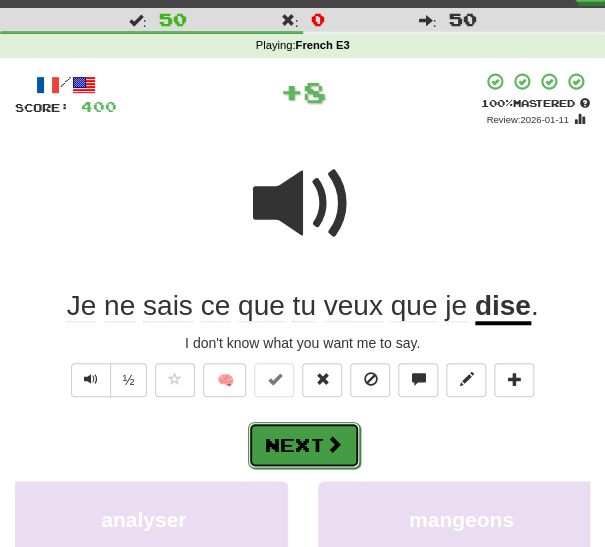 click on "Next" at bounding box center (304, 445) 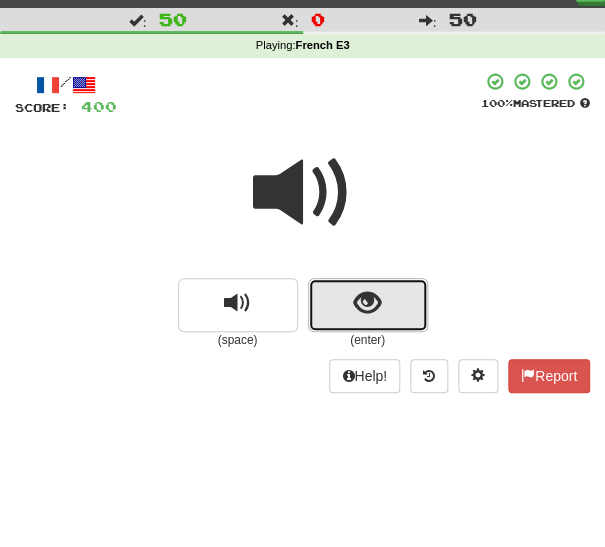 click at bounding box center [368, 305] 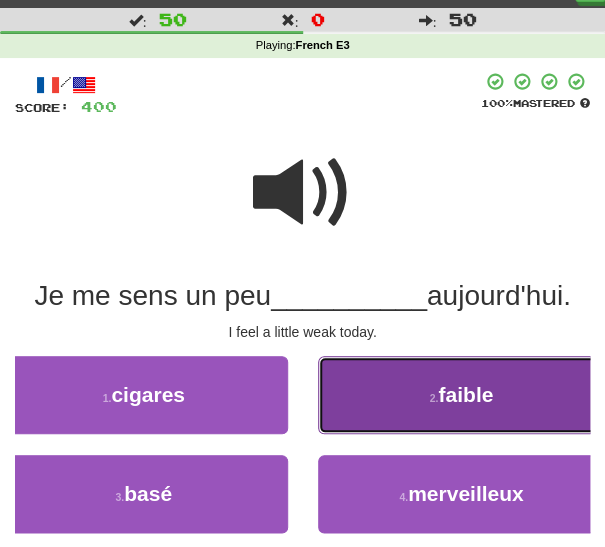 click on "2 .  faible" at bounding box center [462, 395] 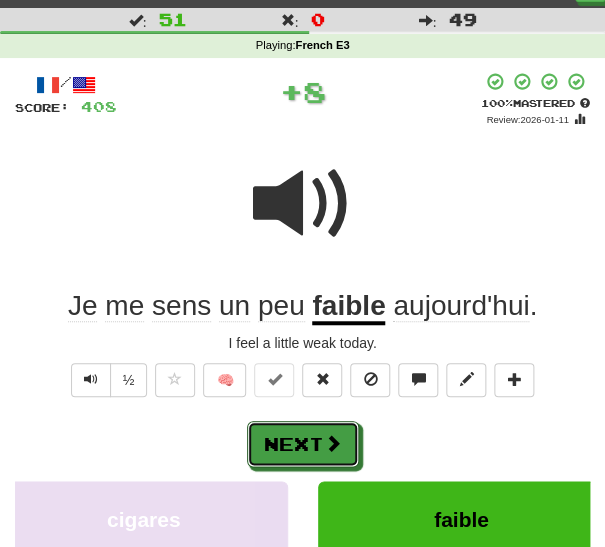 click on "Next" at bounding box center [303, 444] 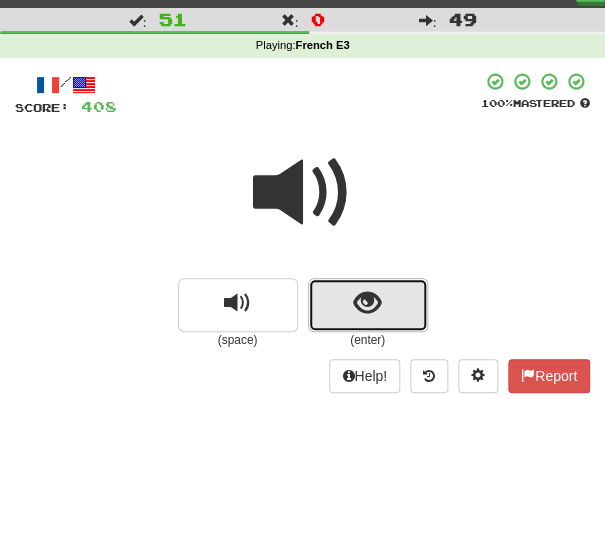 click at bounding box center [367, 303] 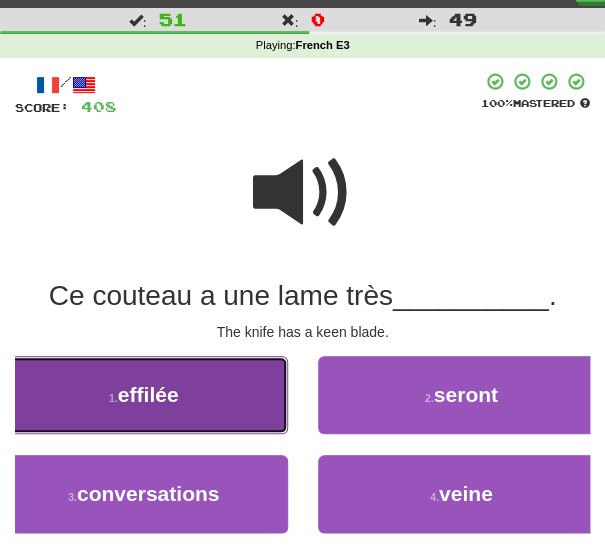 click on "1 .  effilée" at bounding box center [144, 395] 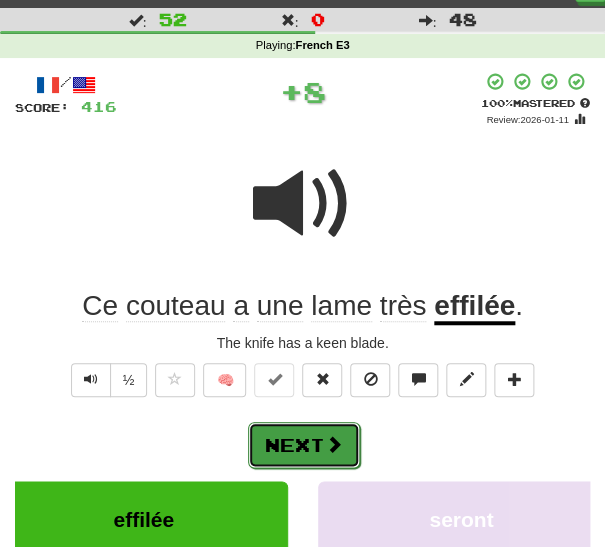 click on "Next" at bounding box center (304, 445) 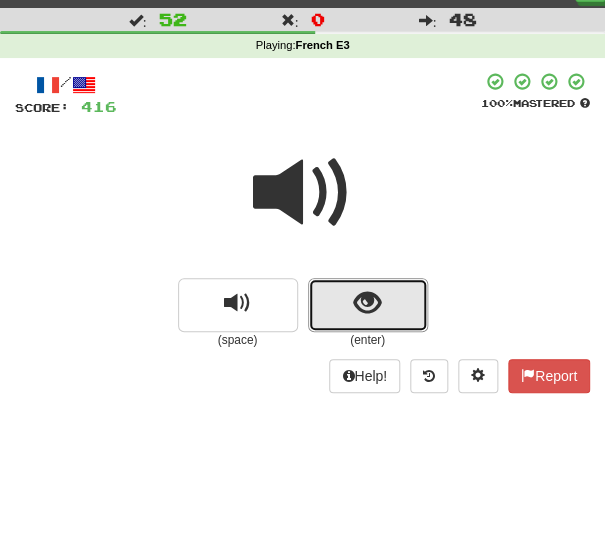 drag, startPoint x: 348, startPoint y: 310, endPoint x: 338, endPoint y: 320, distance: 14.142136 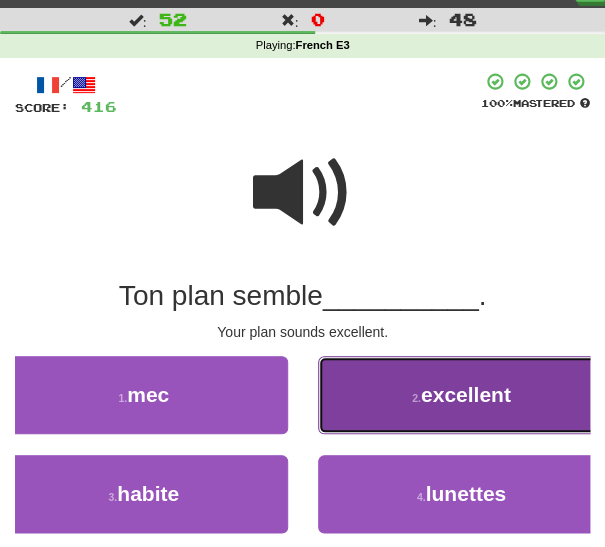click on "2 .  excellent" at bounding box center [462, 395] 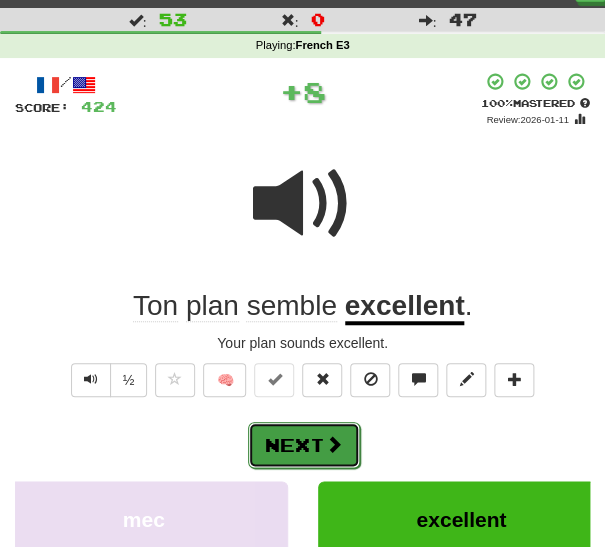 click on "Next" at bounding box center [304, 445] 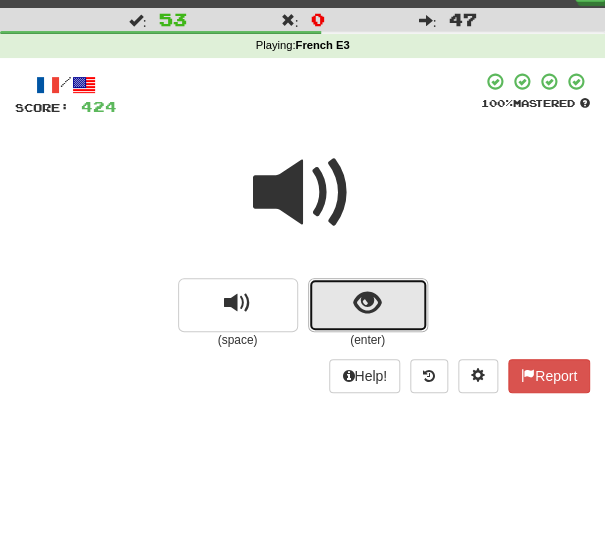 click at bounding box center (368, 305) 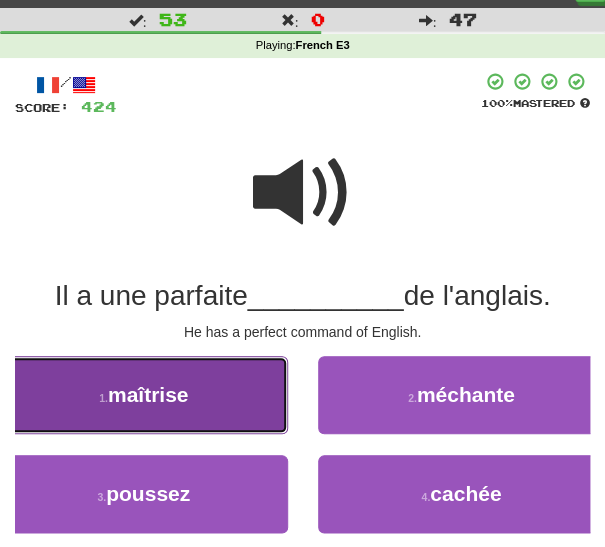 click on "1 .  maîtrise" at bounding box center (144, 395) 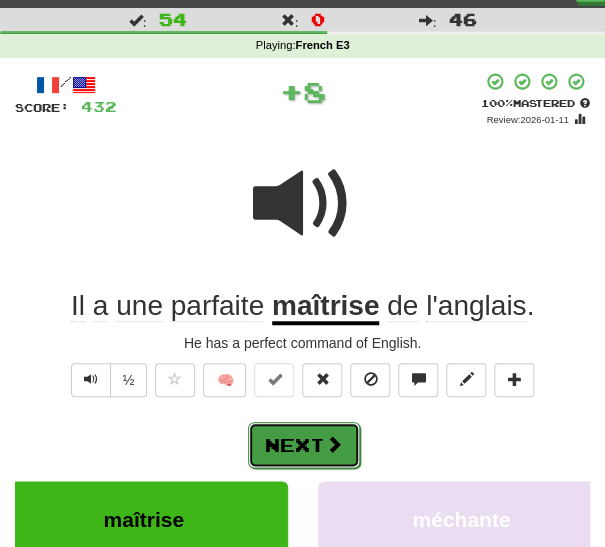 click on "Next" at bounding box center [304, 445] 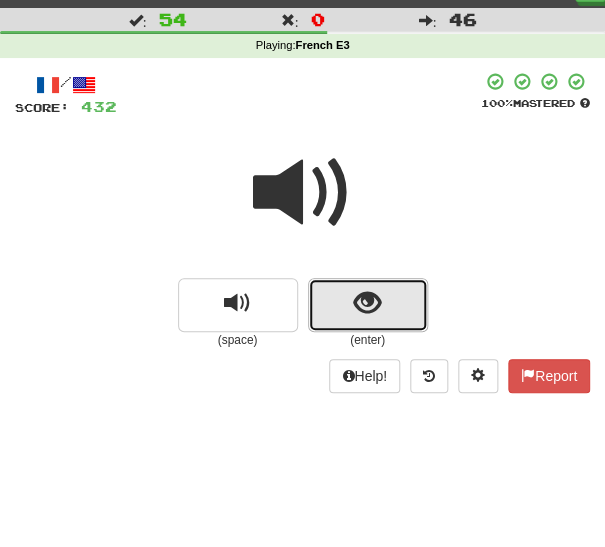 click at bounding box center [367, 303] 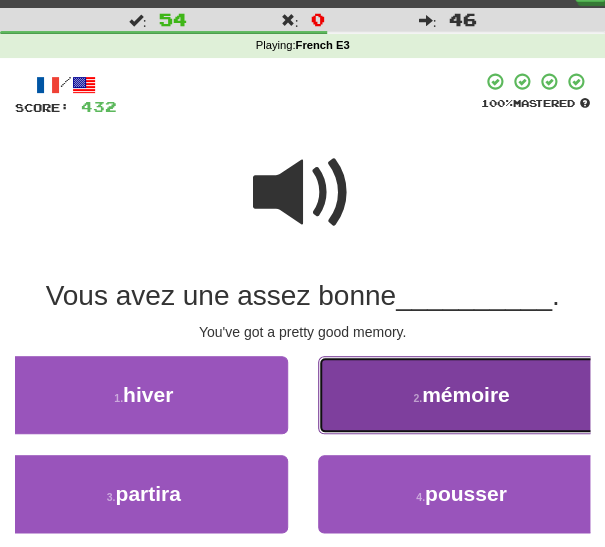 click on "2 .  mémoire" at bounding box center [462, 395] 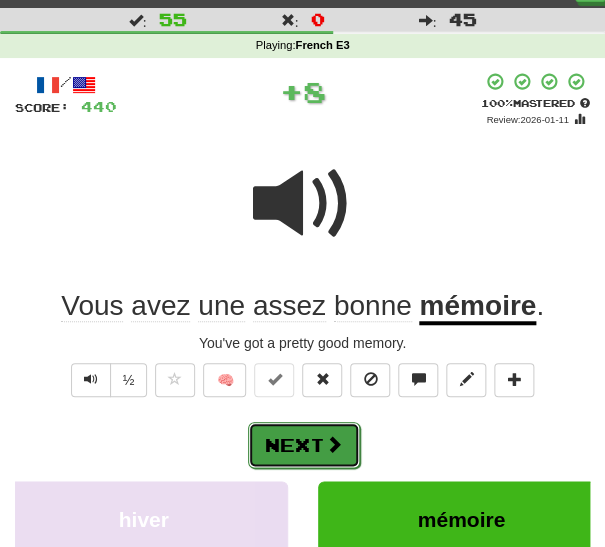 click on "Next" at bounding box center [304, 445] 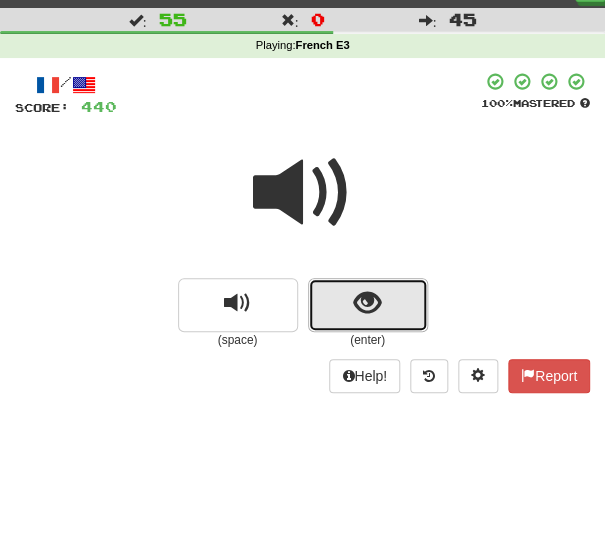 click at bounding box center [368, 305] 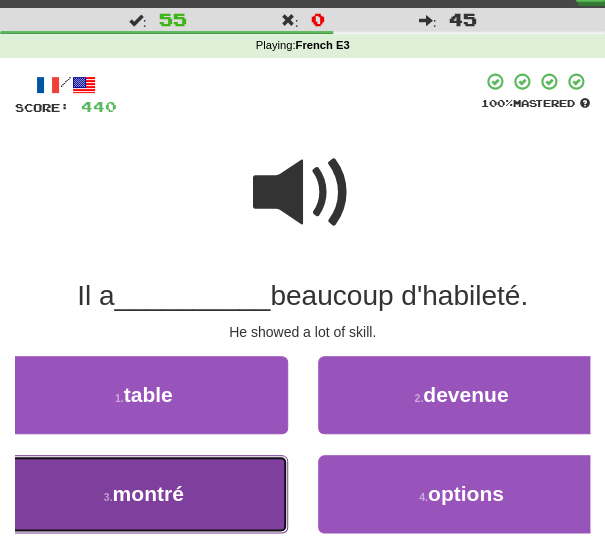 click on "3 .  montré" at bounding box center [144, 494] 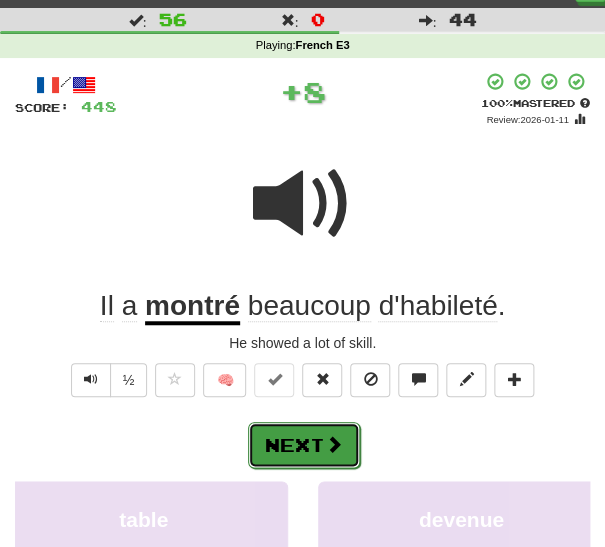 click on "Next" at bounding box center [304, 445] 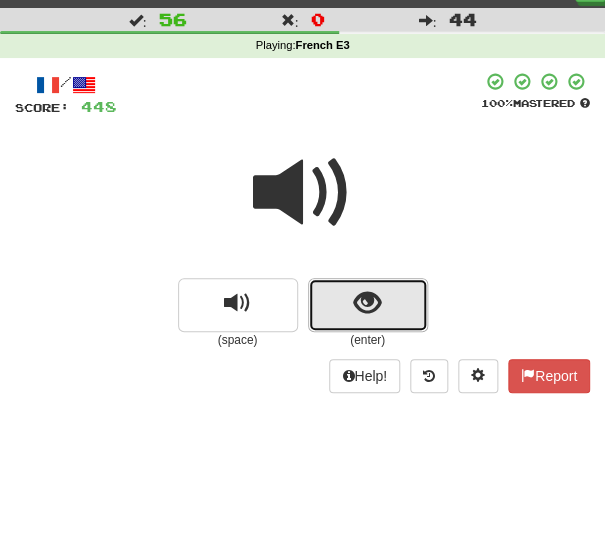 click at bounding box center [368, 305] 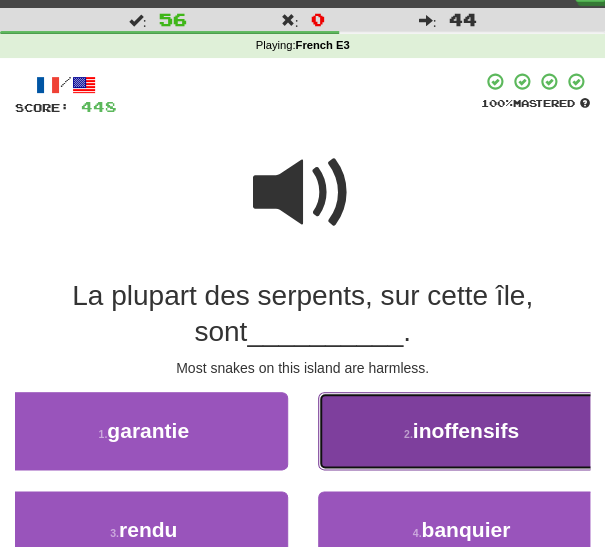 click on "2 .  inoffensifs" at bounding box center [462, 431] 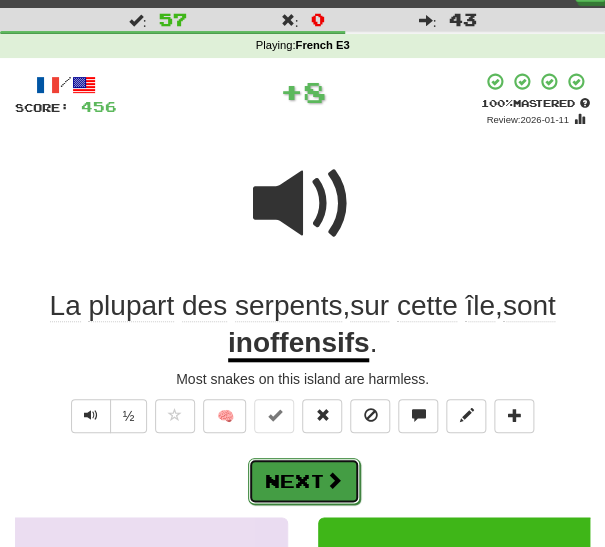 click on "Next" at bounding box center (304, 481) 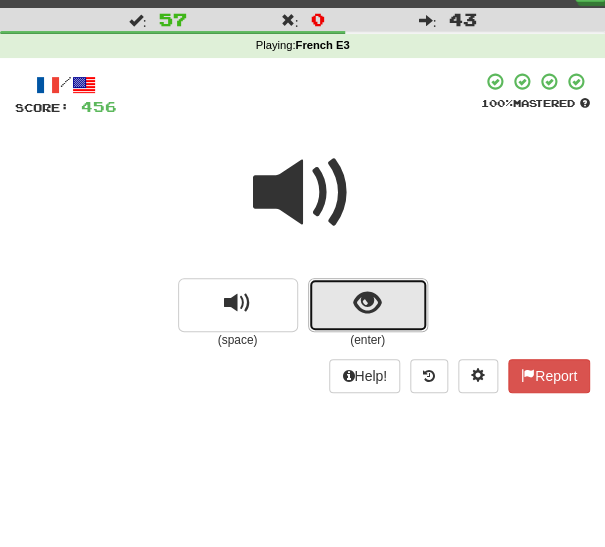 click at bounding box center [368, 305] 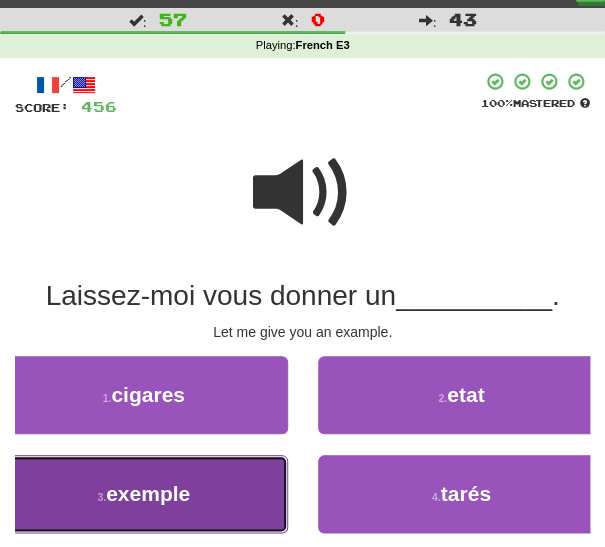 click on "exemple" at bounding box center (148, 493) 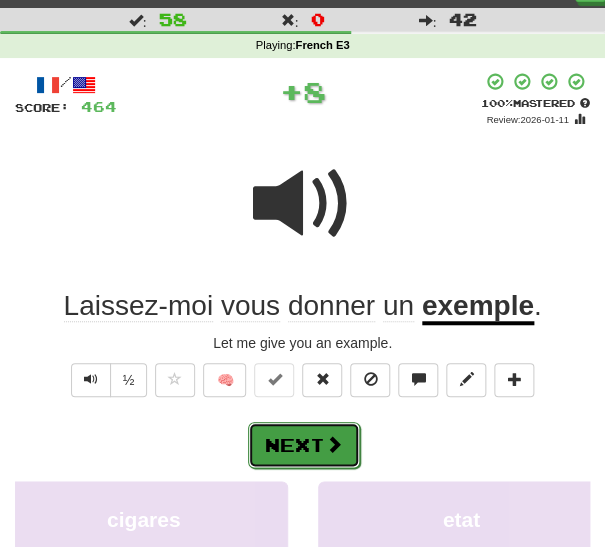click on "Next" at bounding box center [304, 445] 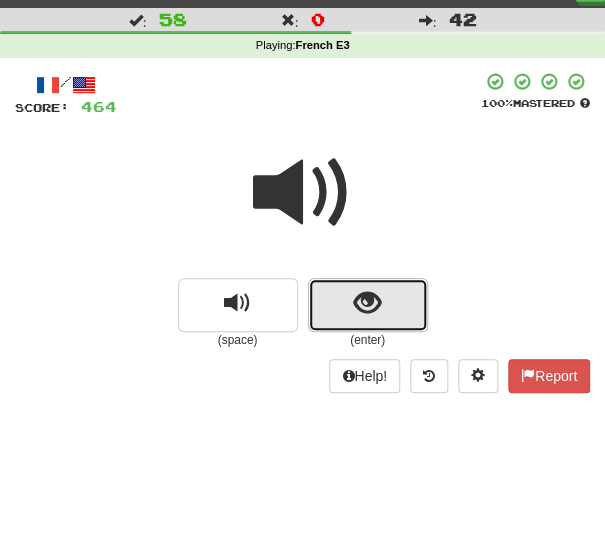 click at bounding box center (368, 305) 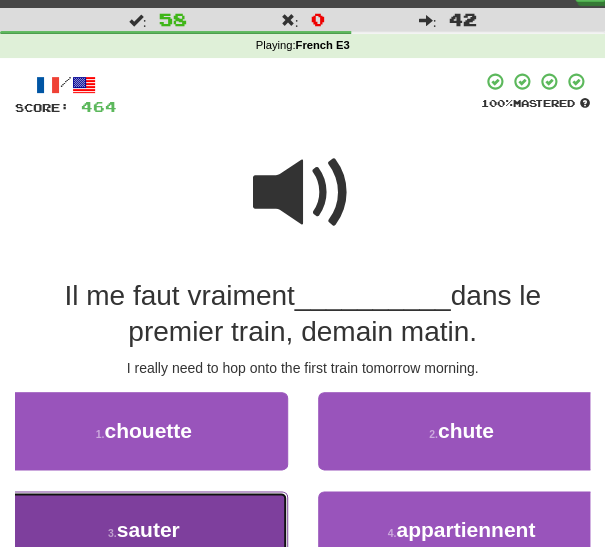 click on "3 .  sauter" at bounding box center (144, 530) 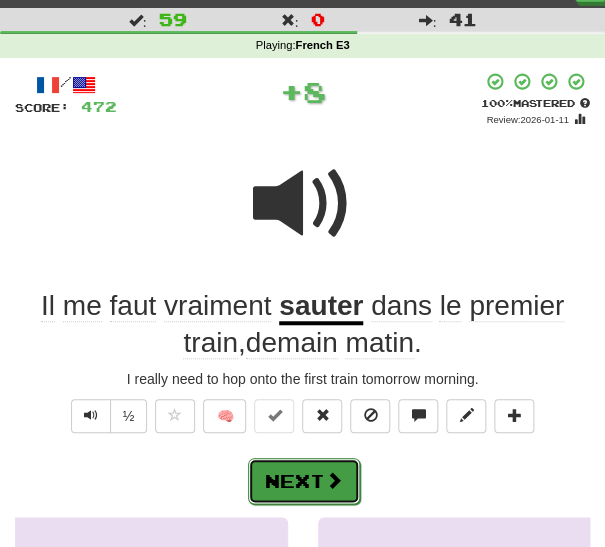 click on "Next" at bounding box center [304, 481] 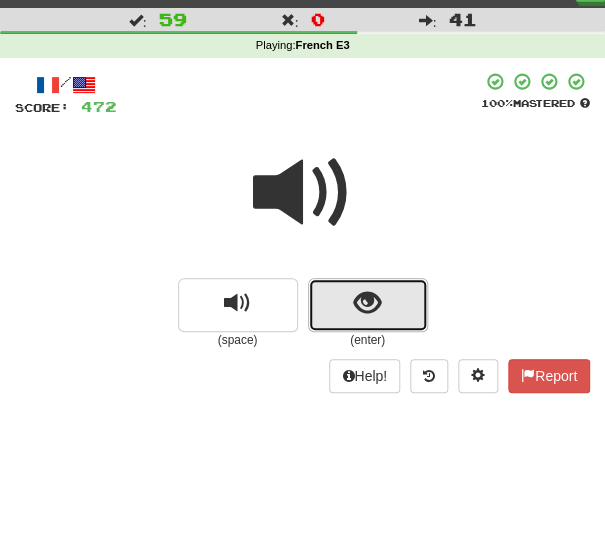 drag, startPoint x: 388, startPoint y: 301, endPoint x: 380, endPoint y: 313, distance: 14.422205 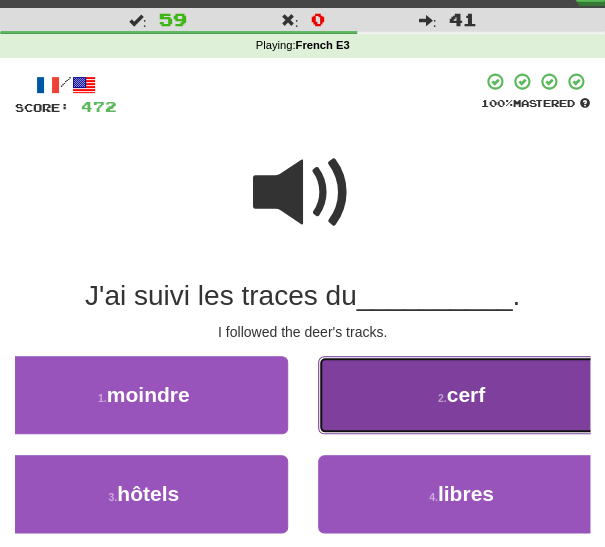 click on "2 .  cerf" at bounding box center (462, 395) 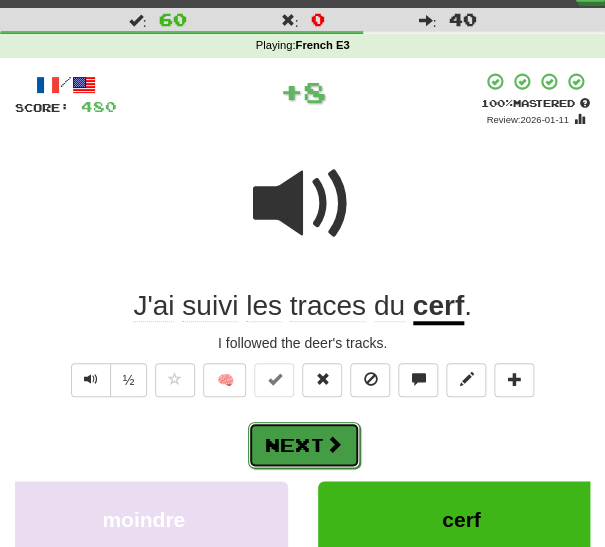 click on "Next" at bounding box center (304, 445) 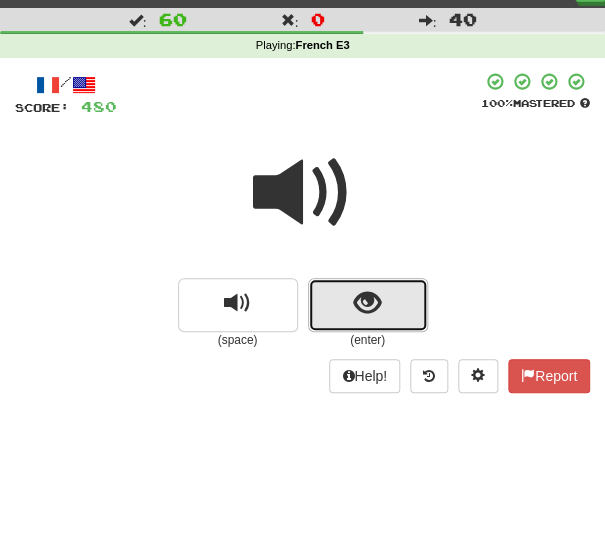 click at bounding box center (368, 305) 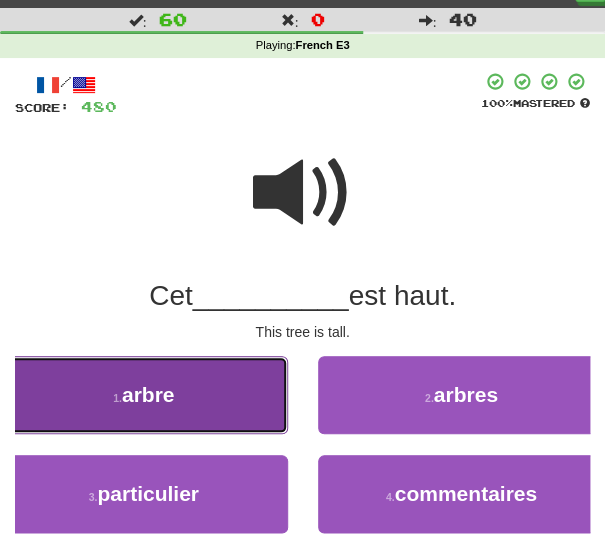 click on "1 .  arbre" at bounding box center (144, 395) 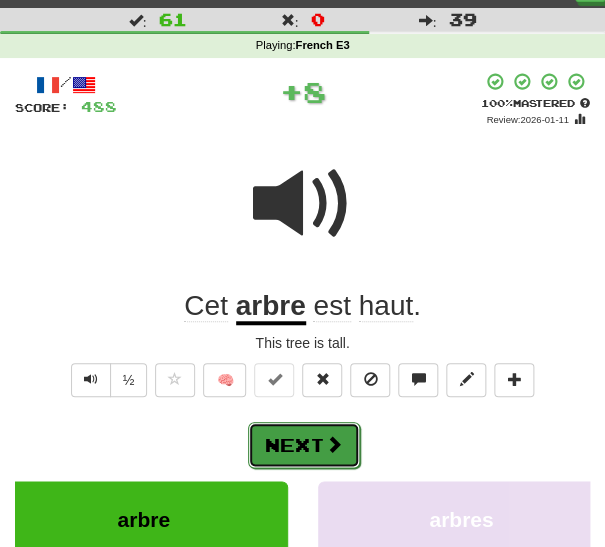 click on "Next" at bounding box center [304, 445] 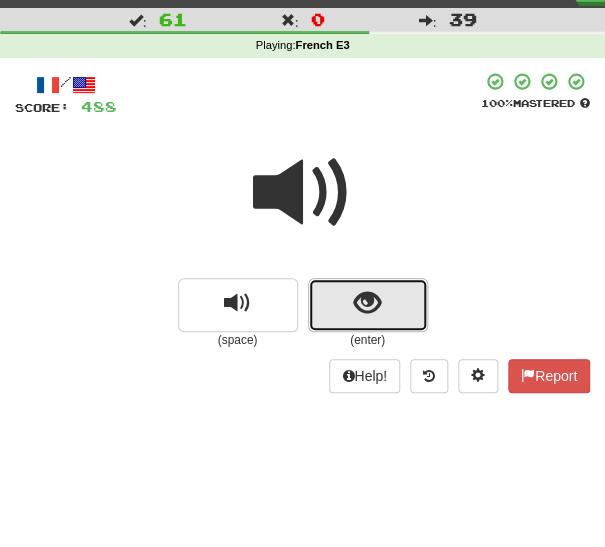 click at bounding box center (368, 305) 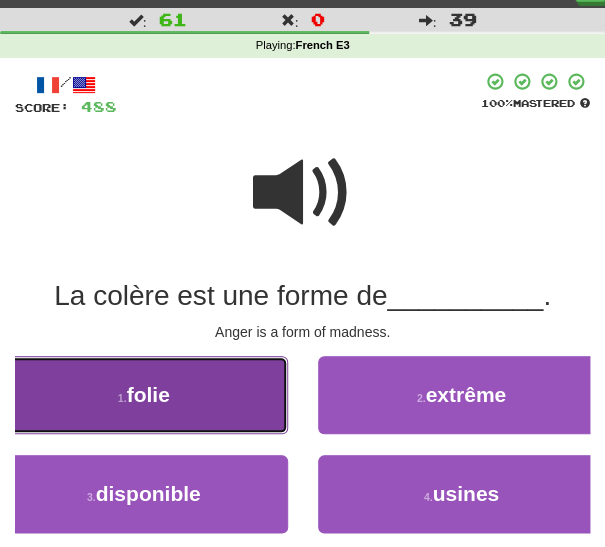 click on "1 .  folie" at bounding box center (144, 395) 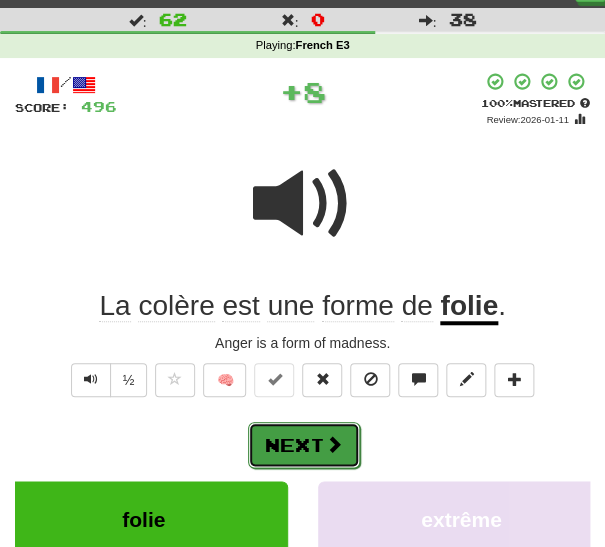 click on "Next" at bounding box center [304, 445] 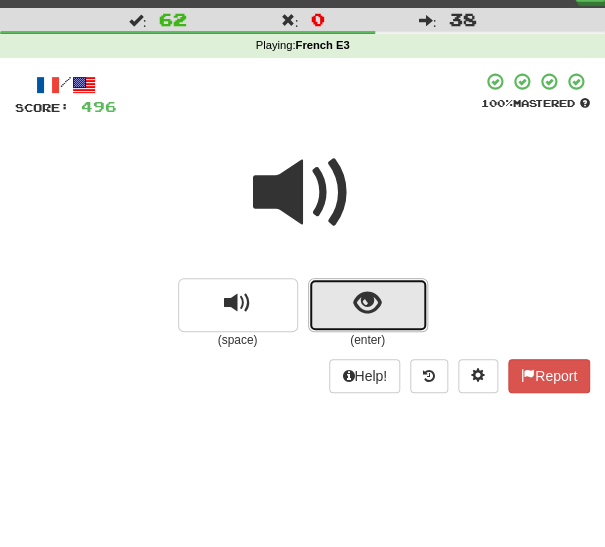 click at bounding box center [368, 305] 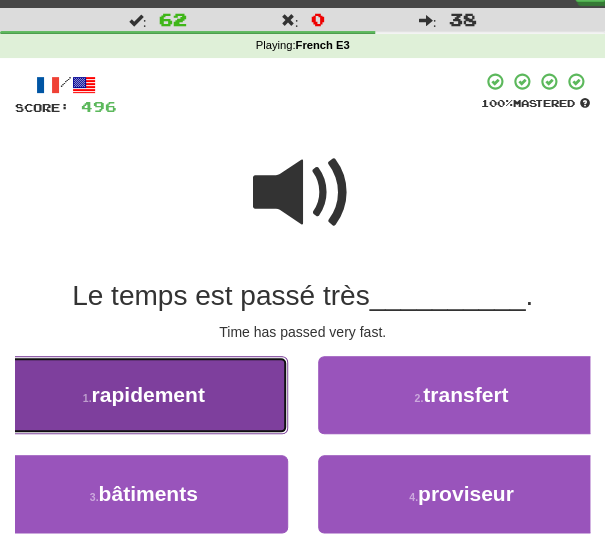 click on "1 .  rapidement" at bounding box center (144, 395) 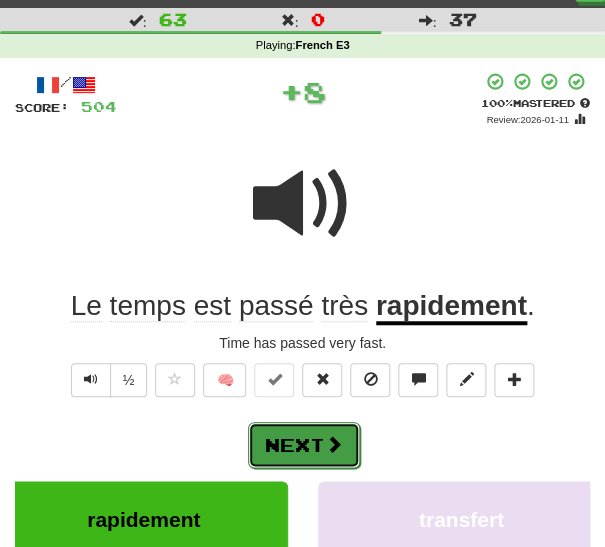 click on "Next" at bounding box center (304, 445) 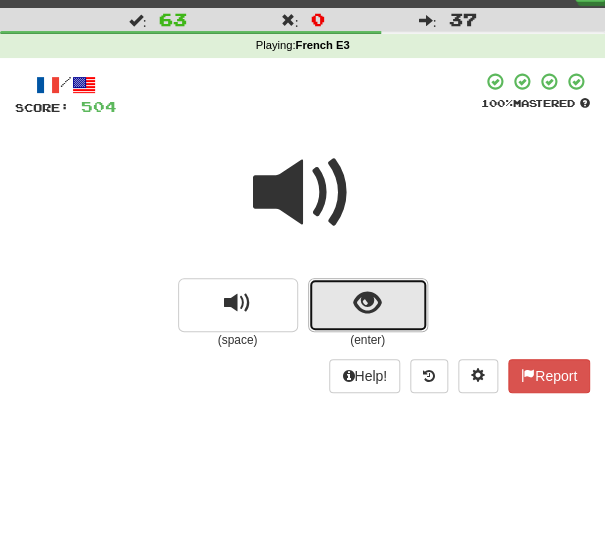 click at bounding box center (367, 303) 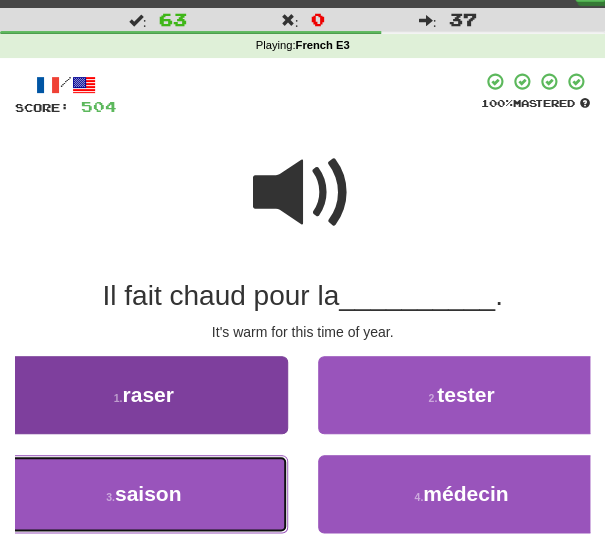 click on "3 .  saison" at bounding box center (144, 494) 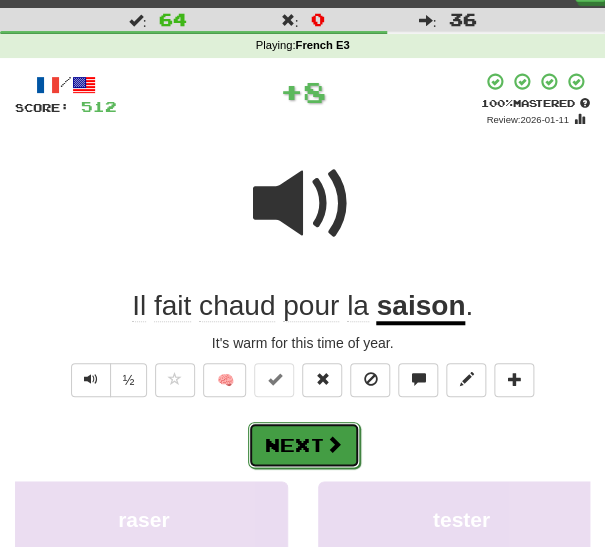 click on "Next" at bounding box center (304, 445) 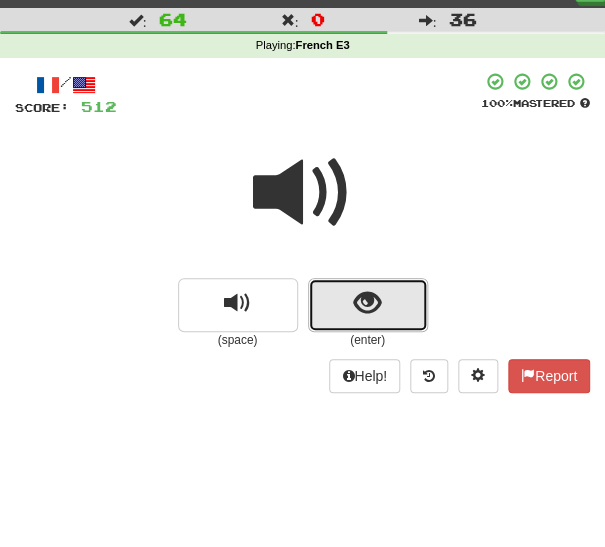 click at bounding box center [368, 305] 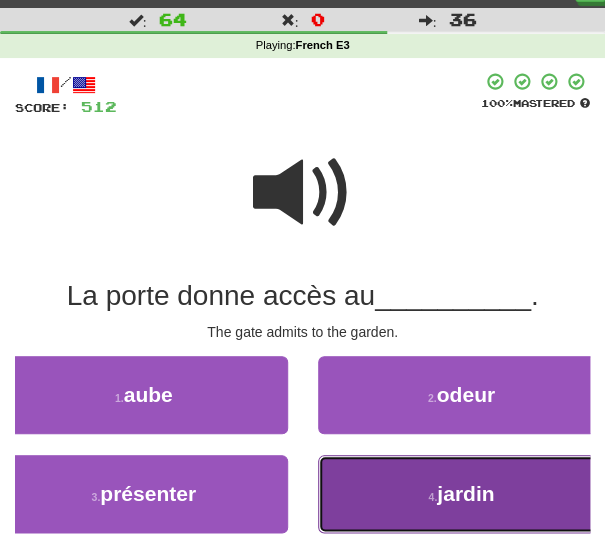 click on "4 .  jardin" at bounding box center (462, 494) 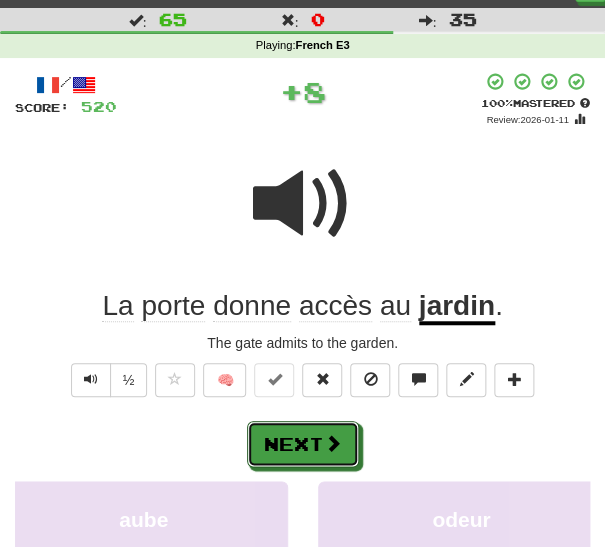 click on "Next" at bounding box center (303, 444) 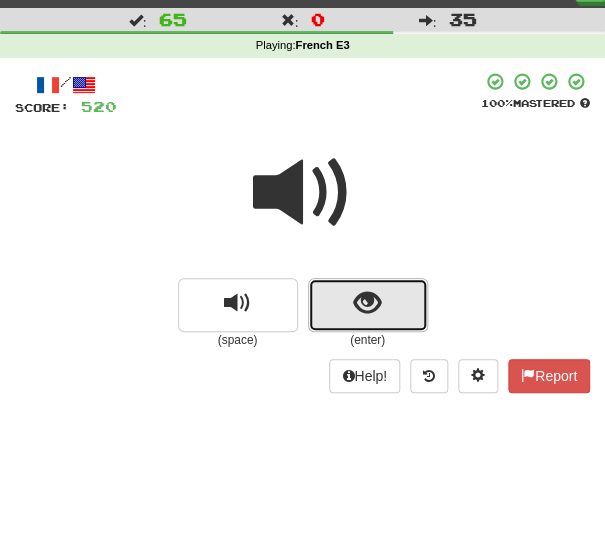 click at bounding box center [368, 305] 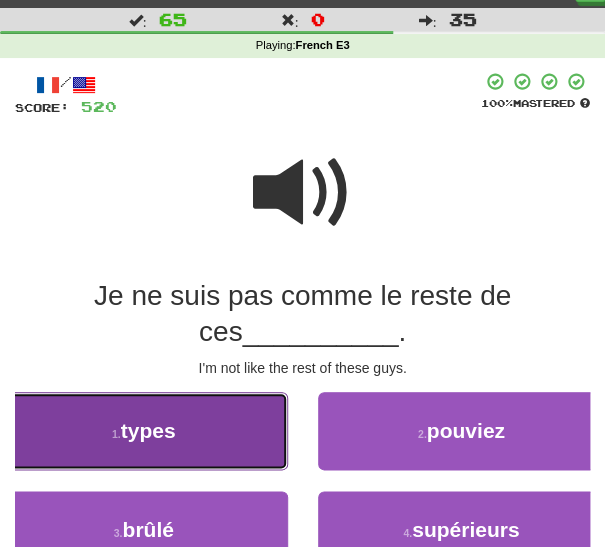 click on "1 .  types" at bounding box center [144, 431] 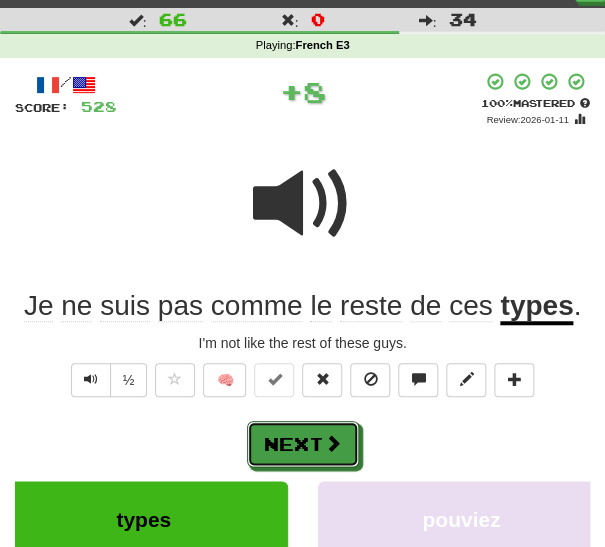 click on "Next" at bounding box center (303, 444) 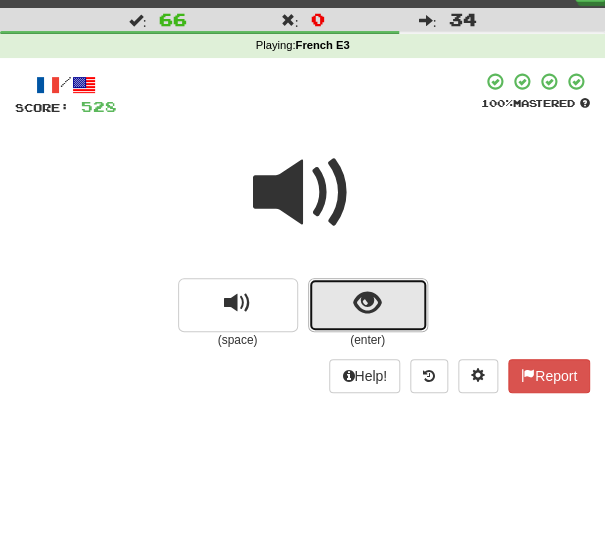 click at bounding box center (368, 305) 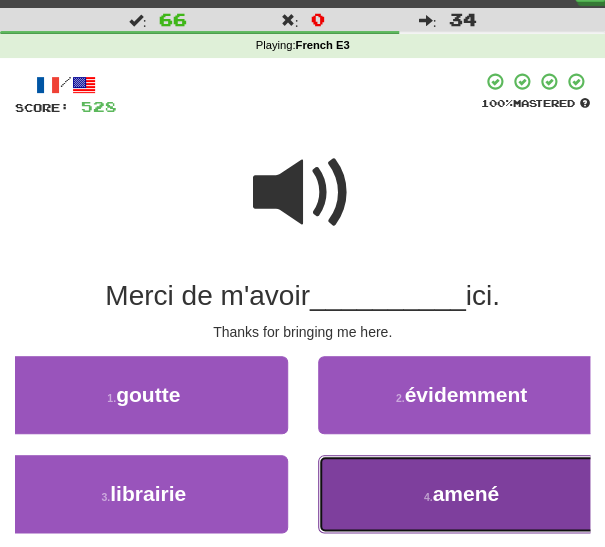 click on "4 .  amené" at bounding box center [462, 494] 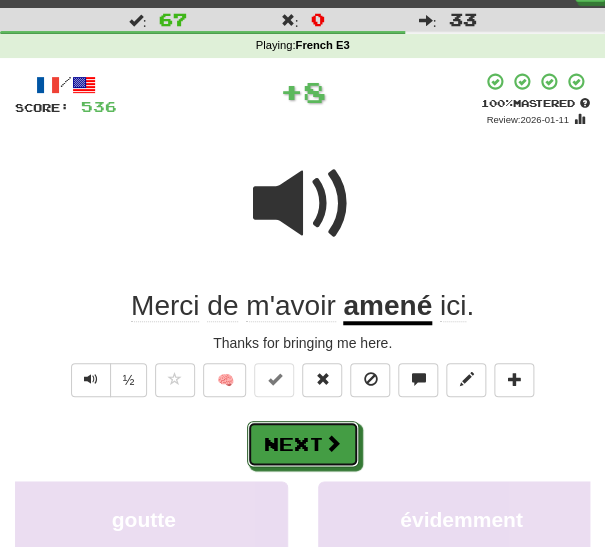 drag, startPoint x: 290, startPoint y: 455, endPoint x: 300, endPoint y: 440, distance: 18.027756 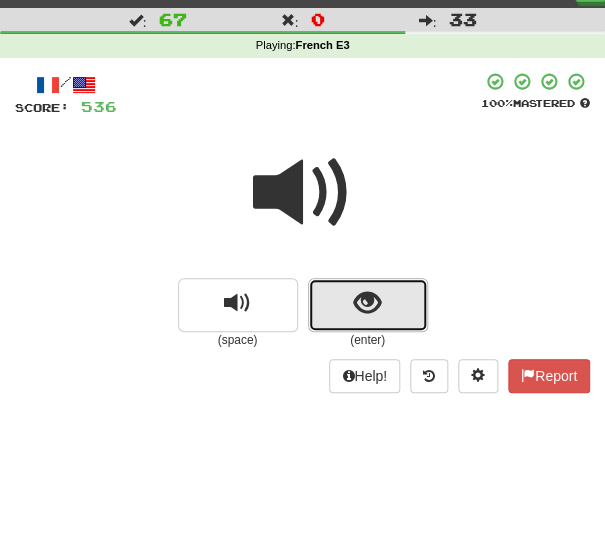 click at bounding box center (368, 305) 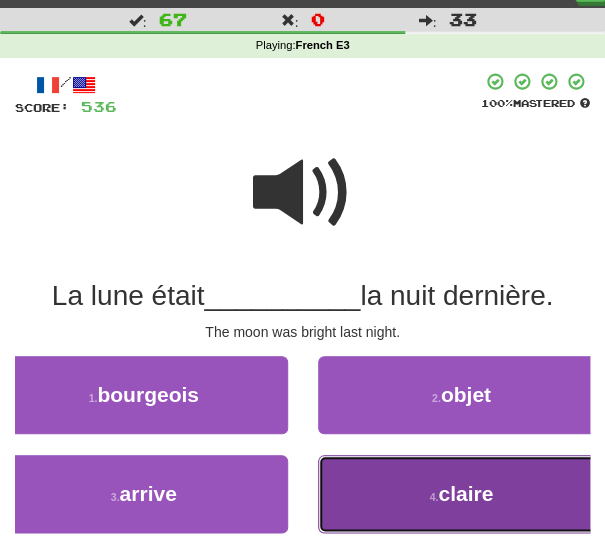click on "4 .  claire" at bounding box center [462, 494] 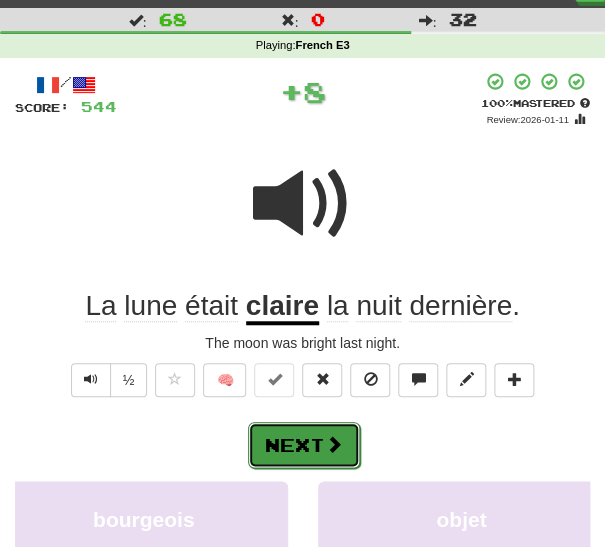 click on "Next" at bounding box center [304, 445] 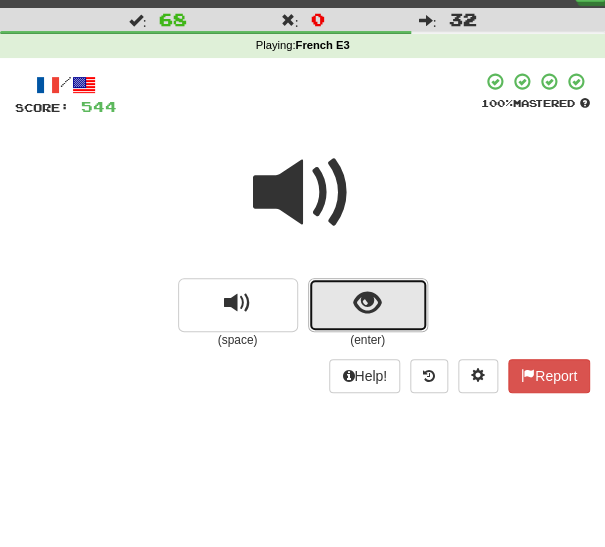 click at bounding box center (368, 305) 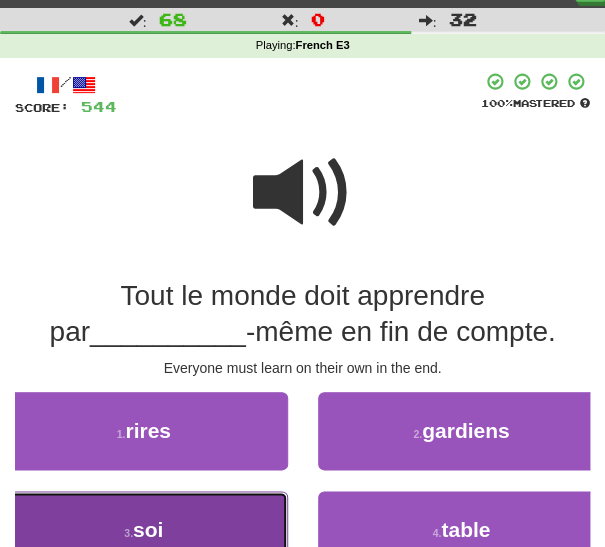 click on "3 .  soi" at bounding box center (144, 530) 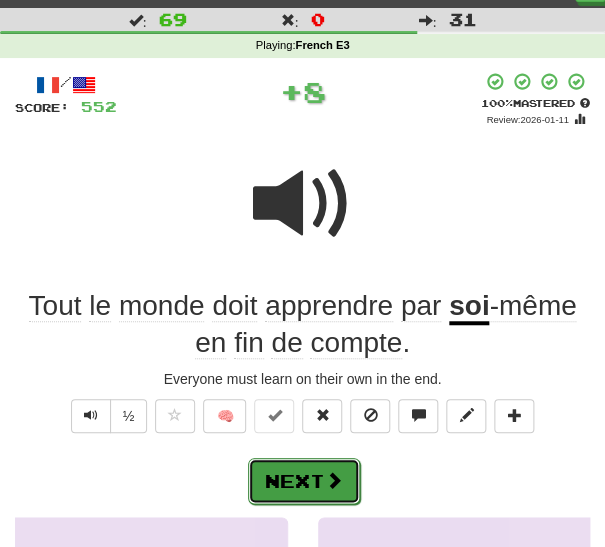 click on "Next" at bounding box center (304, 481) 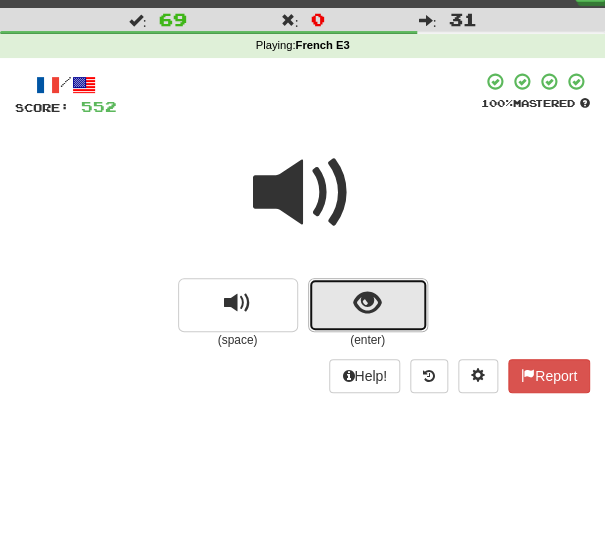 click at bounding box center [368, 305] 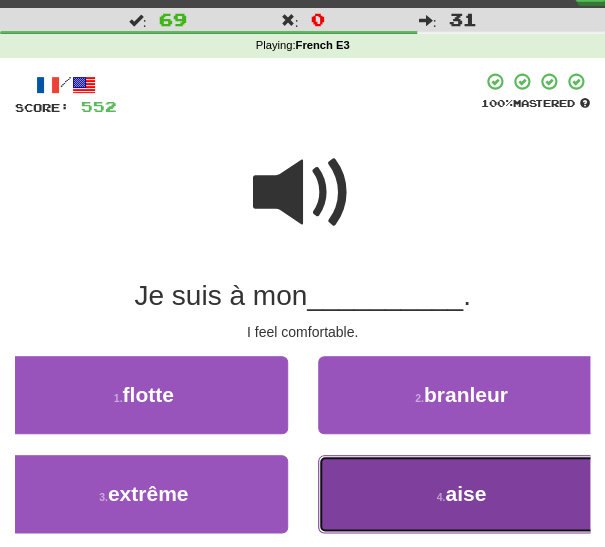 click on "4 .  aise" at bounding box center [462, 494] 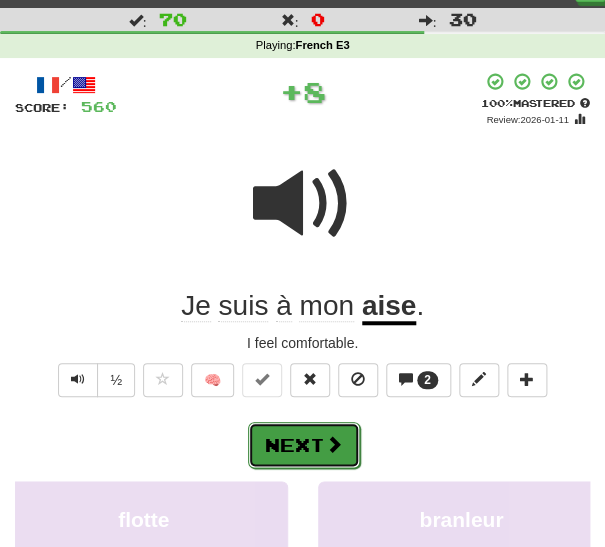 click at bounding box center [334, 444] 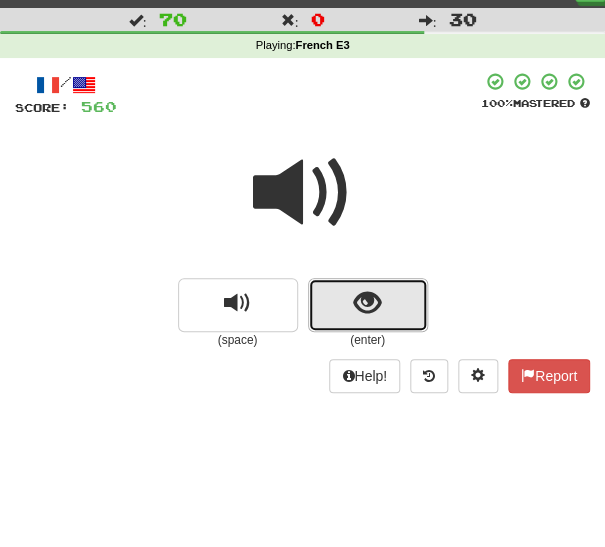 click at bounding box center [368, 305] 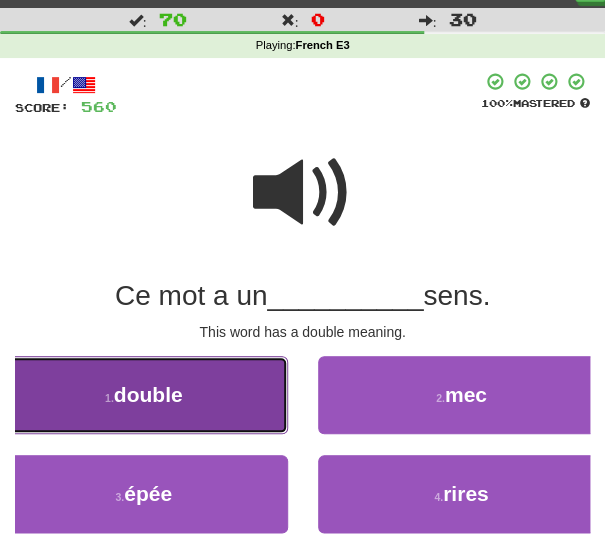 click on "1 .  double" at bounding box center (144, 395) 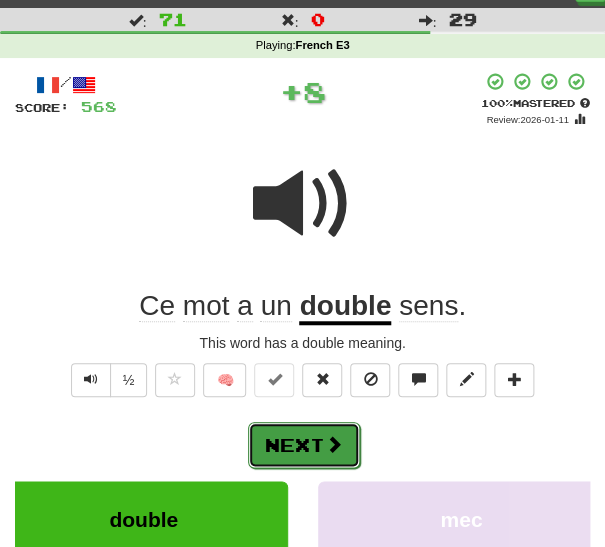 click on "Next" at bounding box center [304, 445] 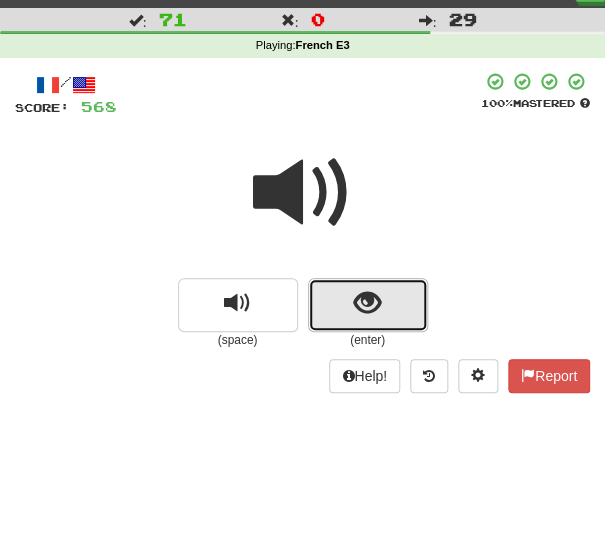 click at bounding box center (368, 305) 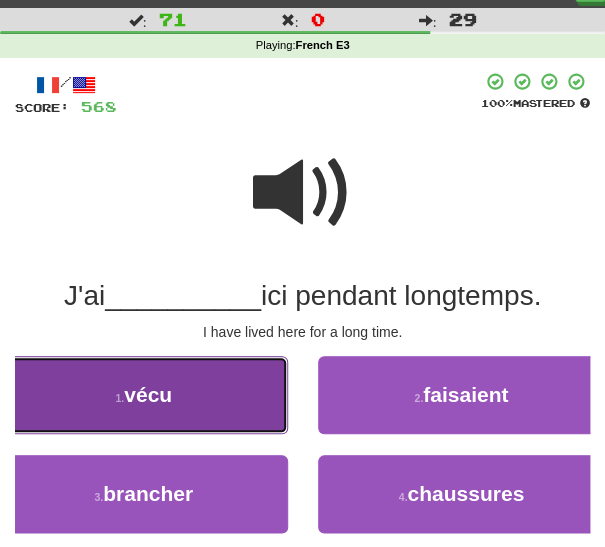 click on "1 .  vécu" at bounding box center (144, 395) 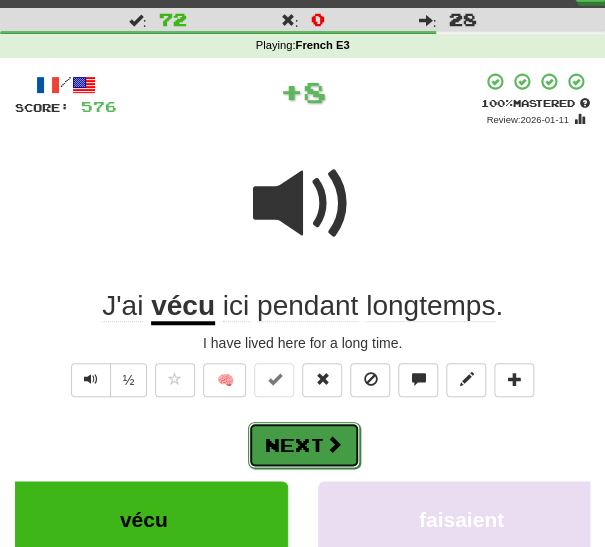 click on "Next" at bounding box center (304, 445) 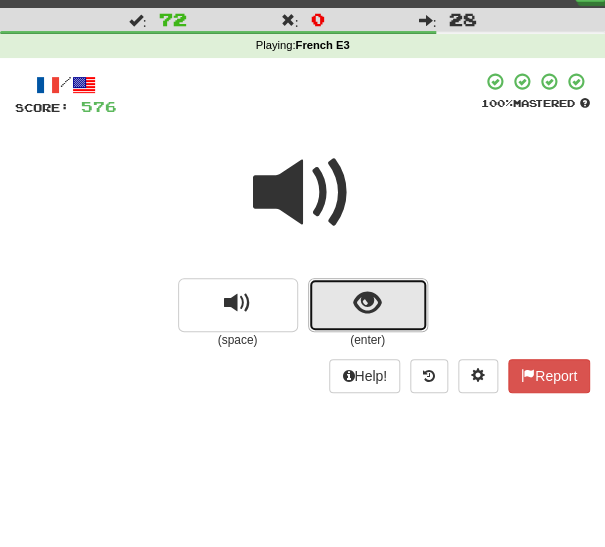 click at bounding box center [368, 305] 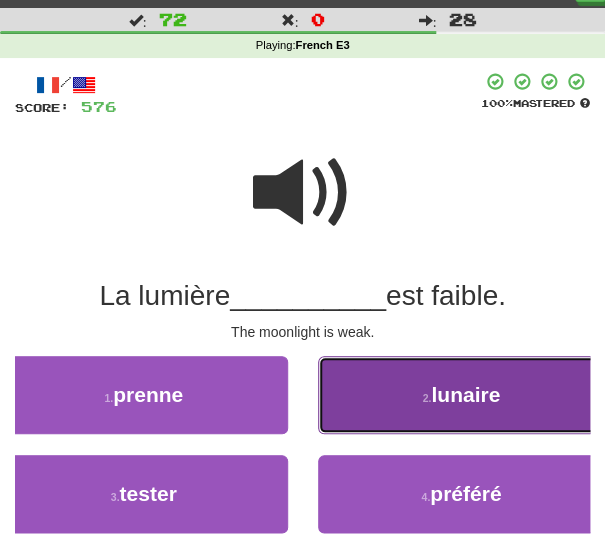 click on "2 .  lunaire" at bounding box center (462, 395) 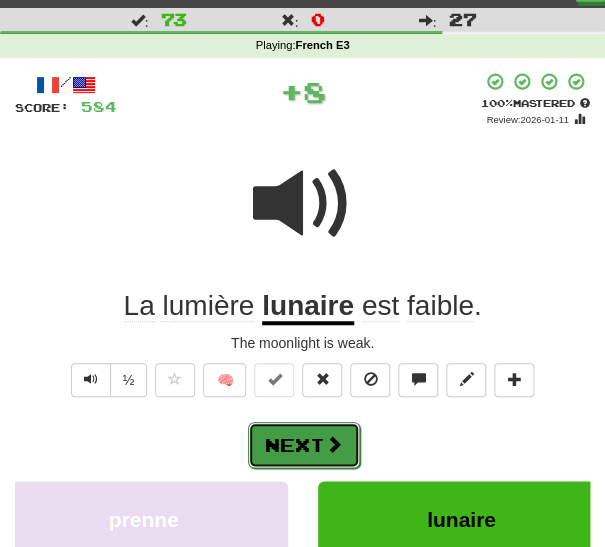click on "Next" at bounding box center [304, 445] 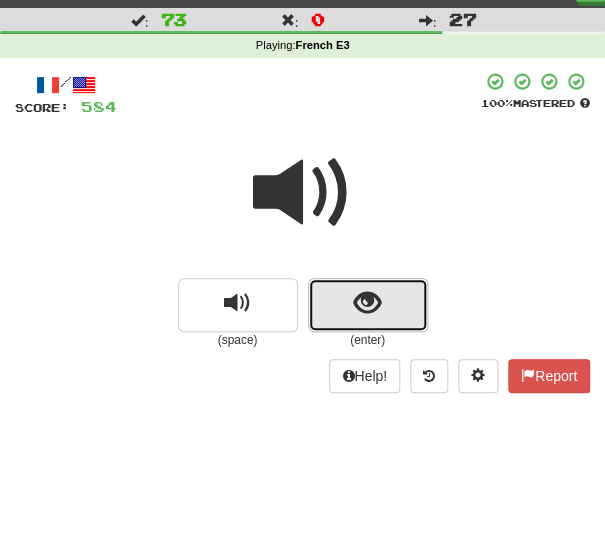 click at bounding box center [368, 305] 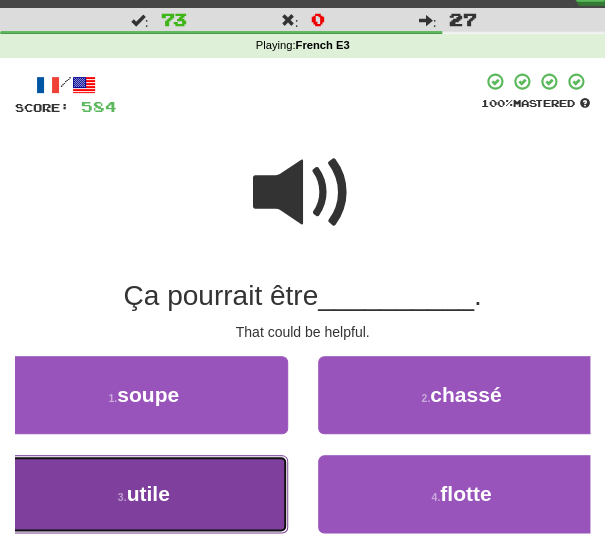 click on "3 .  utile" at bounding box center (144, 494) 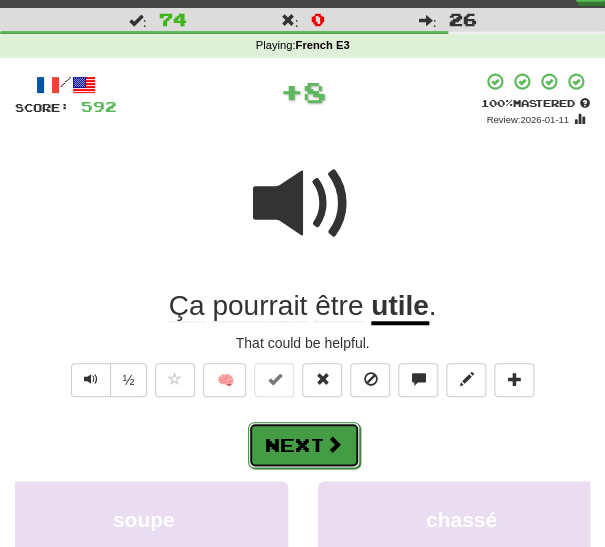 click at bounding box center (334, 444) 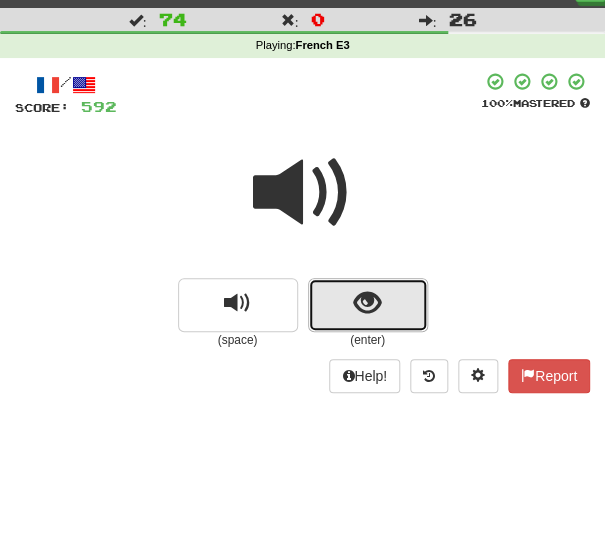 click at bounding box center (367, 303) 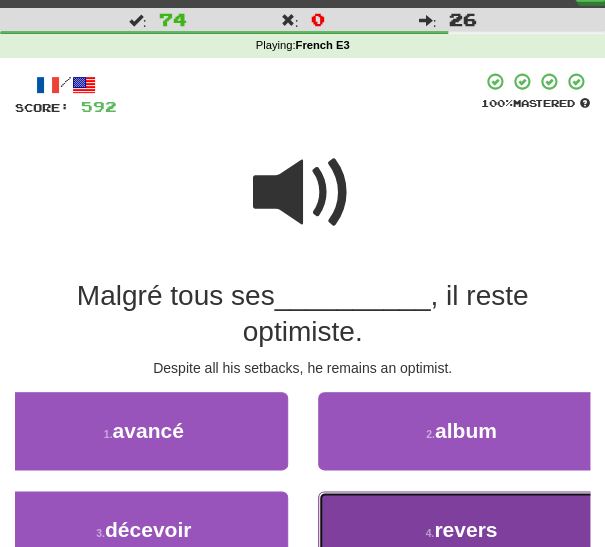 click on "4 .  revers" at bounding box center [462, 530] 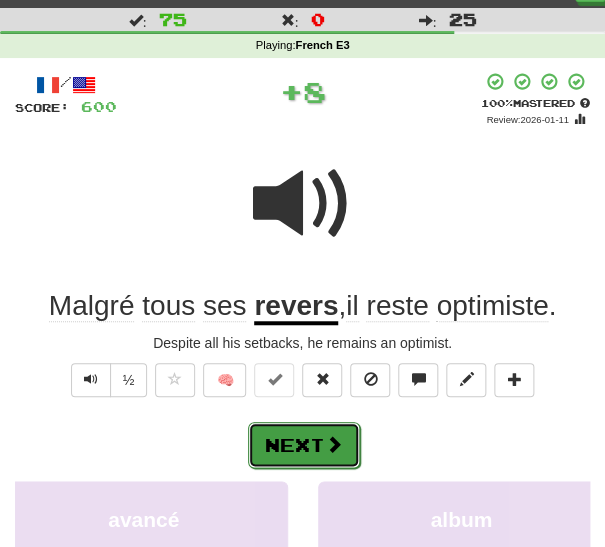 click on "Next" at bounding box center (304, 445) 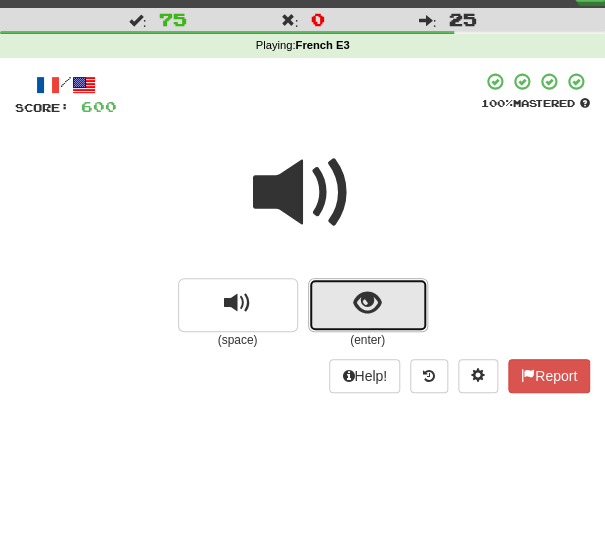 click at bounding box center [367, 303] 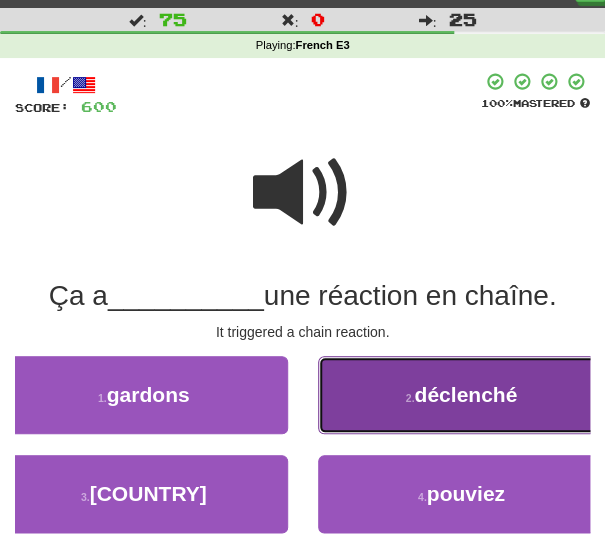 click on "2 .  déclenché" at bounding box center (462, 395) 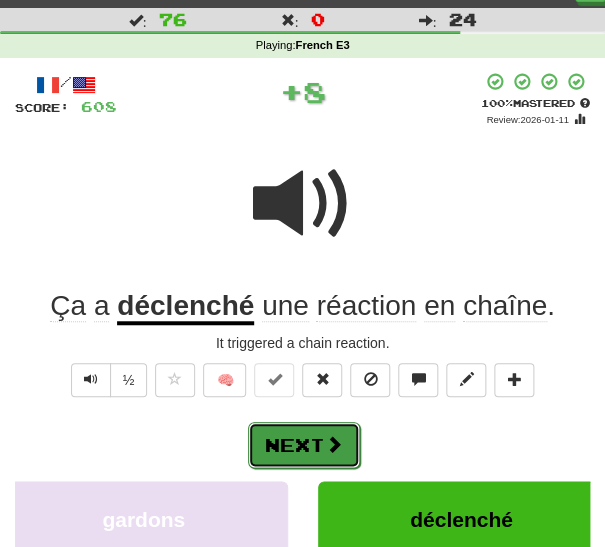 click on "Next" at bounding box center [304, 445] 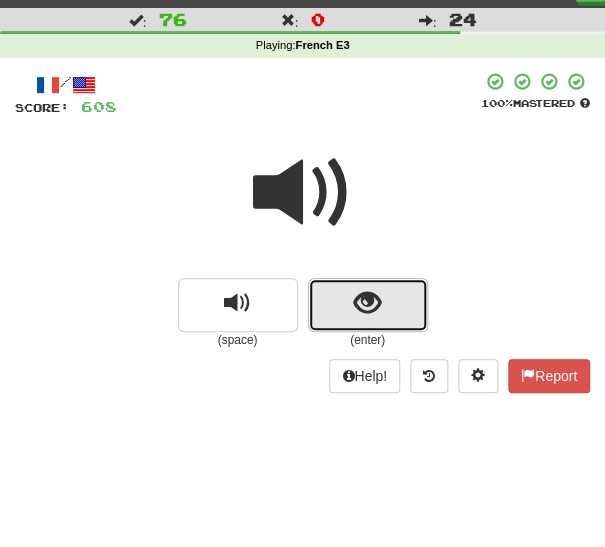 click at bounding box center (367, 303) 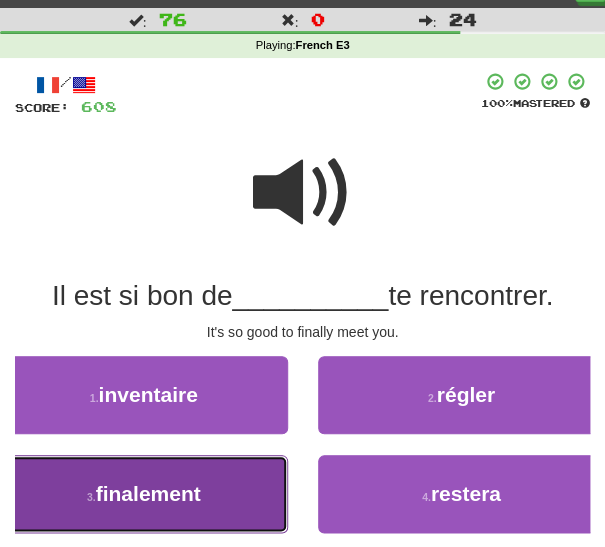 click on "3 .  finalement" at bounding box center (144, 494) 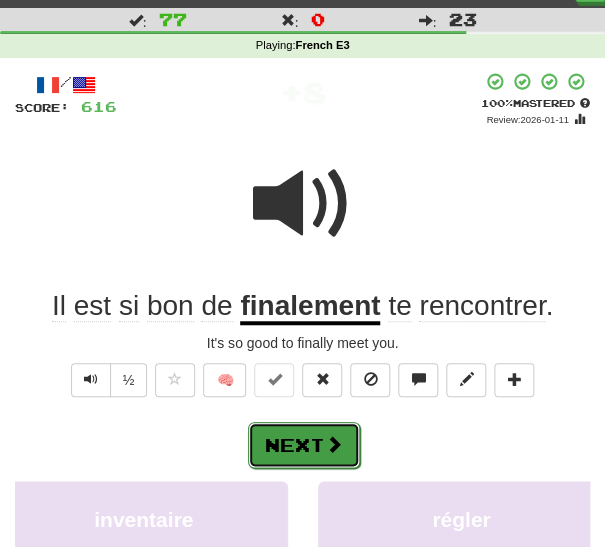 click on "Next" at bounding box center [304, 445] 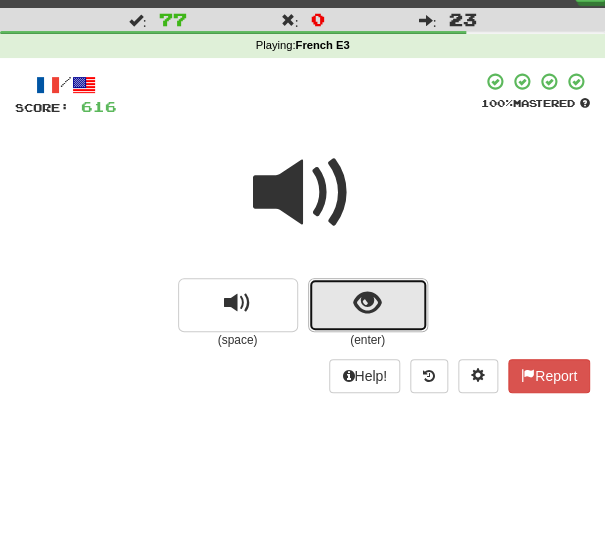 click at bounding box center (367, 303) 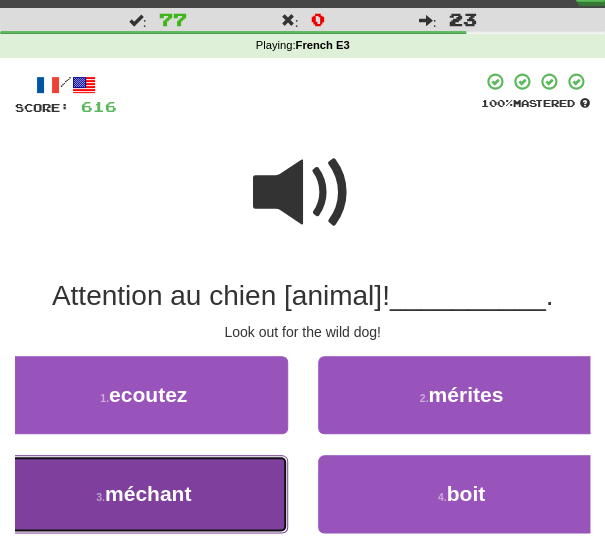 click on "3 .  méchant" at bounding box center (144, 494) 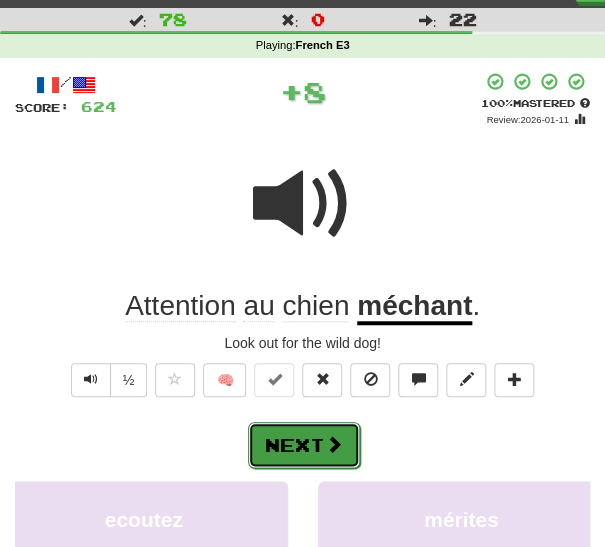 click on "Next" at bounding box center (304, 445) 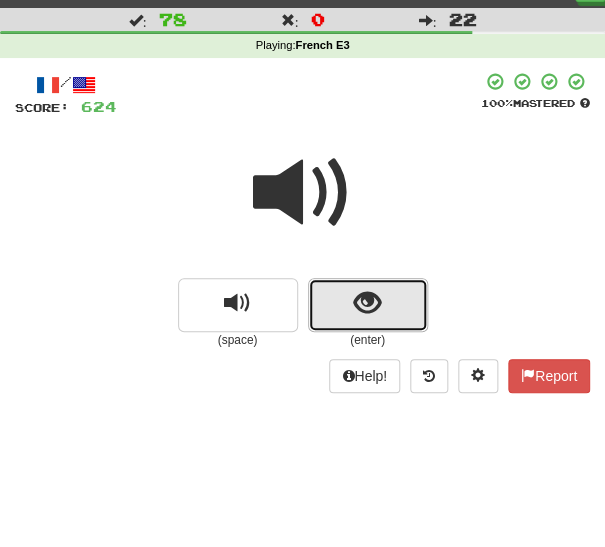 click at bounding box center [368, 305] 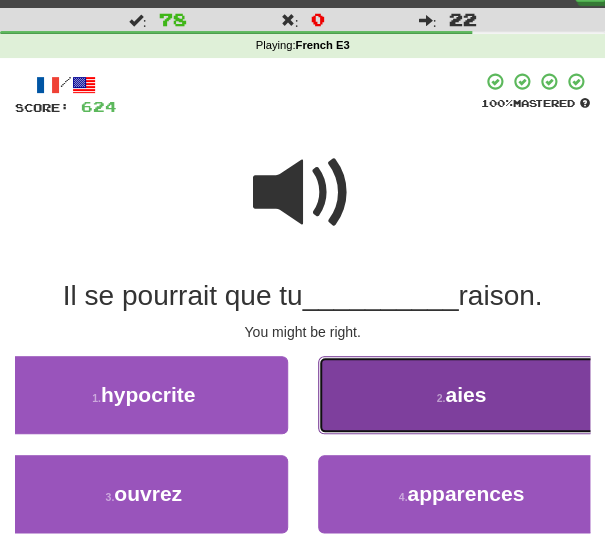 click on "2 .  aies" at bounding box center [462, 395] 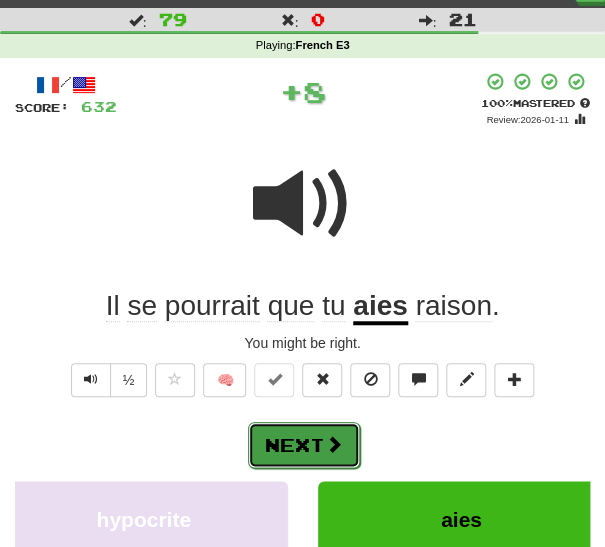 click at bounding box center (334, 444) 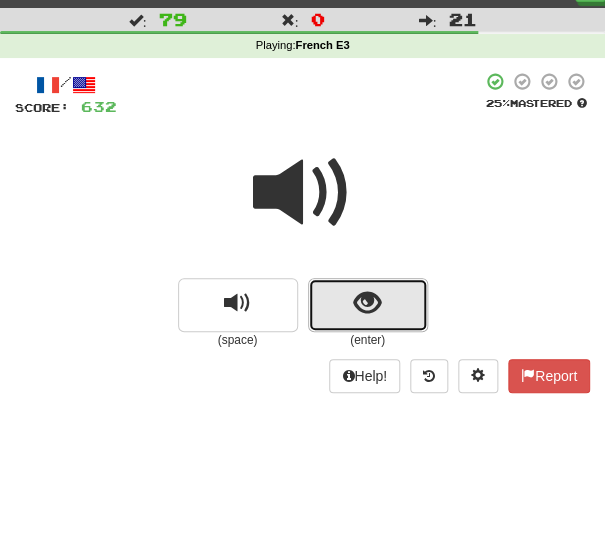 click at bounding box center [367, 303] 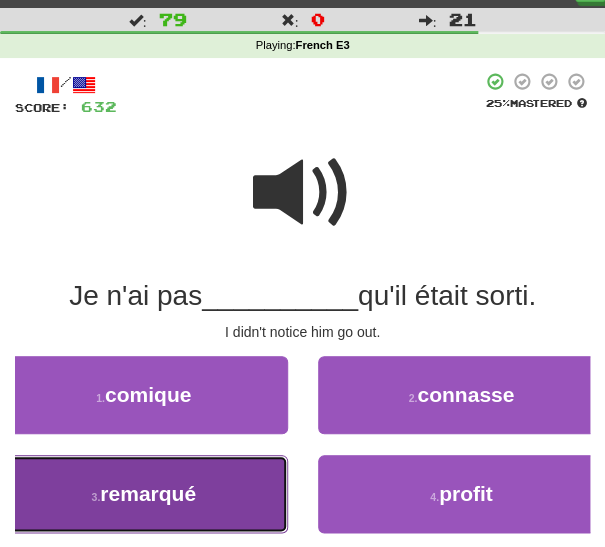 click on "3 .  remarqué" at bounding box center (144, 494) 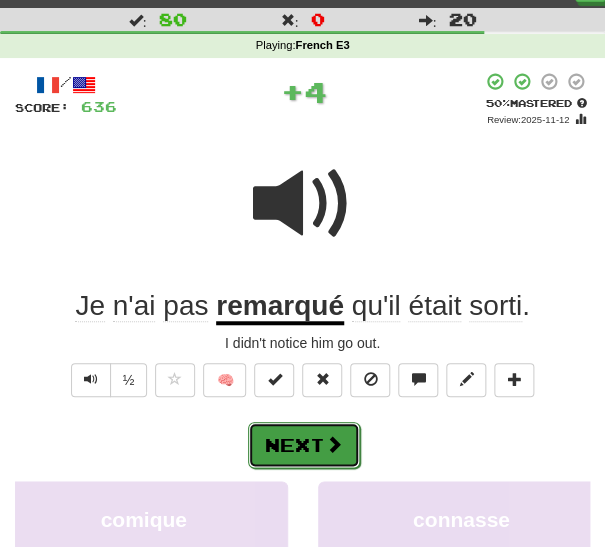click on "Next" at bounding box center (304, 445) 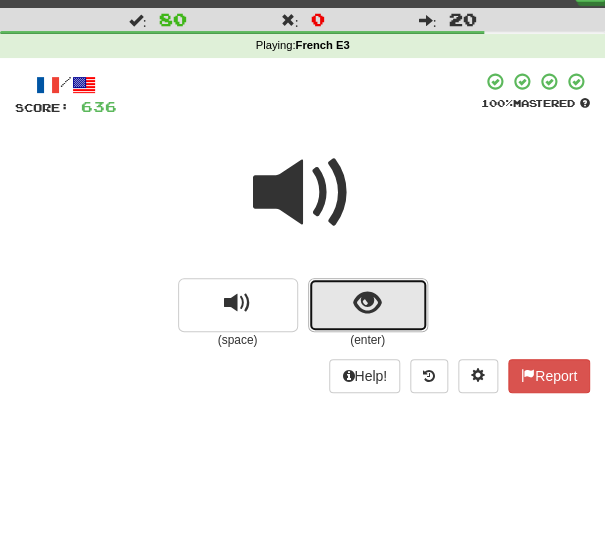 click at bounding box center [367, 303] 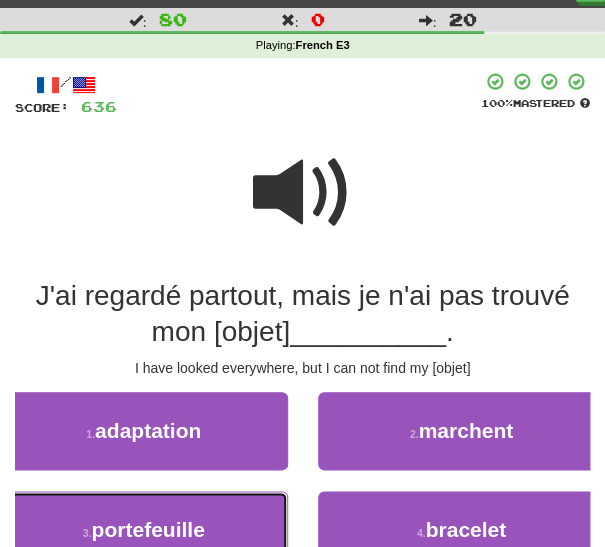 drag, startPoint x: 230, startPoint y: 520, endPoint x: 240, endPoint y: 503, distance: 19.723083 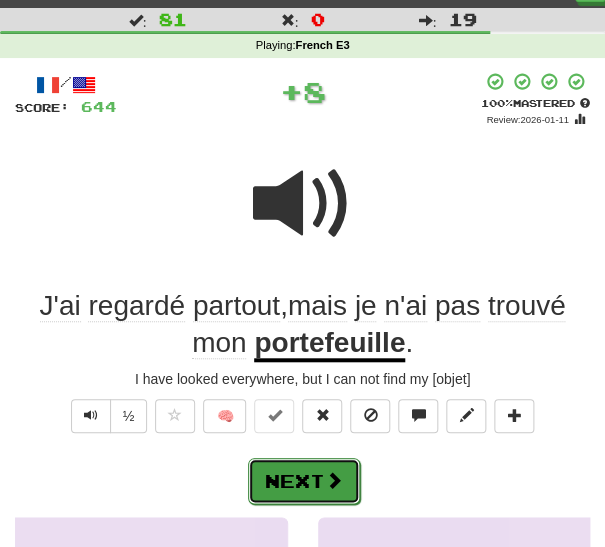 click on "Next" at bounding box center [304, 481] 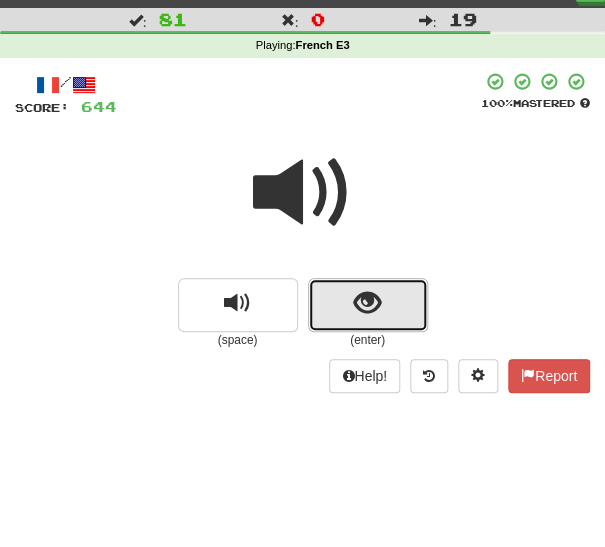 click at bounding box center [368, 305] 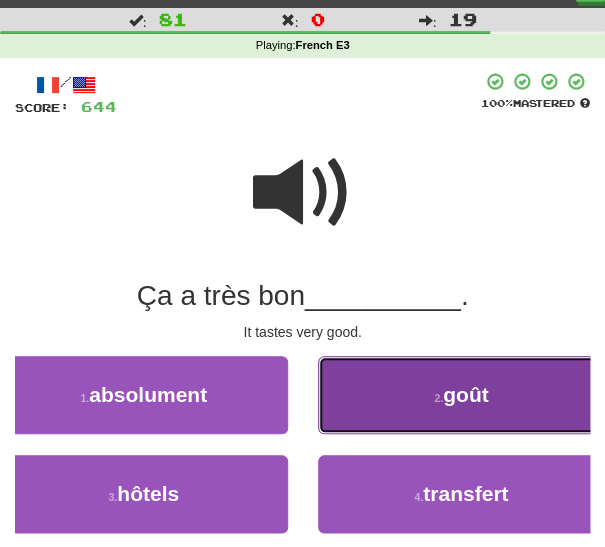 click on "2 .  goût" at bounding box center [462, 395] 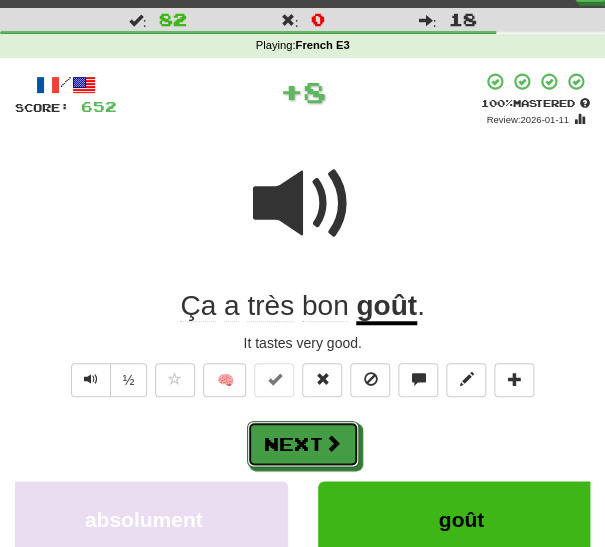 click on "Next" at bounding box center (303, 444) 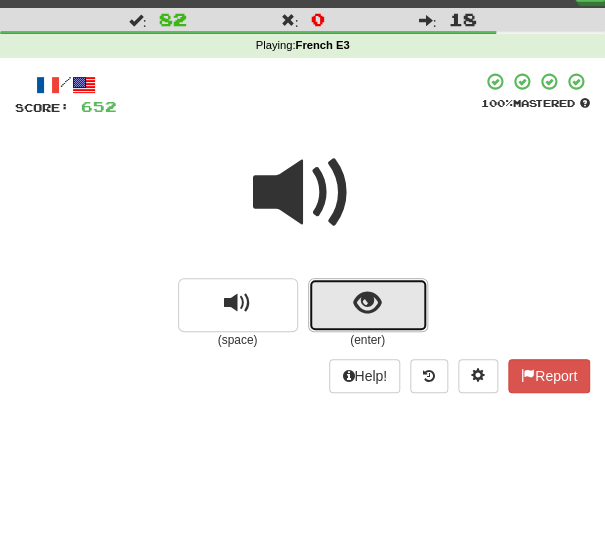 click at bounding box center (368, 305) 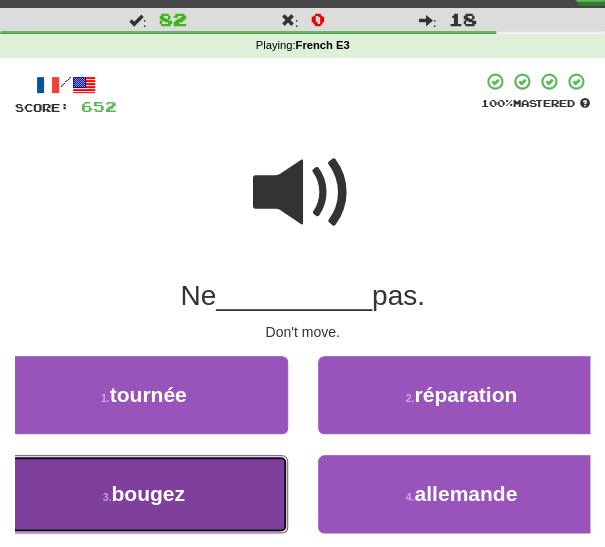 click on "3 .  bougez" at bounding box center [144, 494] 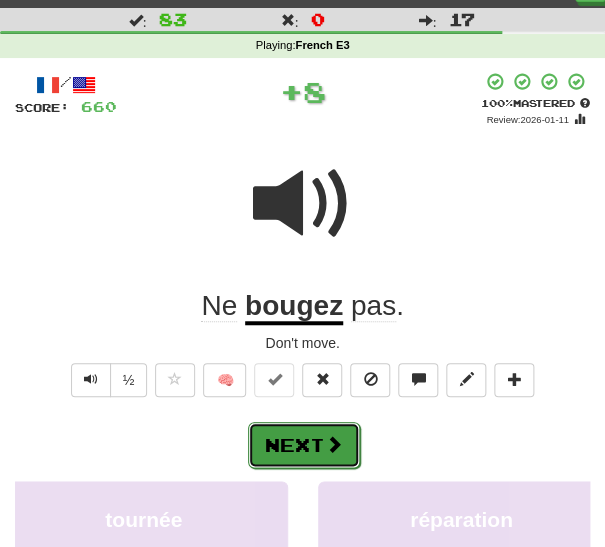 click on "Next" at bounding box center (304, 445) 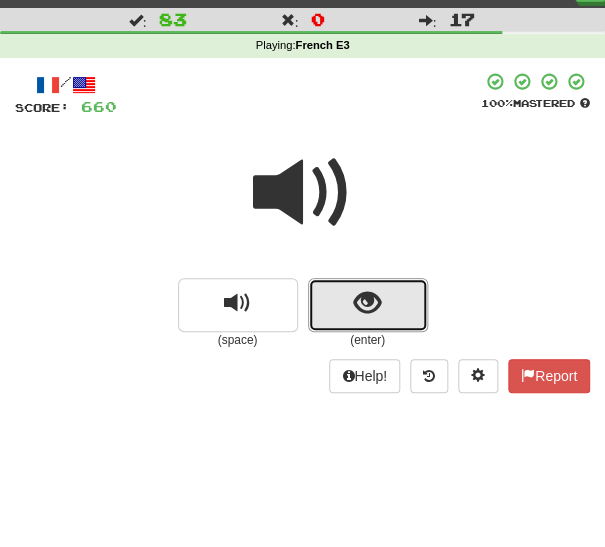 click at bounding box center (368, 305) 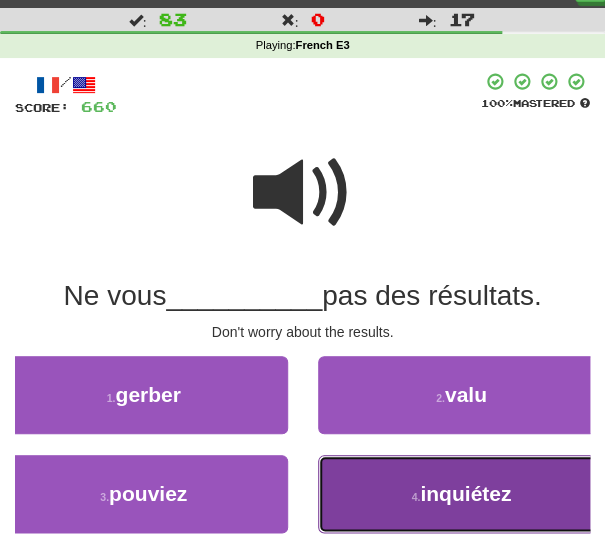 click on "4 .  inquiétez" at bounding box center [462, 494] 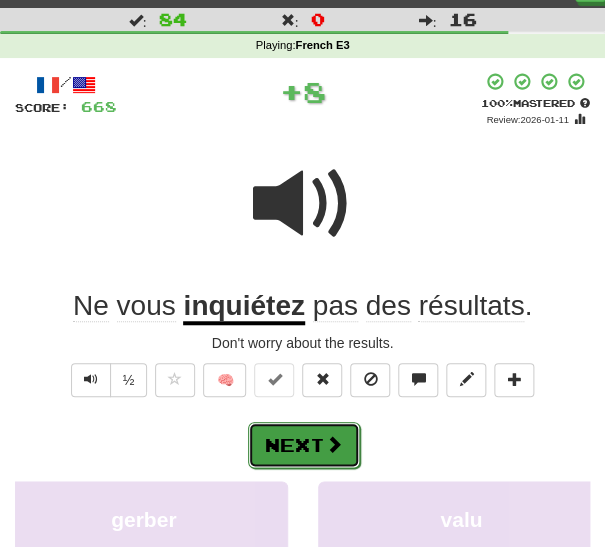 click on "Next" at bounding box center [304, 445] 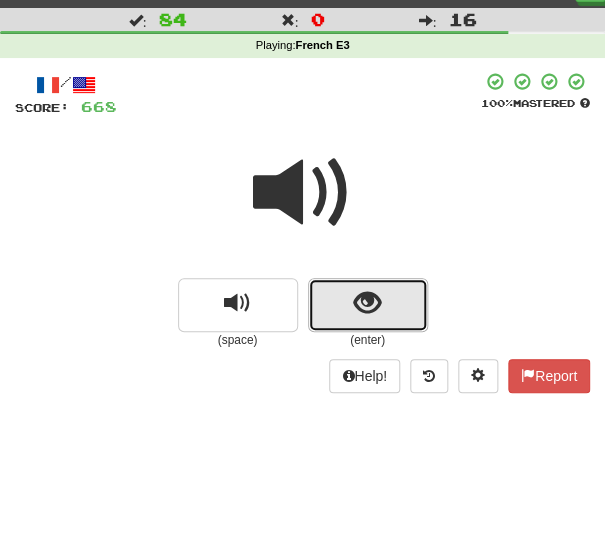 click at bounding box center [368, 305] 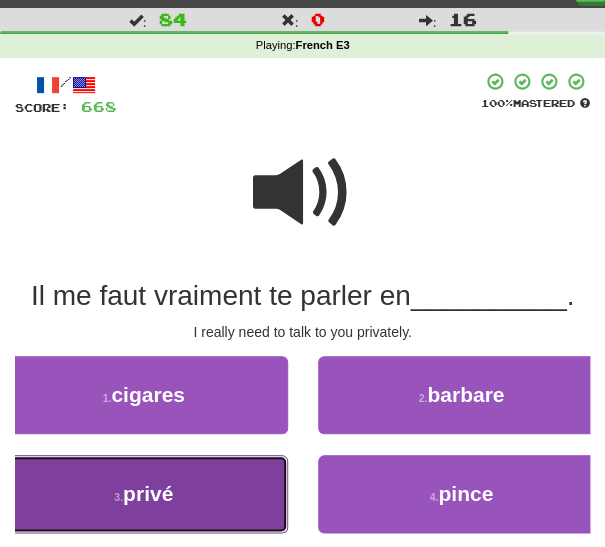 click on "3 .  privé" at bounding box center (144, 494) 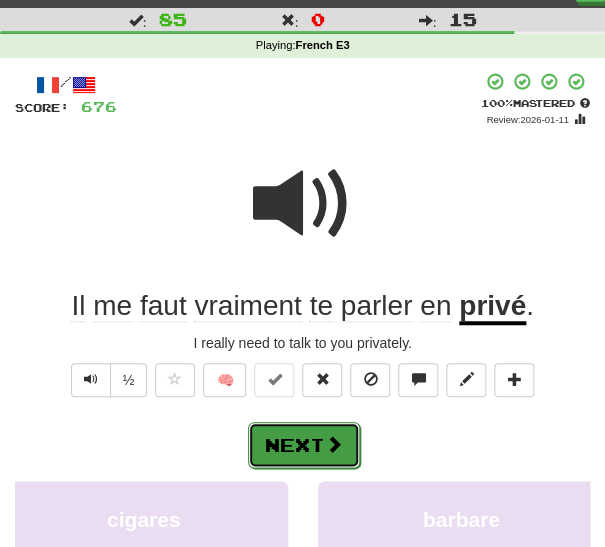 click on "Next" at bounding box center [304, 445] 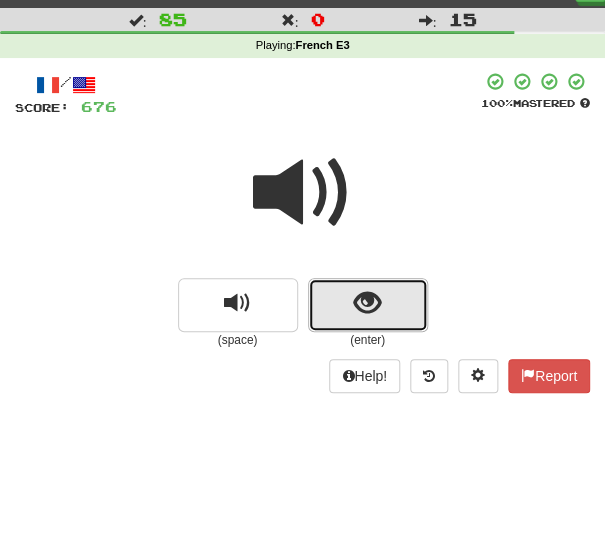 click at bounding box center (368, 305) 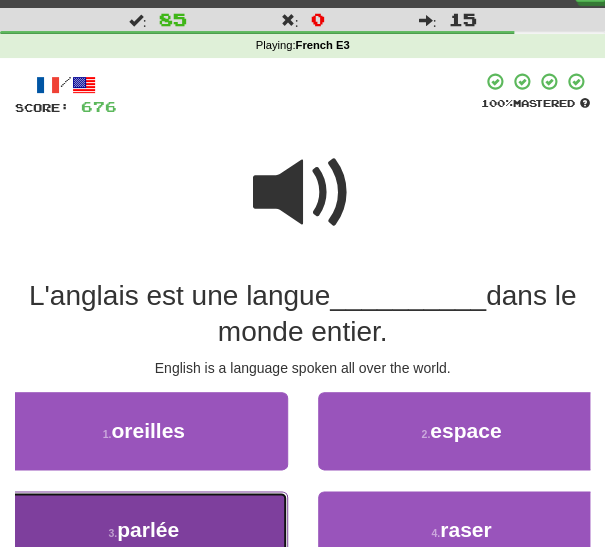 click on "3 .  parlée" at bounding box center [144, 530] 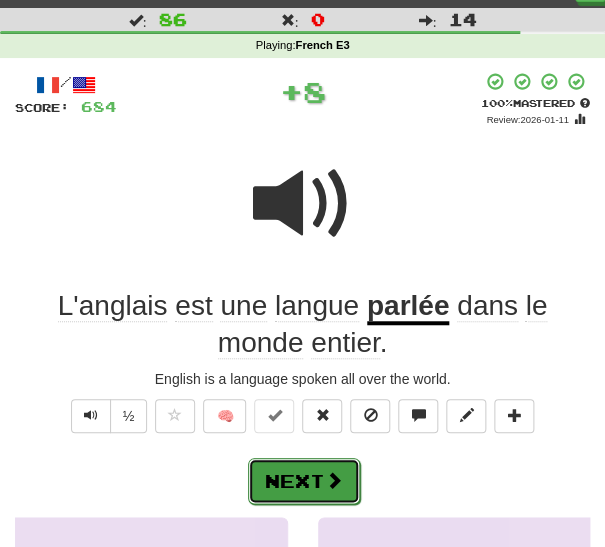 click on "Next" at bounding box center [304, 481] 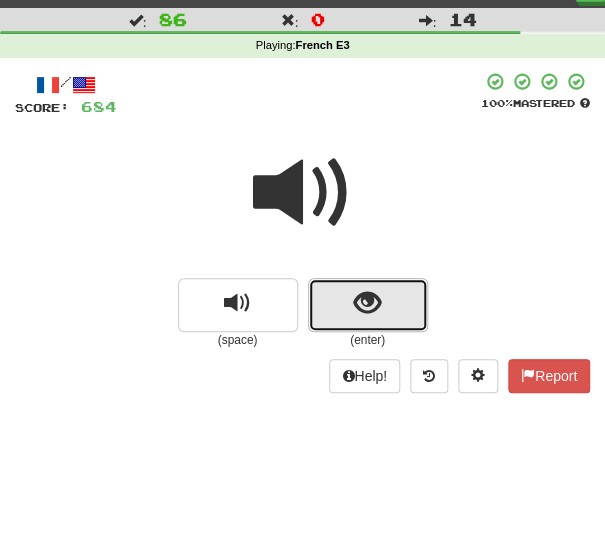 click at bounding box center (367, 303) 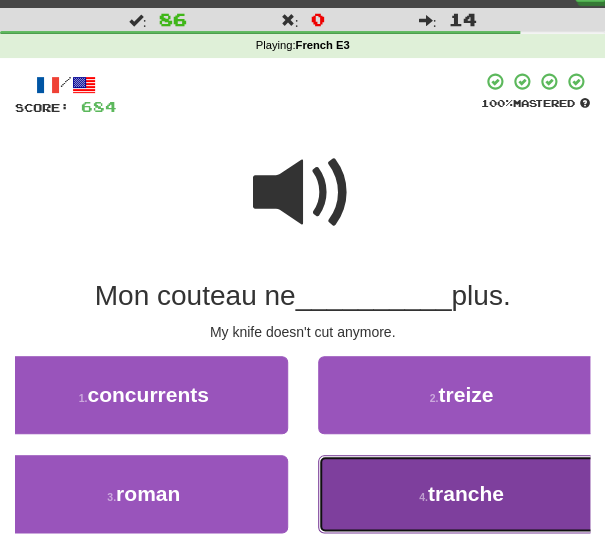 click on "4 .  tranche" at bounding box center (462, 494) 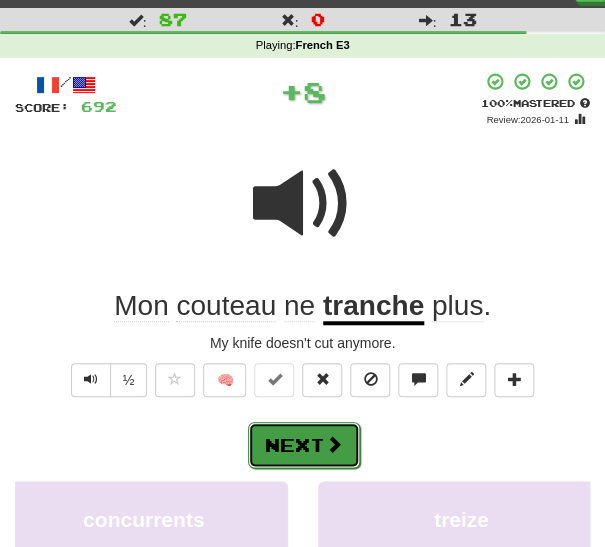 click on "Next" at bounding box center (304, 445) 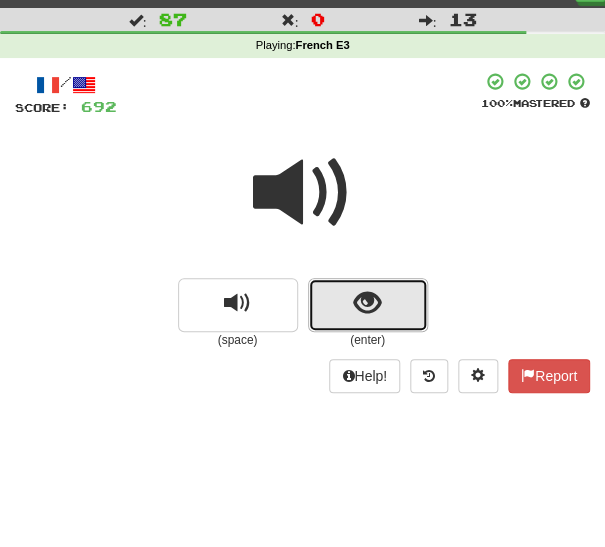 click at bounding box center [368, 305] 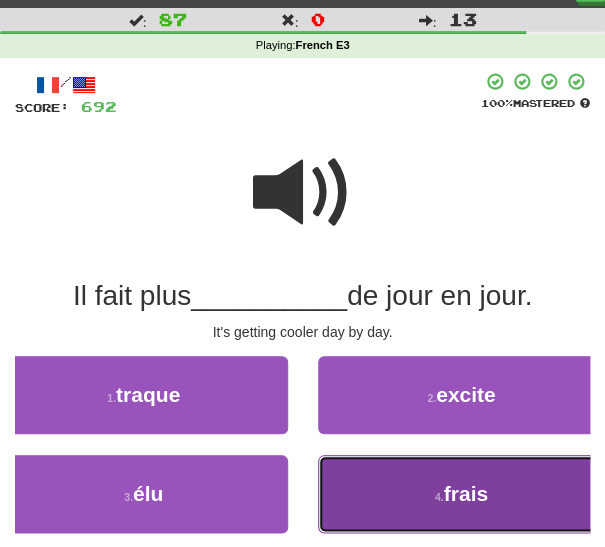 click on "4 .  frais" at bounding box center (462, 494) 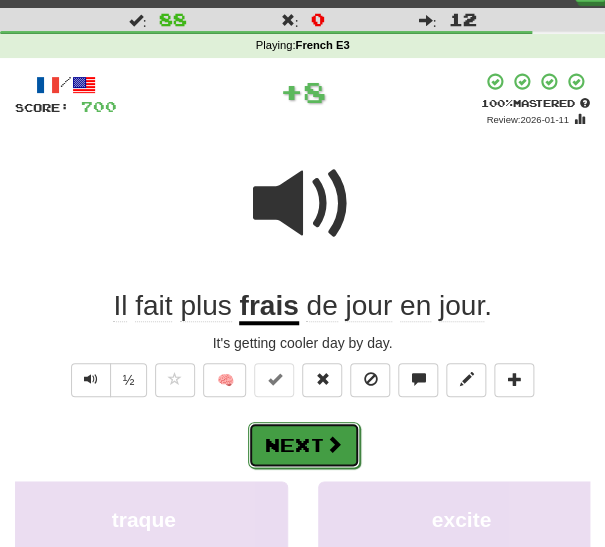click at bounding box center (334, 444) 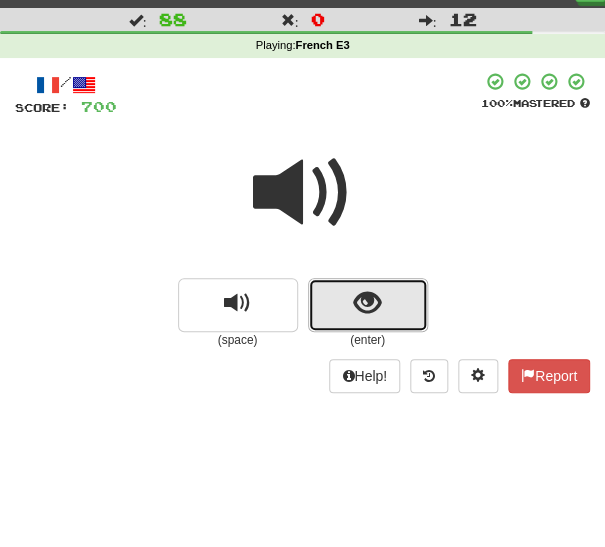 click at bounding box center (367, 303) 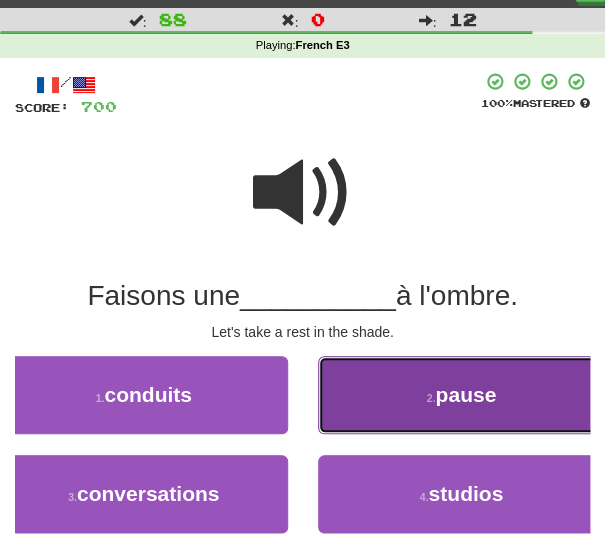 click on "2 .  pause" at bounding box center [462, 395] 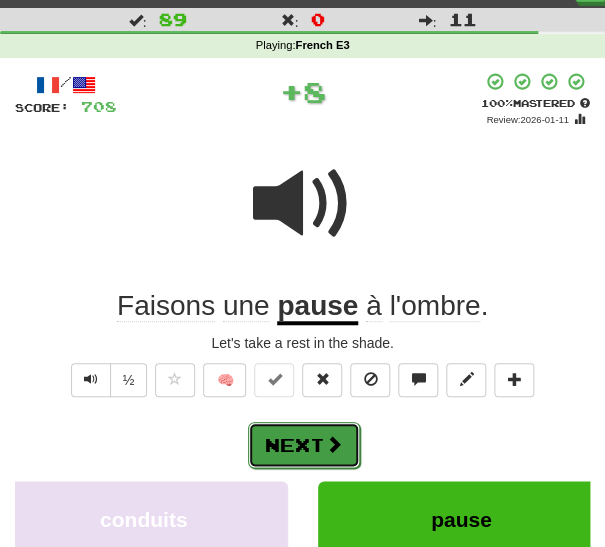 click at bounding box center (334, 444) 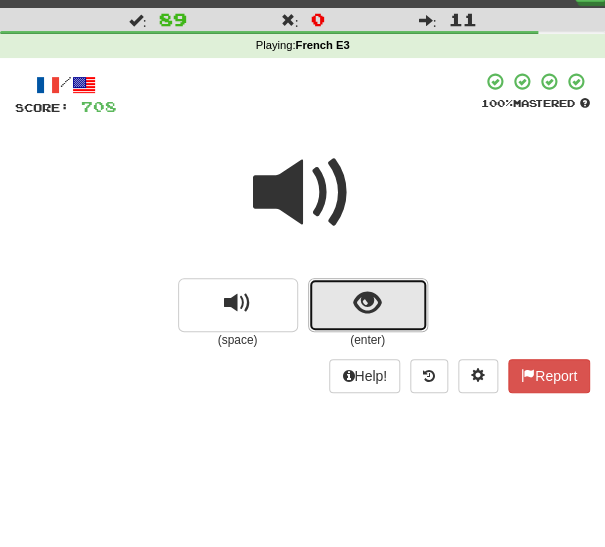 click at bounding box center [367, 303] 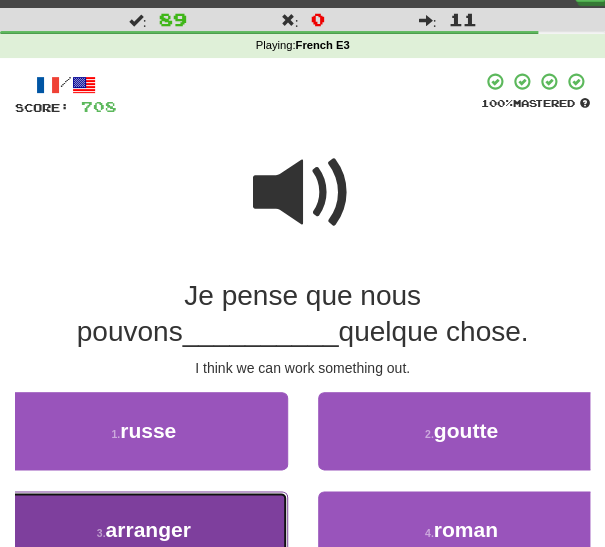 click on "3 .  arranger" at bounding box center [144, 530] 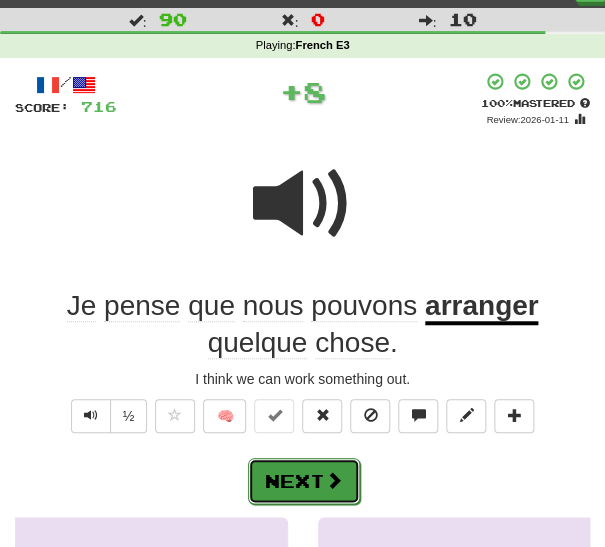 click on "Next" at bounding box center (304, 481) 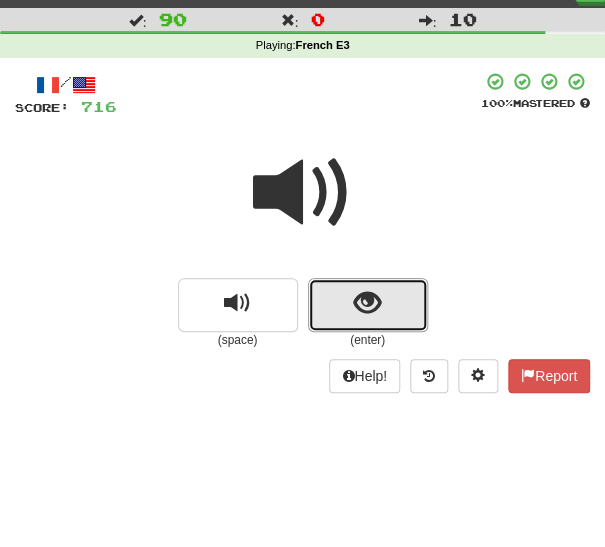 click at bounding box center [368, 305] 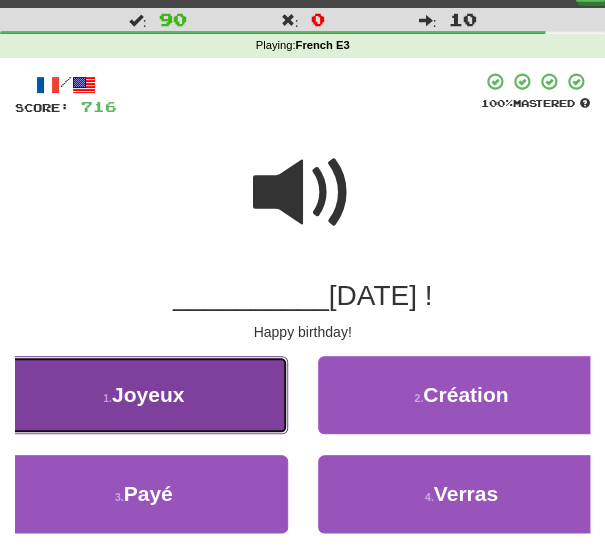 click on "1 .  Joyeux" at bounding box center [144, 395] 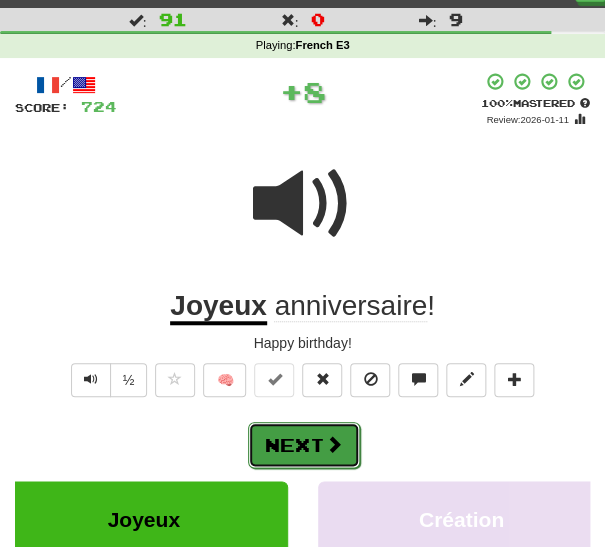 click on "Next" at bounding box center (304, 445) 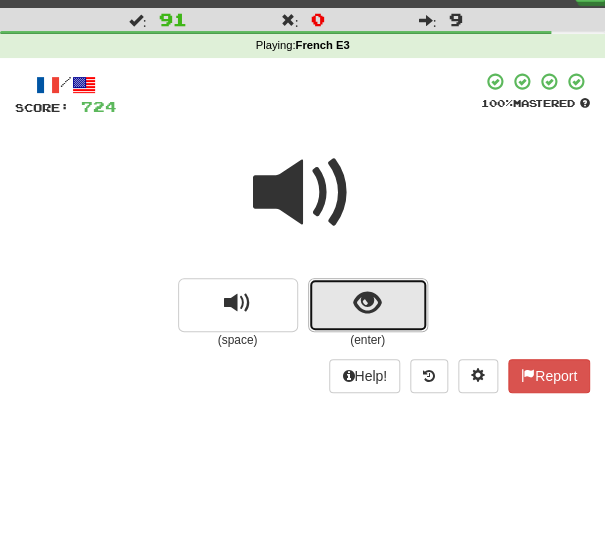 click at bounding box center (367, 303) 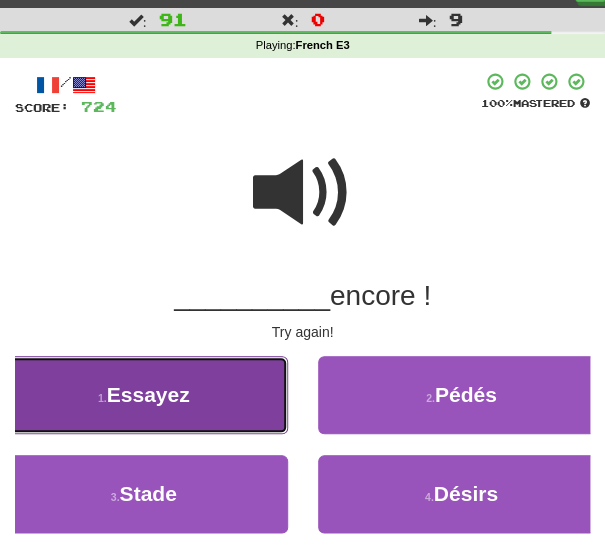click on "1 .  Essayez" at bounding box center [144, 395] 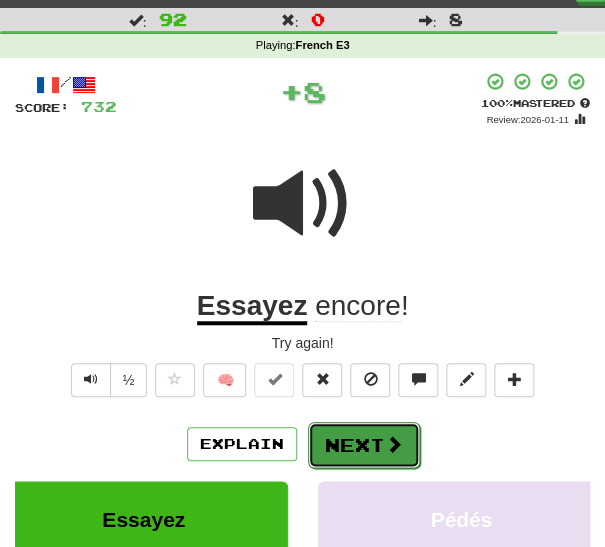 click on "Next" at bounding box center (364, 445) 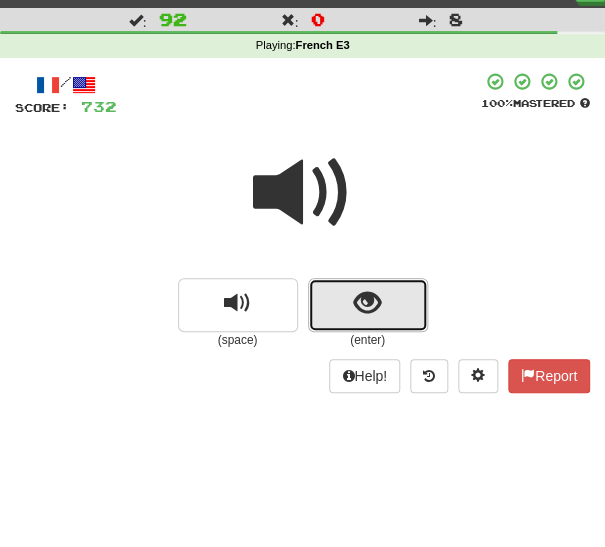 click at bounding box center [368, 305] 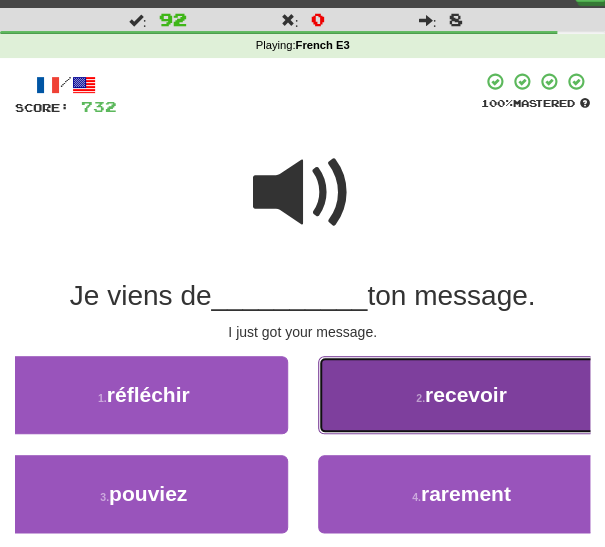 click on "2 .  recevoir" at bounding box center [462, 395] 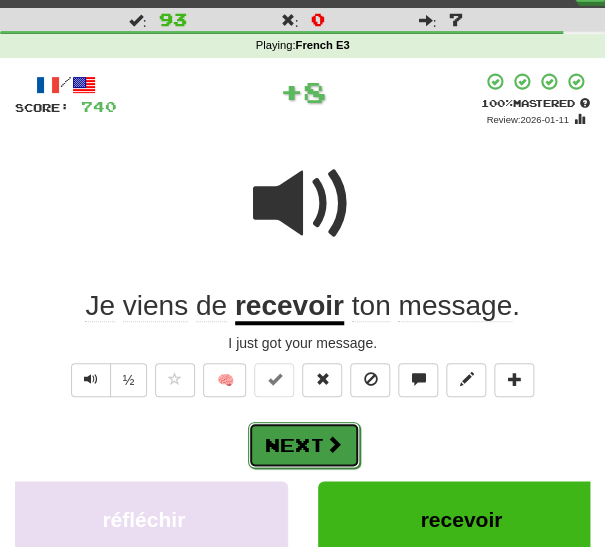 click on "Next" at bounding box center (304, 445) 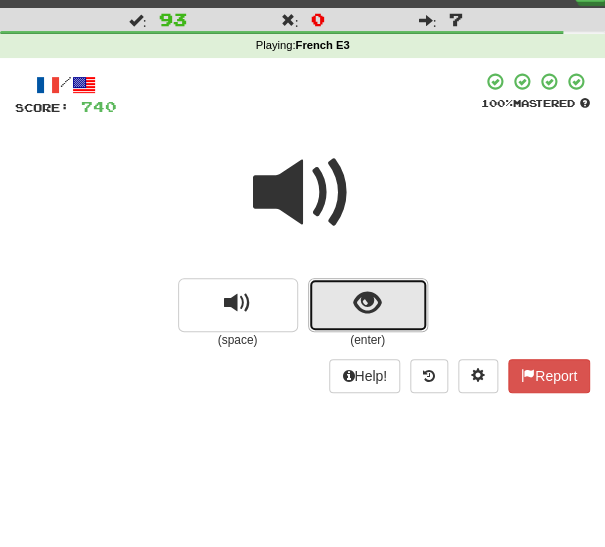 click at bounding box center [367, 303] 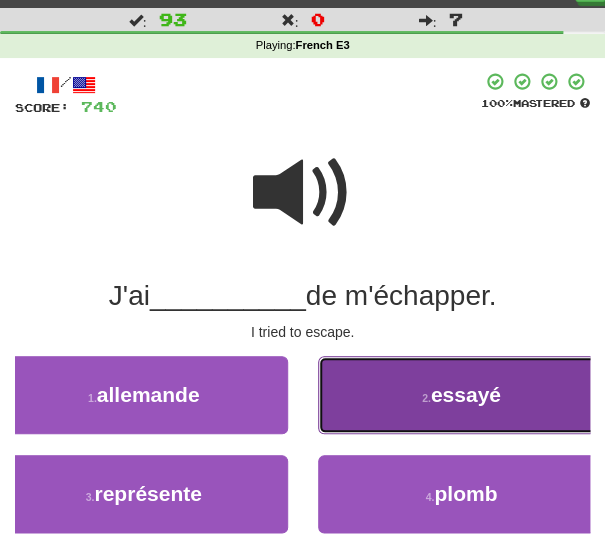 click on "2 .  essayé" at bounding box center [462, 395] 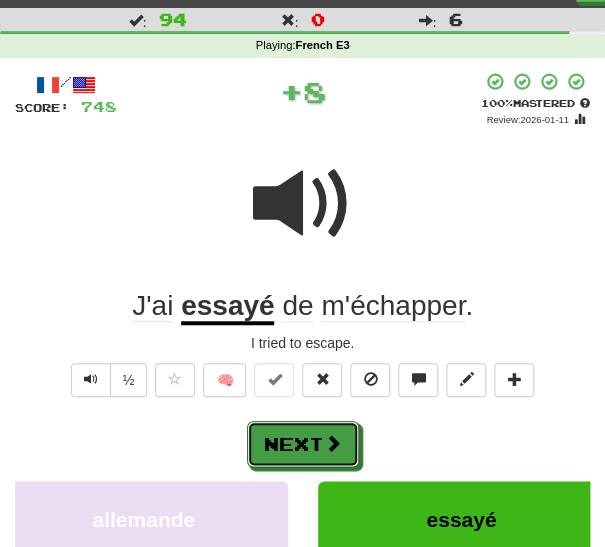 drag, startPoint x: 293, startPoint y: 438, endPoint x: 358, endPoint y: 392, distance: 79.630394 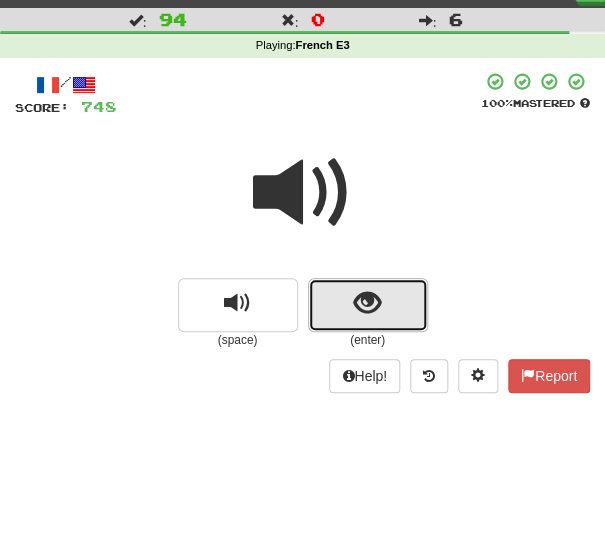 click at bounding box center (367, 303) 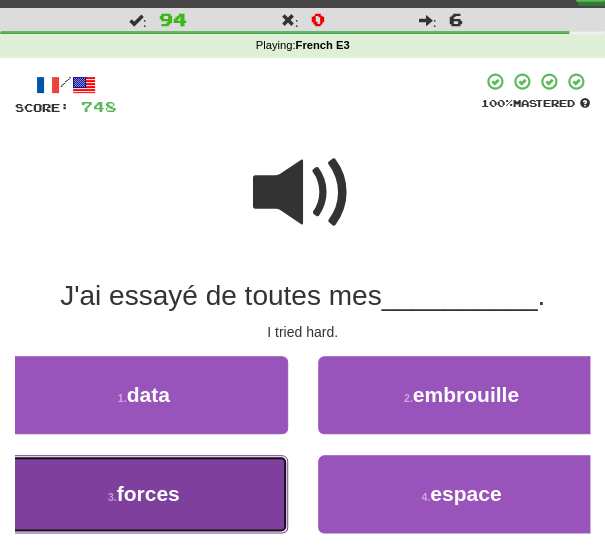 click on "3 .  forces" at bounding box center (144, 494) 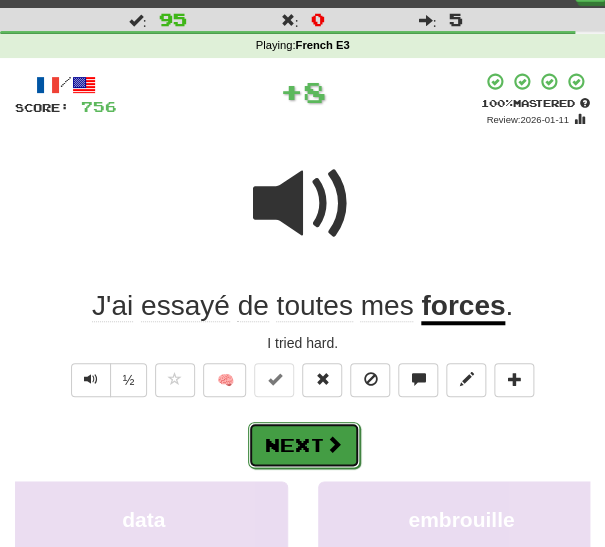 click on "Next" at bounding box center [304, 445] 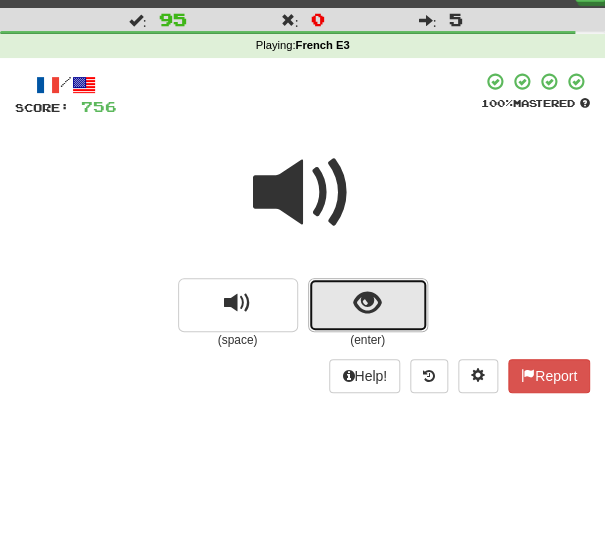 click at bounding box center [367, 303] 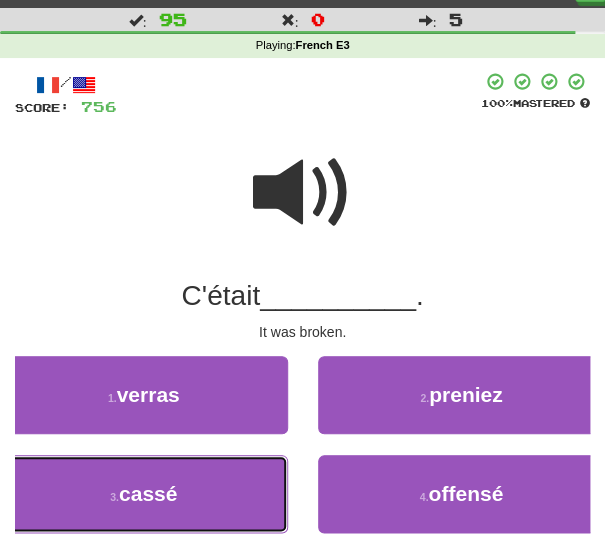 drag, startPoint x: 223, startPoint y: 479, endPoint x: 267, endPoint y: 465, distance: 46.173584 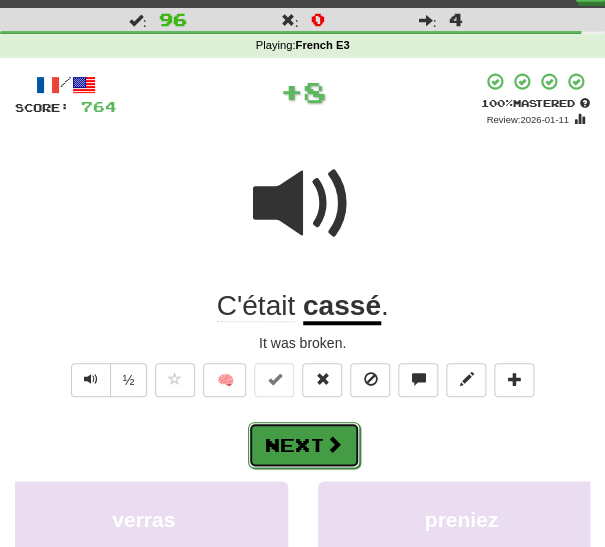 click on "Next" at bounding box center (304, 445) 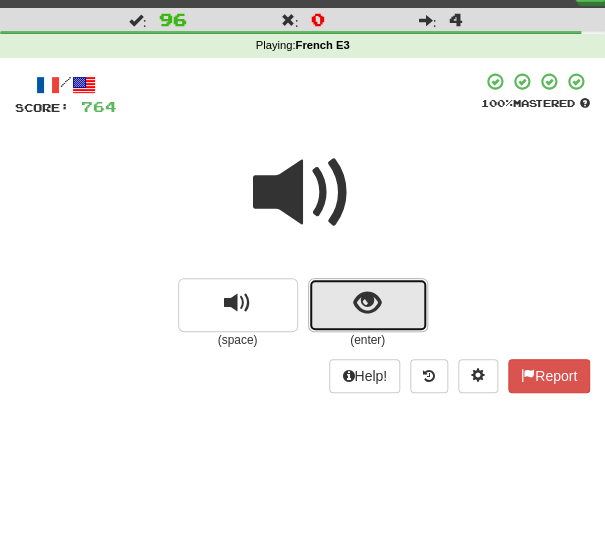 click at bounding box center (368, 305) 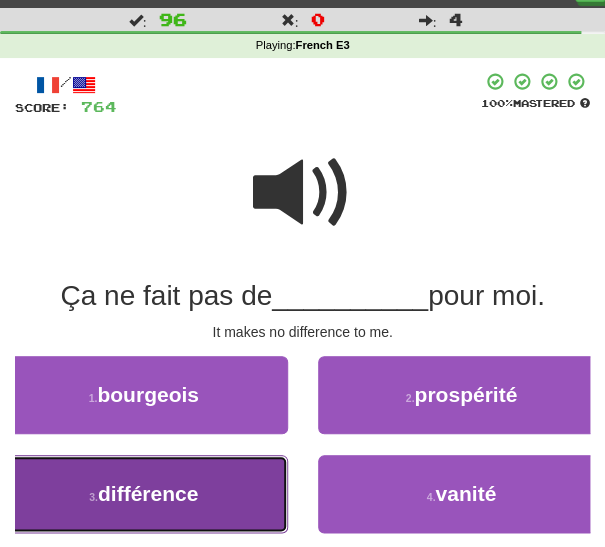 click on "3 .  différence" at bounding box center (144, 494) 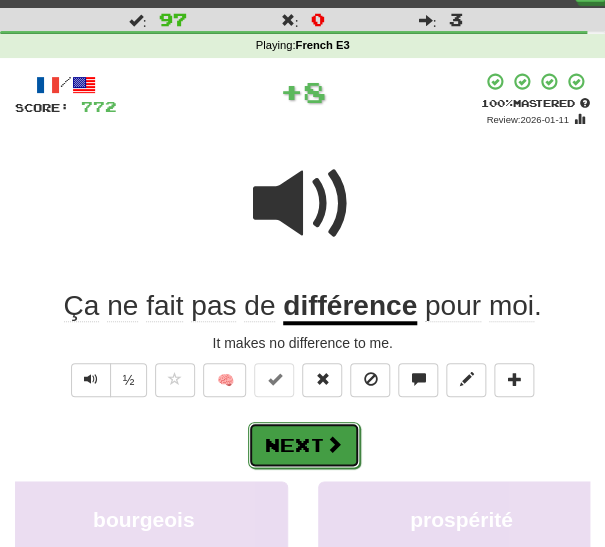 click on "Next" at bounding box center [304, 445] 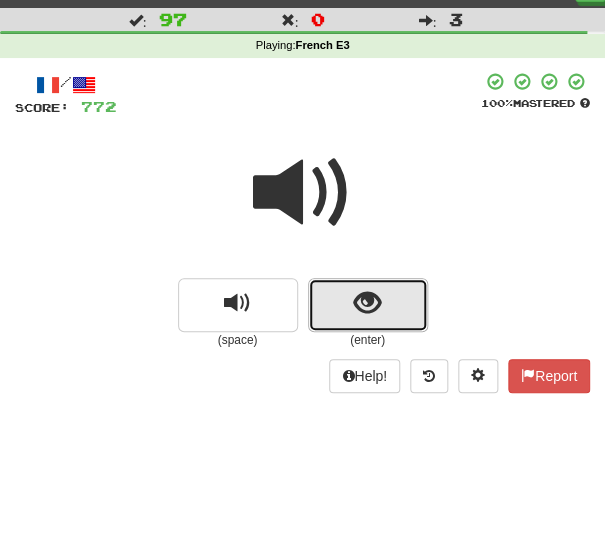 click at bounding box center [368, 305] 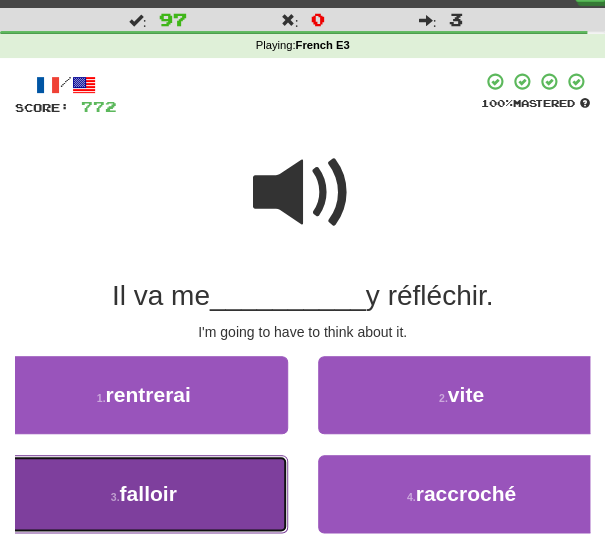 click on "3 .  falloir" at bounding box center (144, 494) 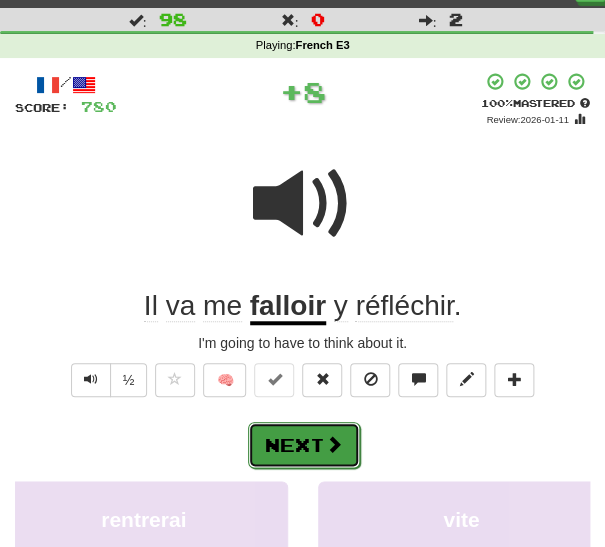 click on "Next" at bounding box center [304, 445] 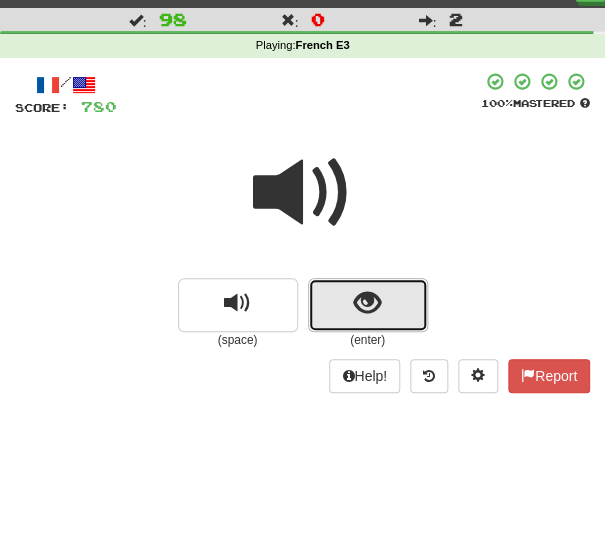 click at bounding box center (368, 305) 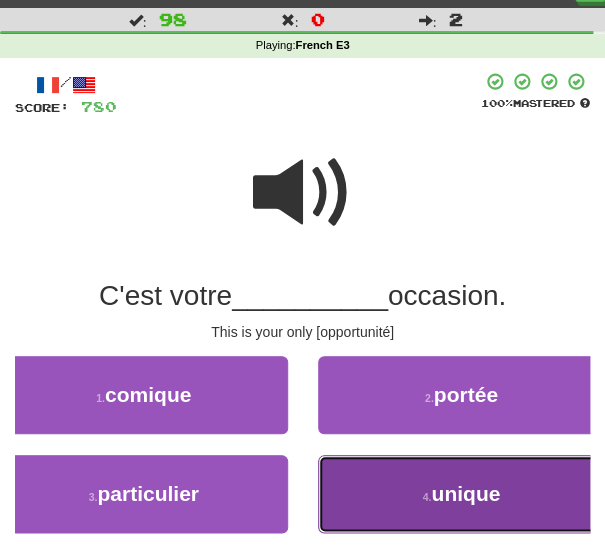 click on "4 .  unique" at bounding box center (462, 494) 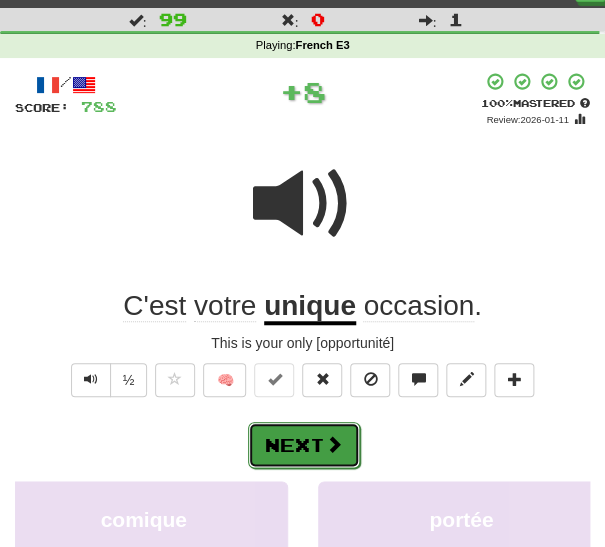 click at bounding box center [334, 444] 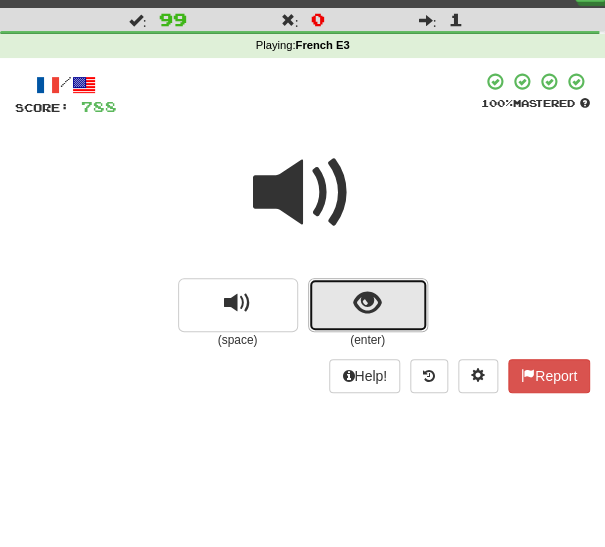 click at bounding box center (368, 305) 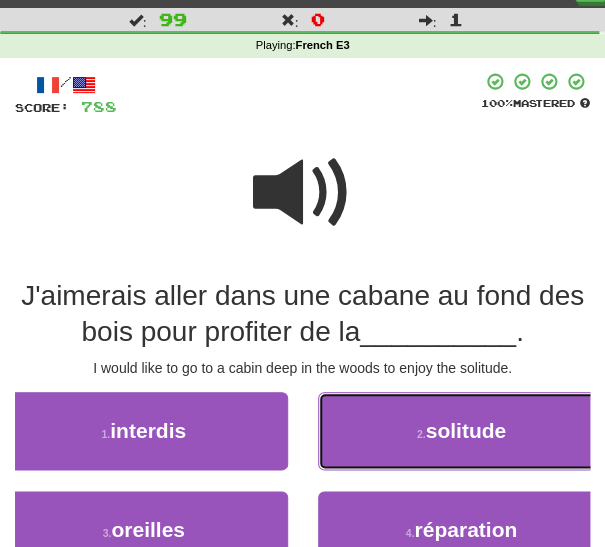 click on "2 .  solitude" at bounding box center (462, 431) 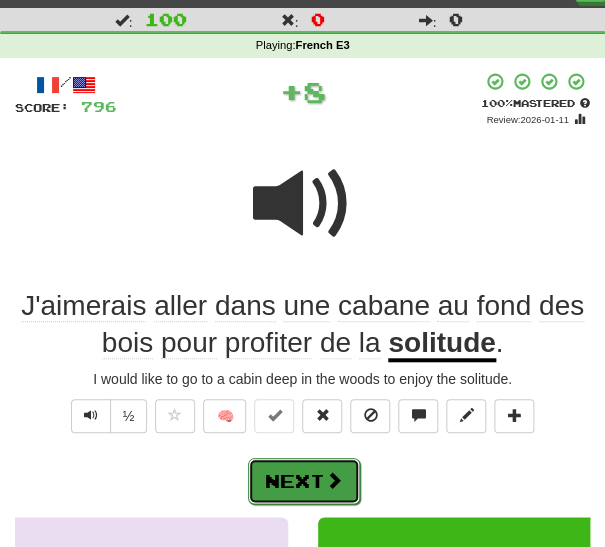 click at bounding box center [334, 480] 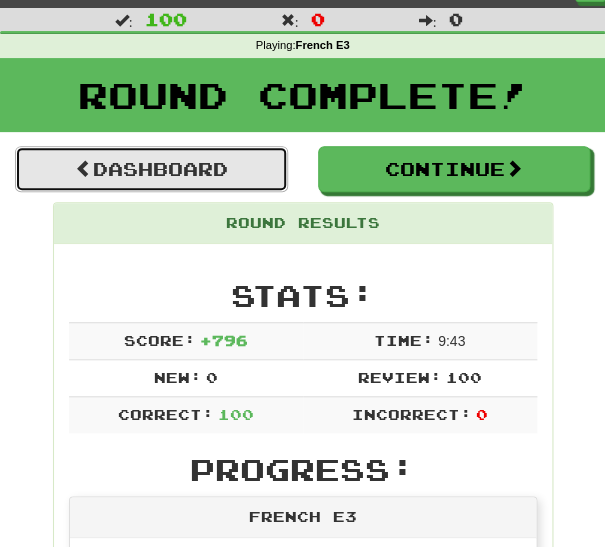 click on "Dashboard" at bounding box center [151, 169] 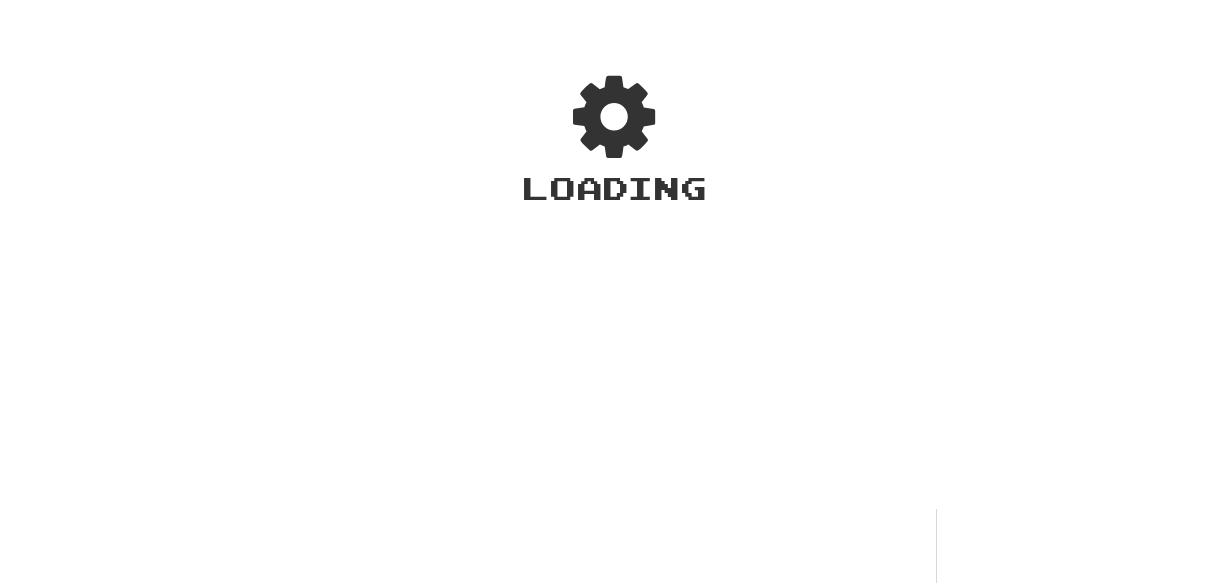 scroll, scrollTop: 0, scrollLeft: 0, axis: both 